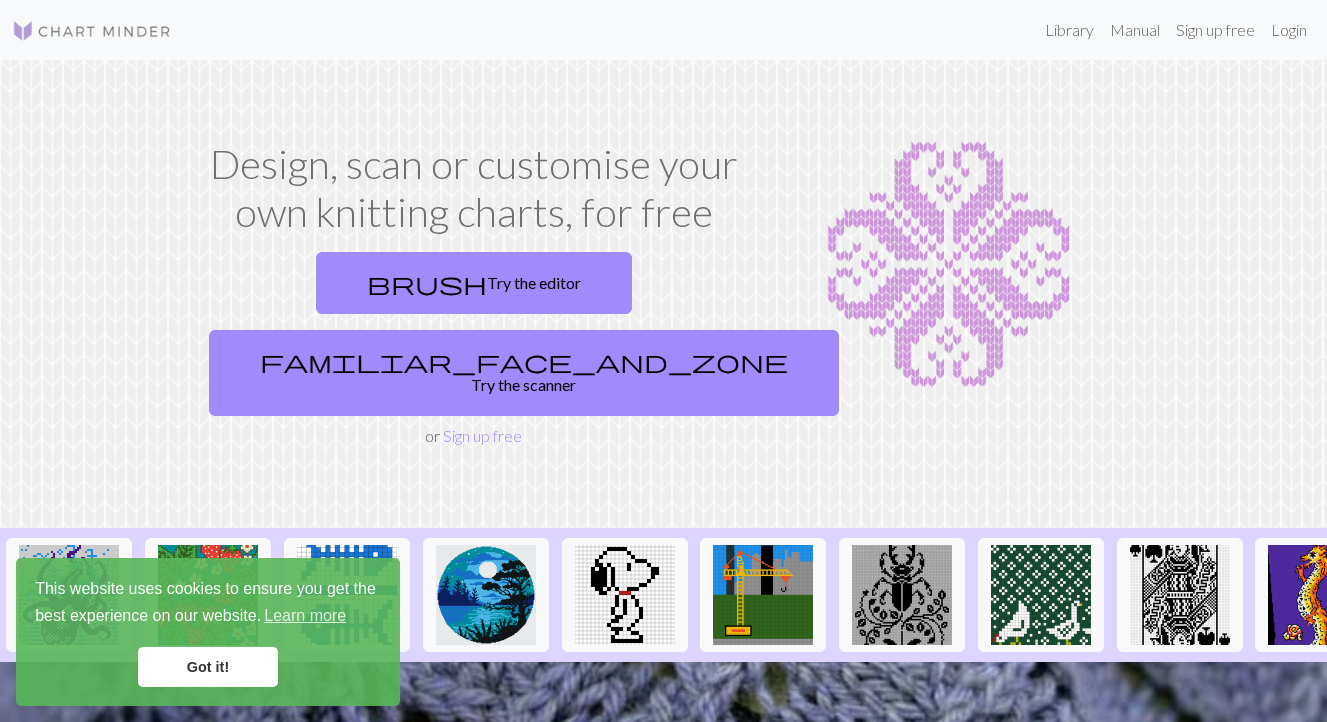 scroll, scrollTop: 0, scrollLeft: 0, axis: both 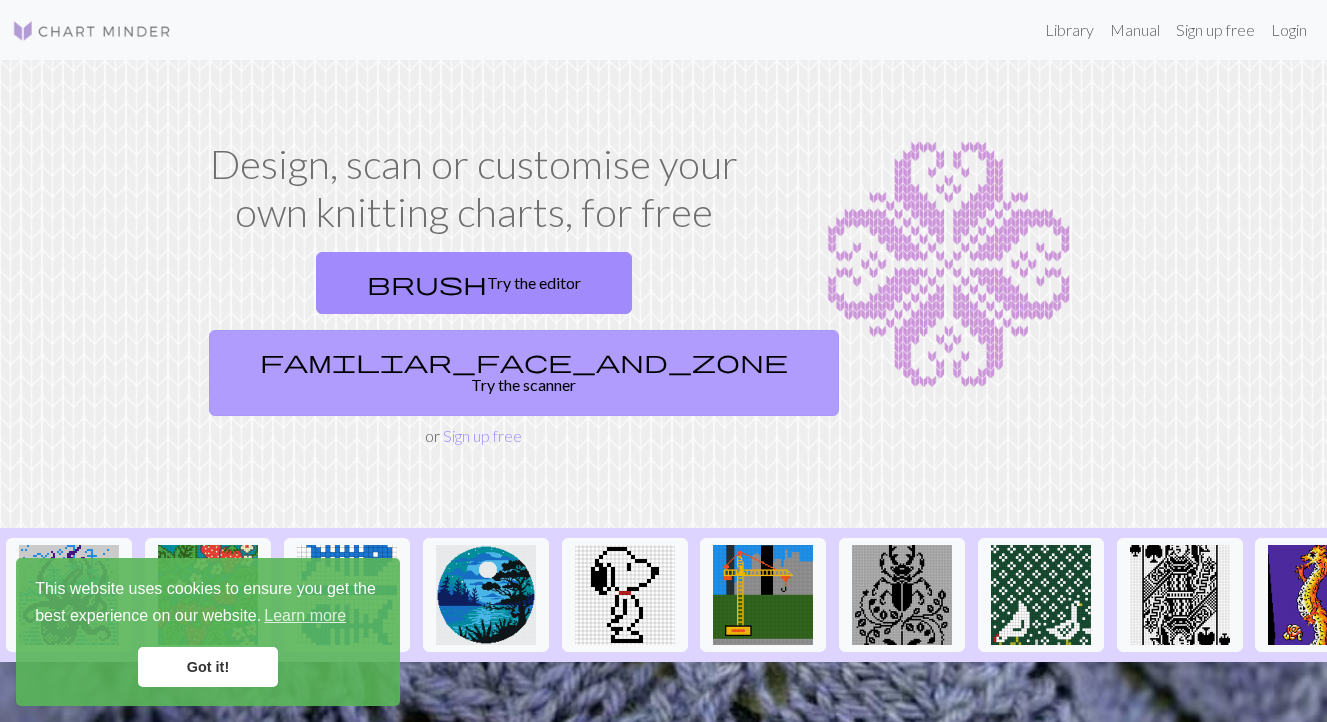click on "familiar_face_and_zone  Try the scanner" at bounding box center (524, 373) 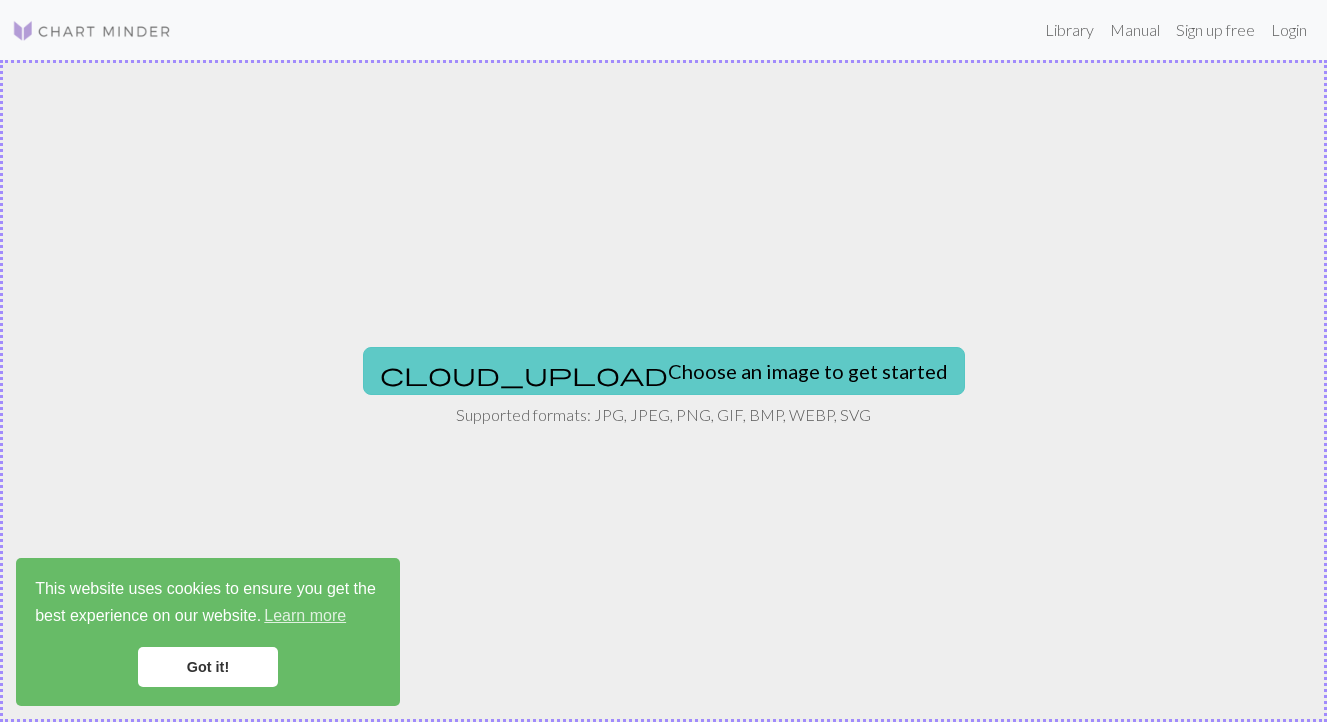 click on "cloud_upload  Choose an image to get started" at bounding box center (664, 371) 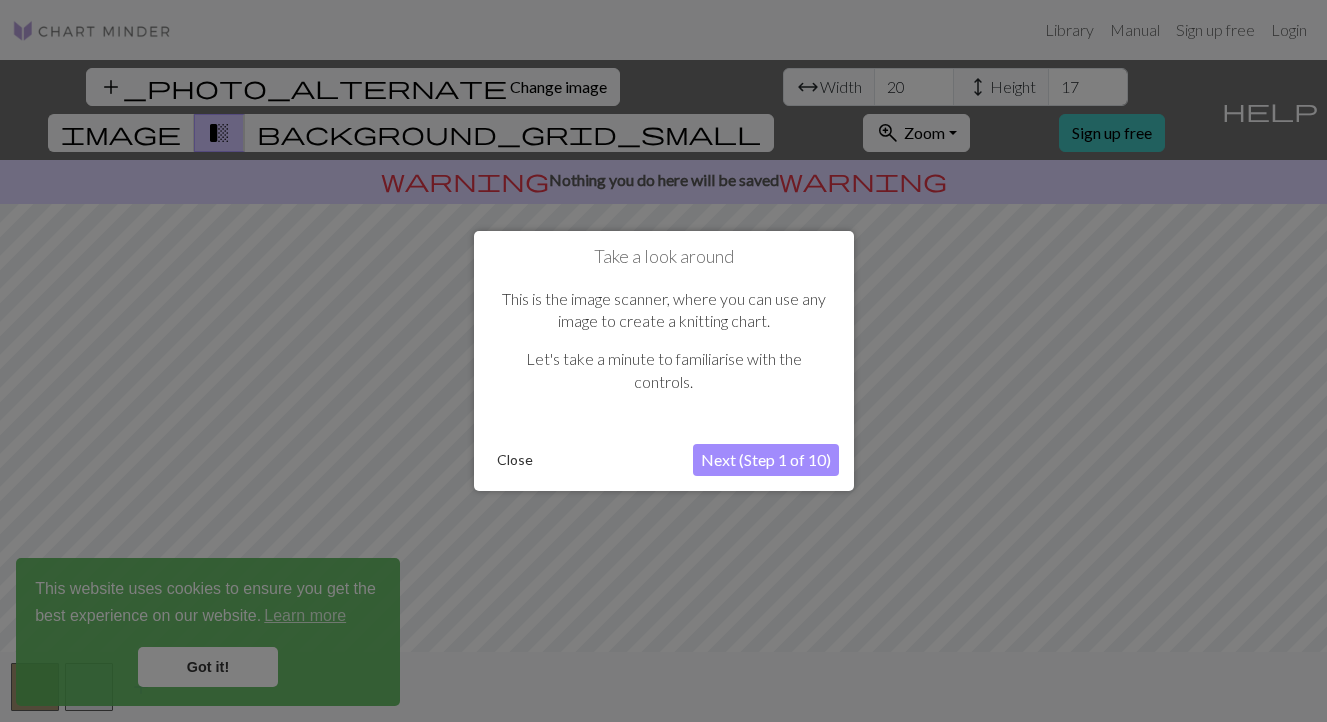 click on "Next (Step 1 of 10)" at bounding box center [766, 460] 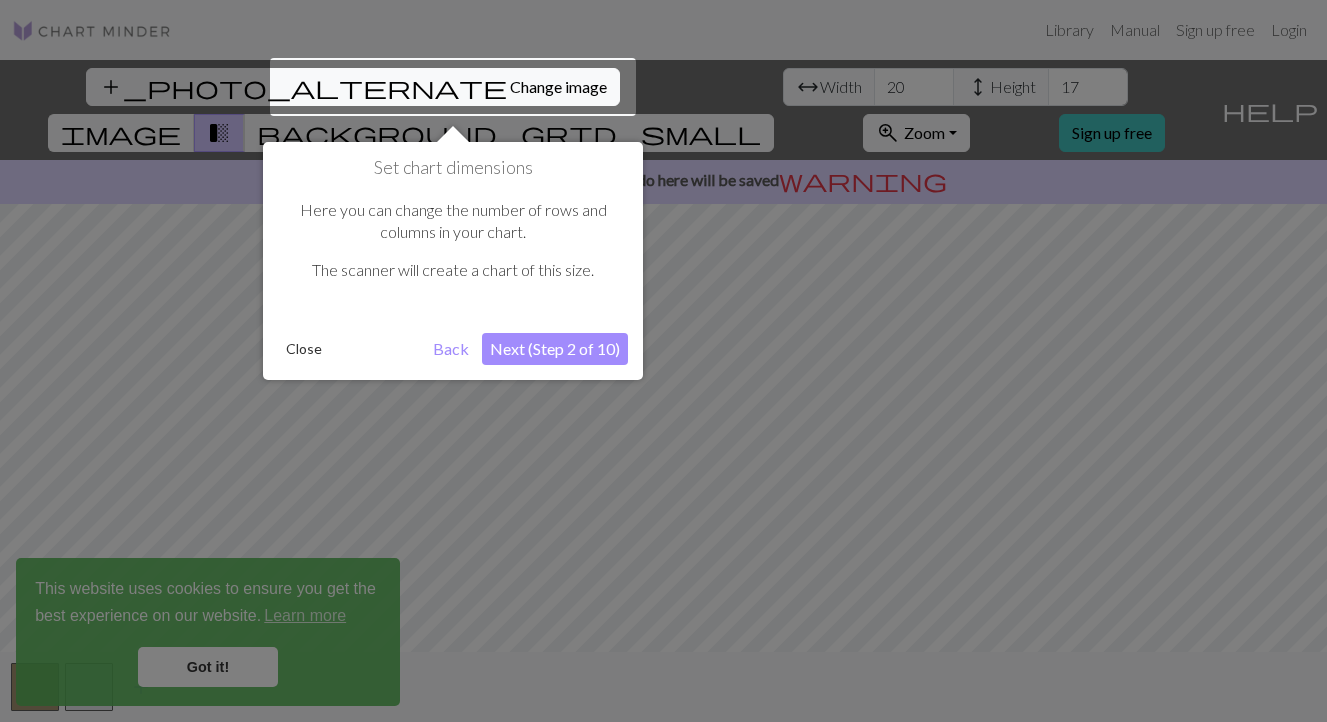 click on "Next (Step 2 of 10)" at bounding box center (555, 349) 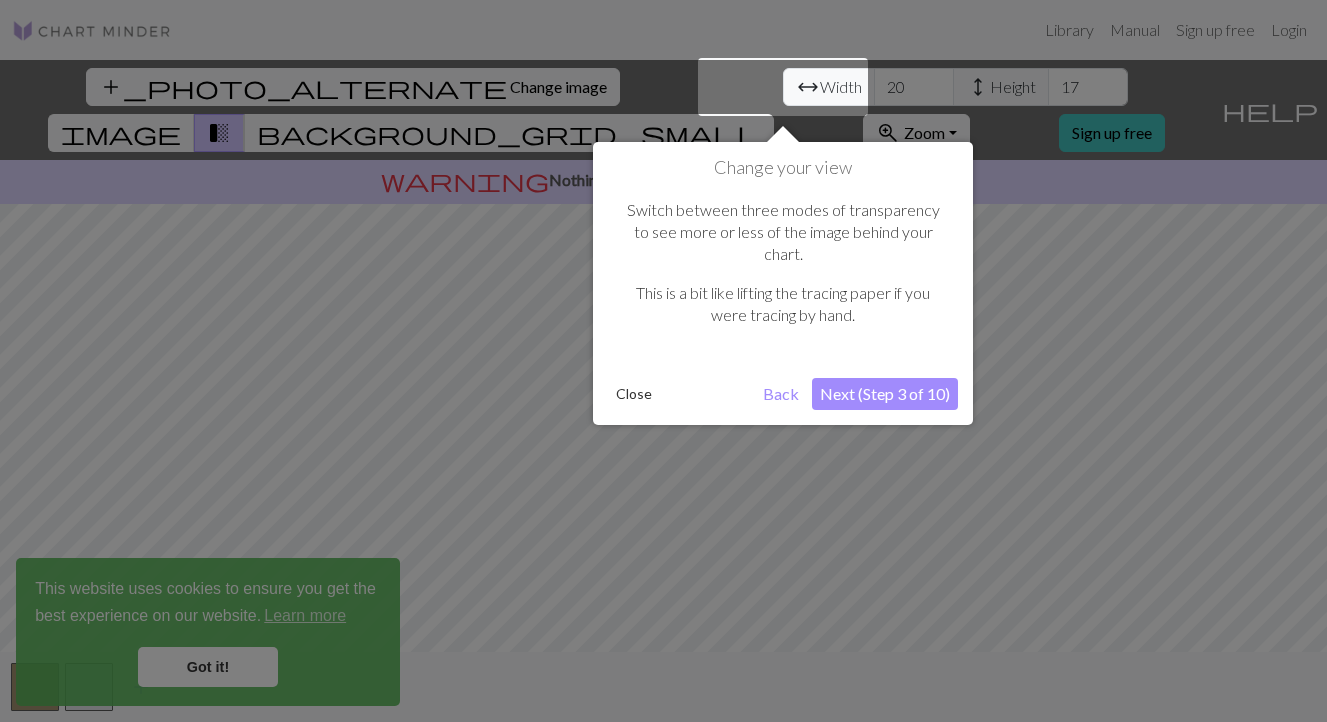 click on "Next (Step 3 of 10)" at bounding box center (885, 394) 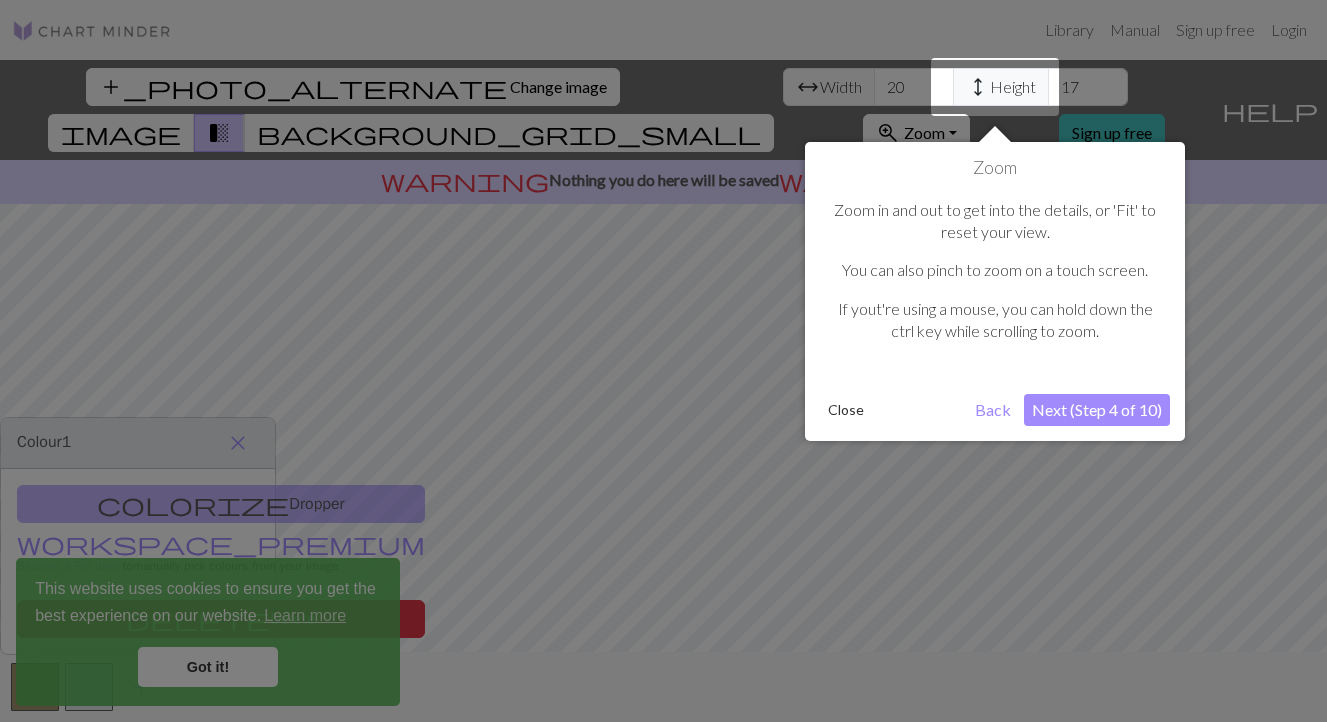 click on "Next (Step 4 of 10)" at bounding box center (1097, 410) 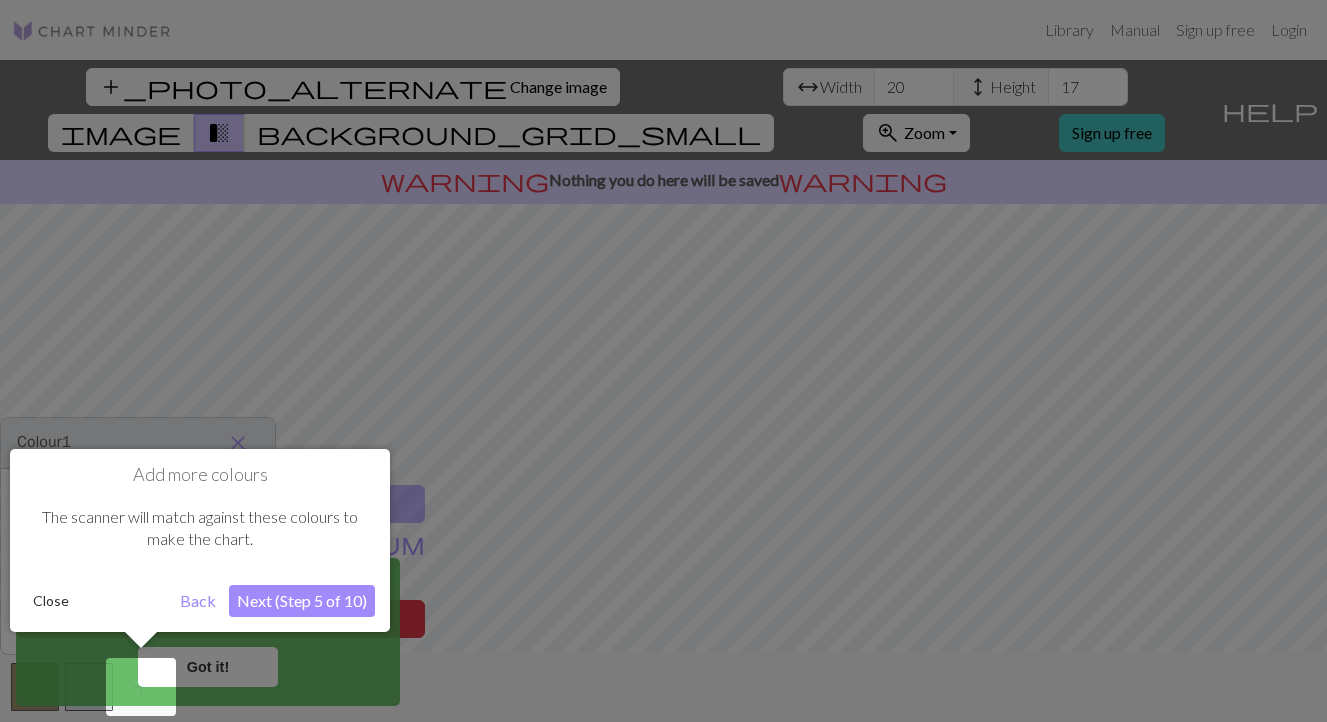 click on "Next (Step 5 of 10)" at bounding box center [302, 601] 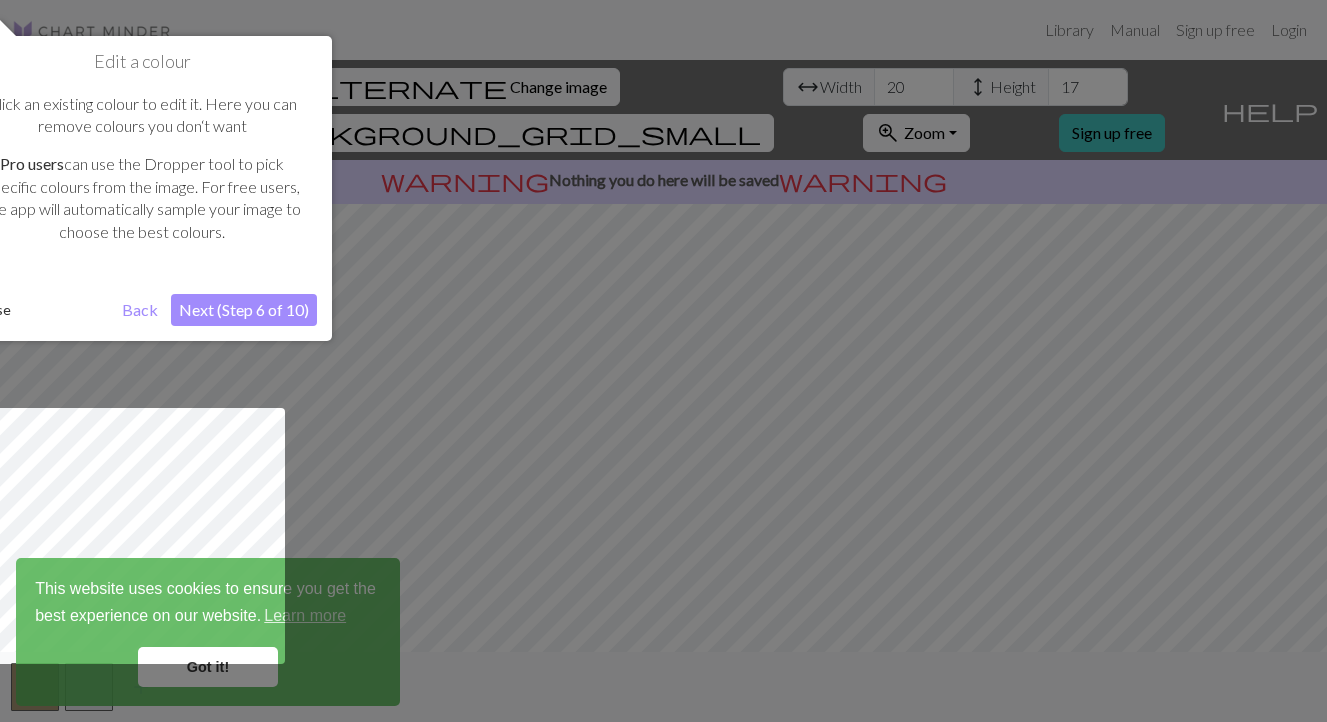 click on "Next (Step 6 of 10)" at bounding box center (244, 310) 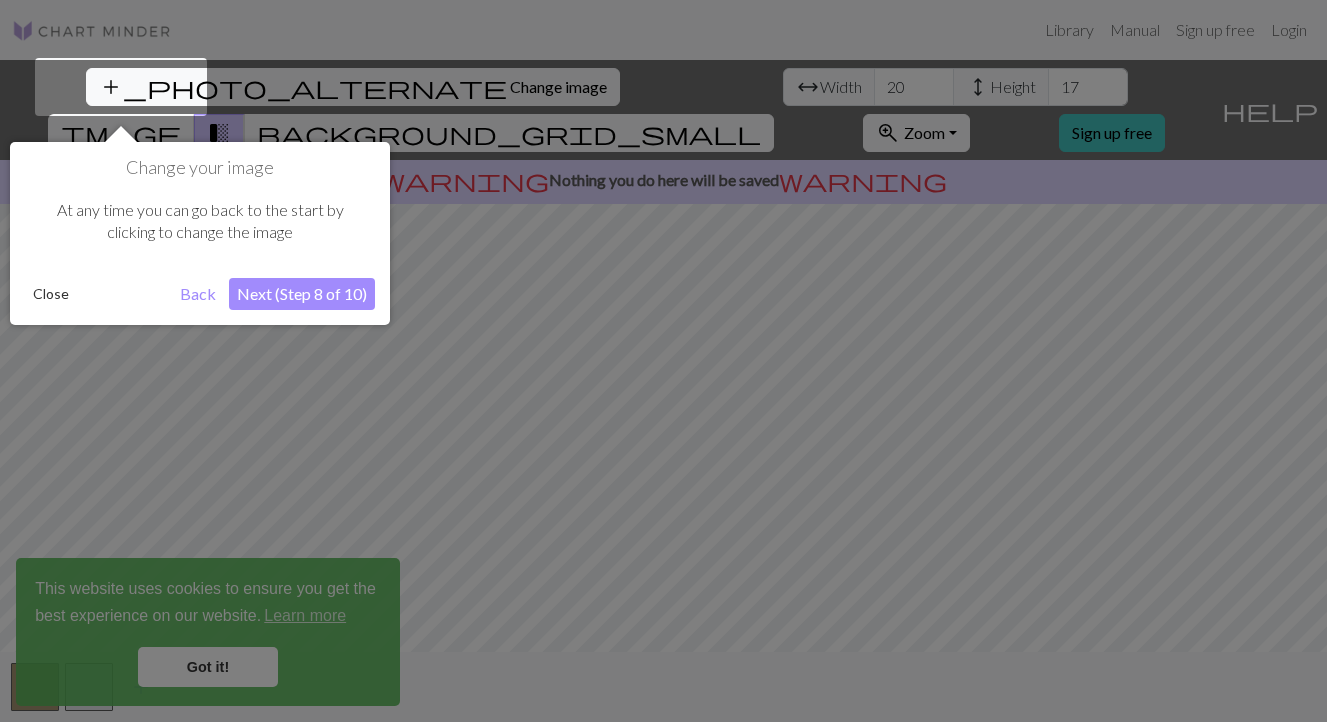 click on "Next (Step 8 of 10)" at bounding box center (302, 294) 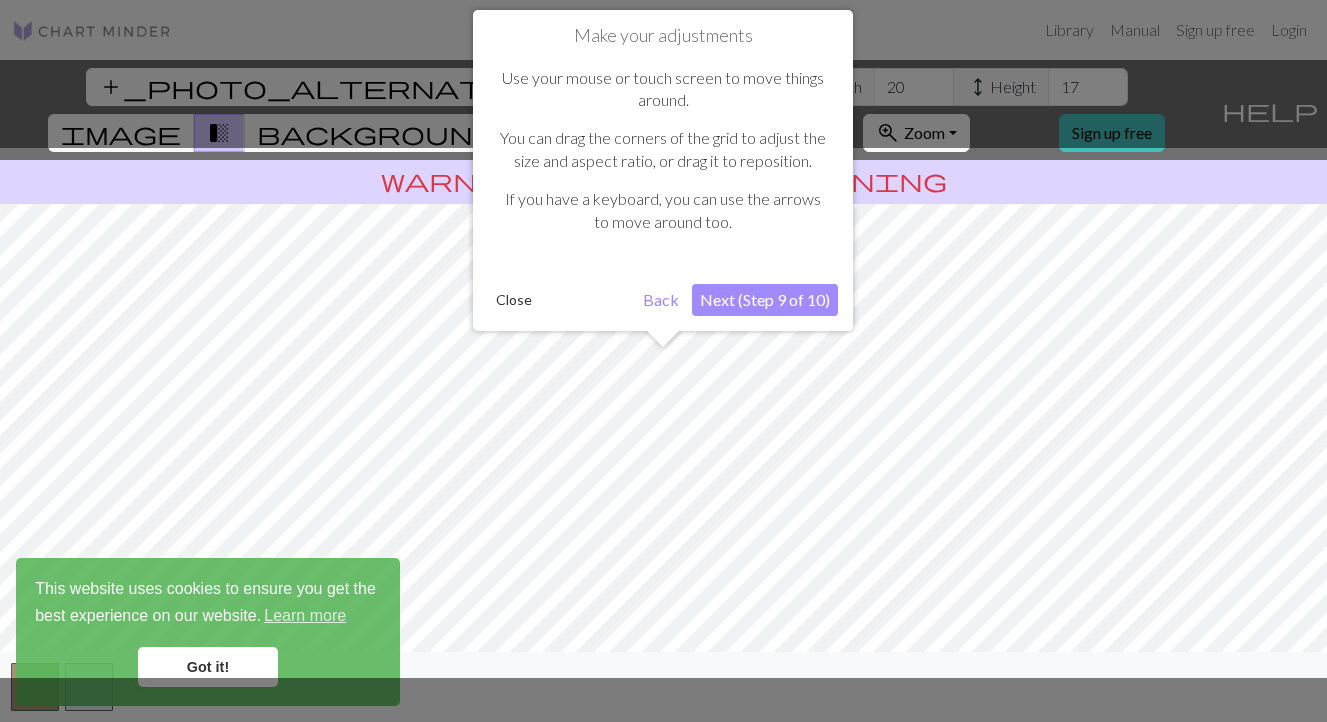click on "Next (Step 9 of 10)" at bounding box center [765, 300] 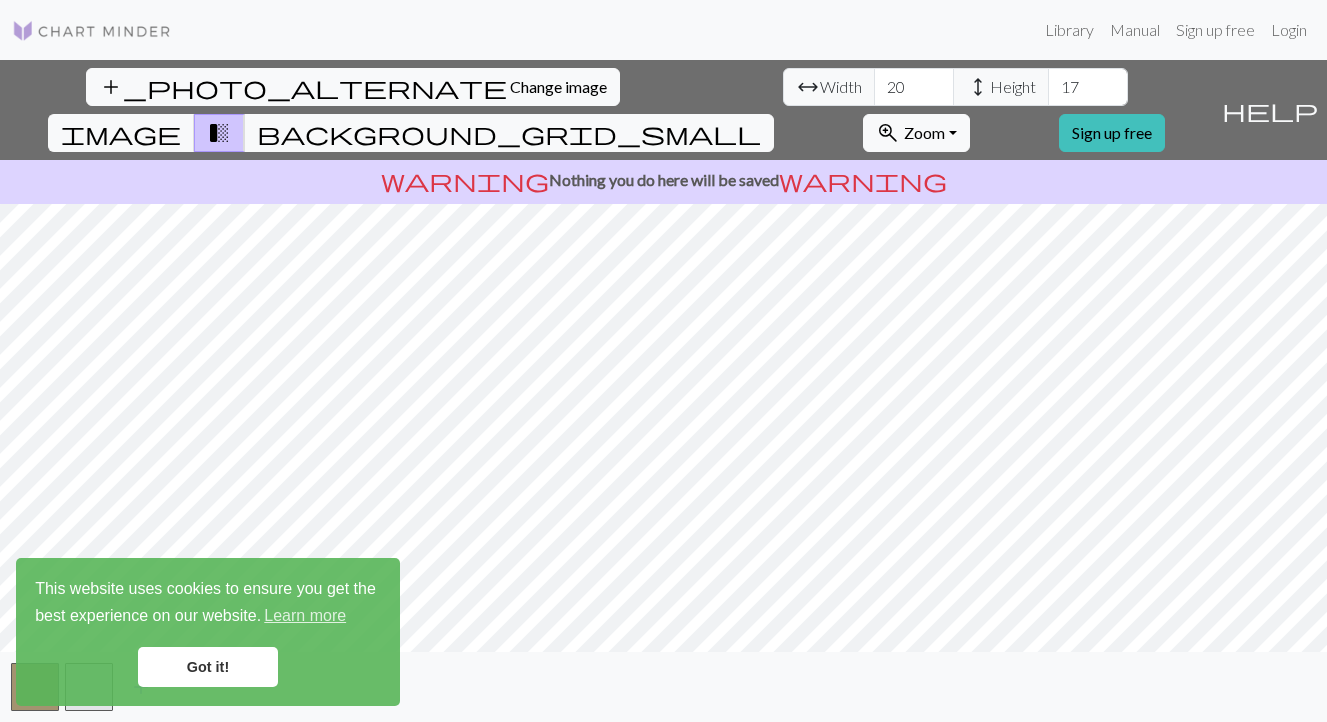 click on "Got it!" at bounding box center (208, 667) 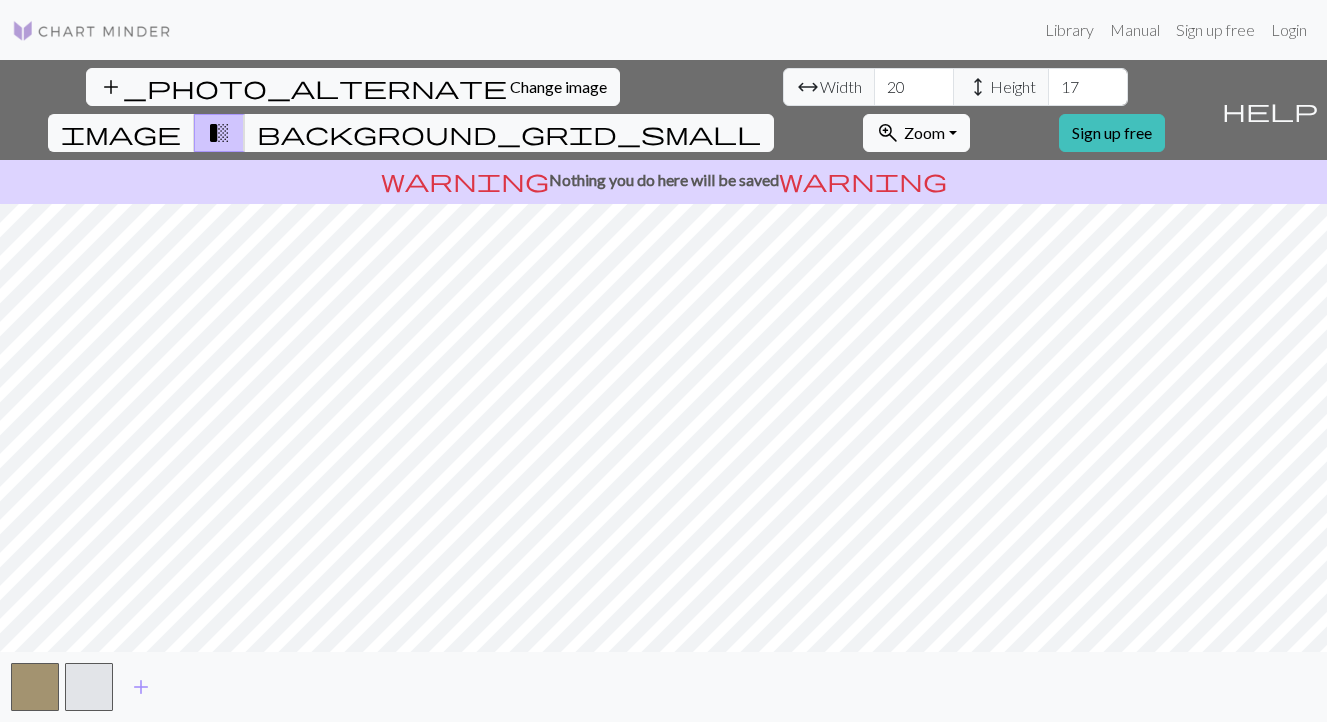 click on "add_photo_alternate   Change image arrow_range   Width 20 height   Height 17 image transition_fade background_grid_small zoom_in Zoom Zoom Fit all Fit width Fit height 50% 100% 150% 200% Sign up free help Show me around warning  Nothing you do here will be saved  warning add" at bounding box center [663, 391] 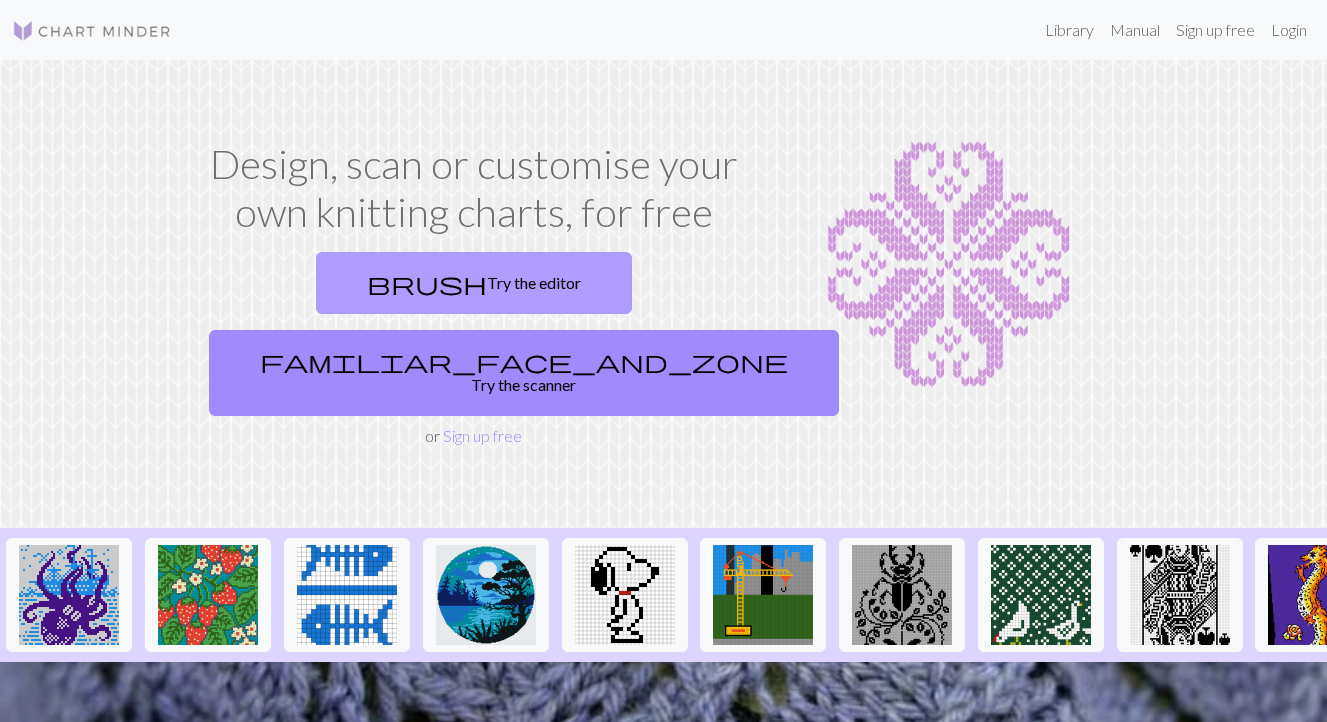 click on "brush  Try the editor" at bounding box center [474, 283] 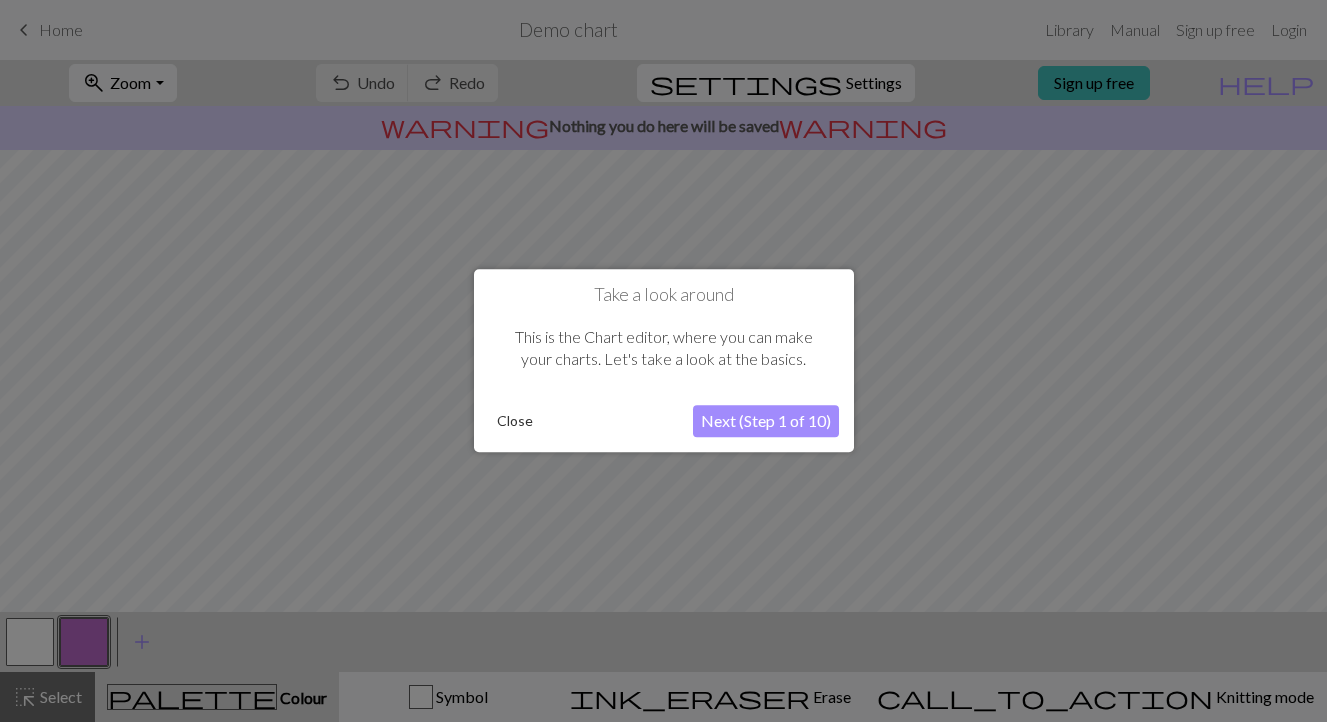 click on "Close" at bounding box center [515, 422] 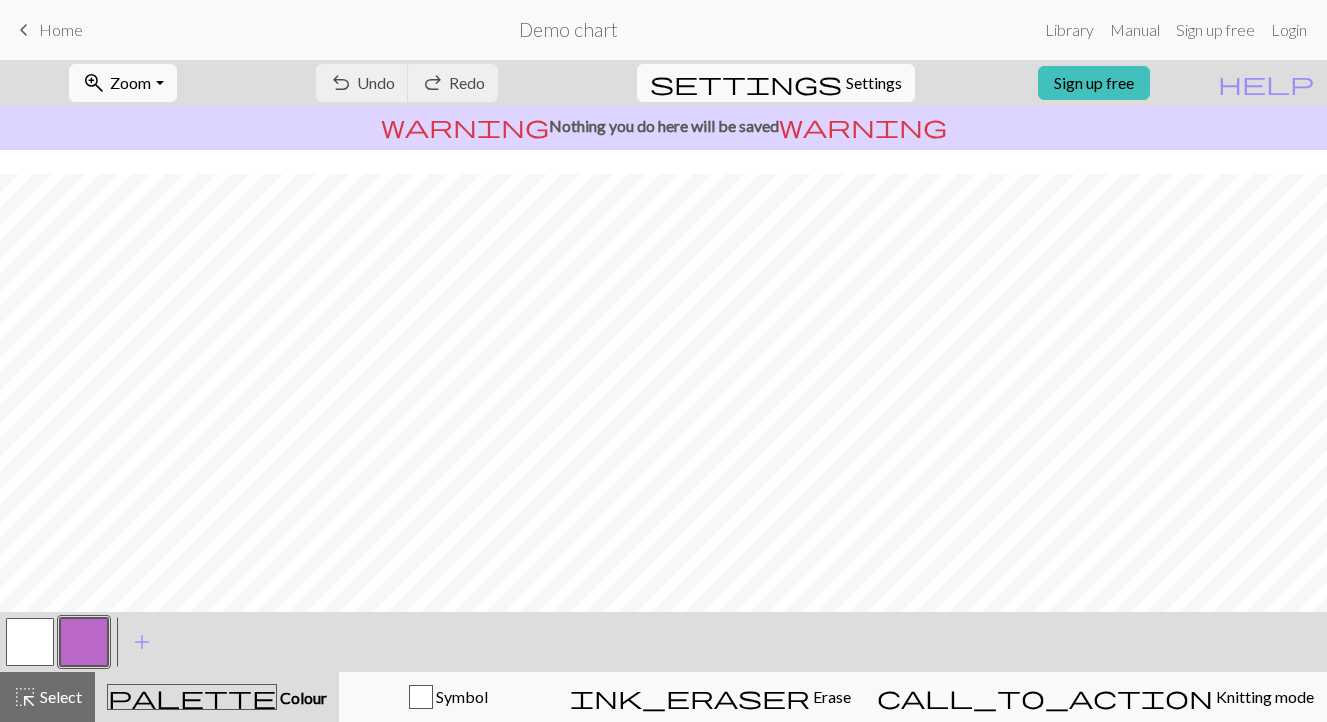 scroll, scrollTop: 268, scrollLeft: 0, axis: vertical 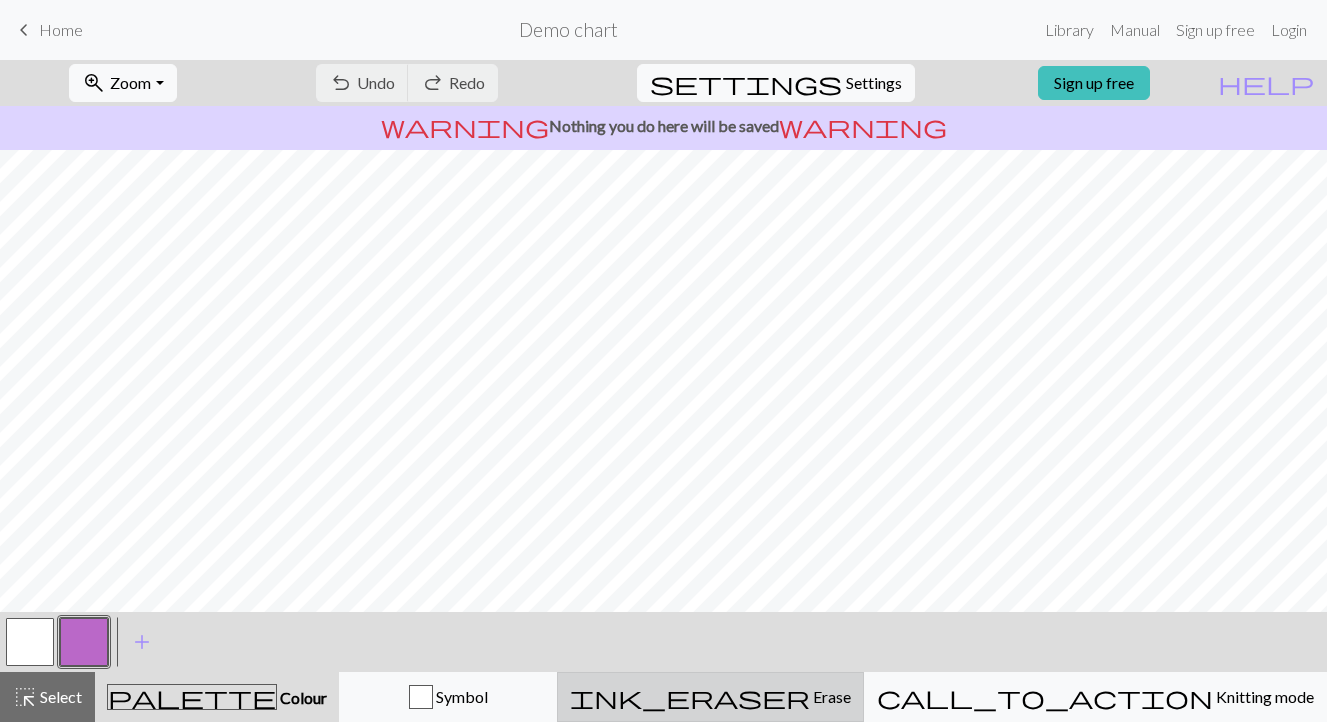click on "Erase" at bounding box center (830, 696) 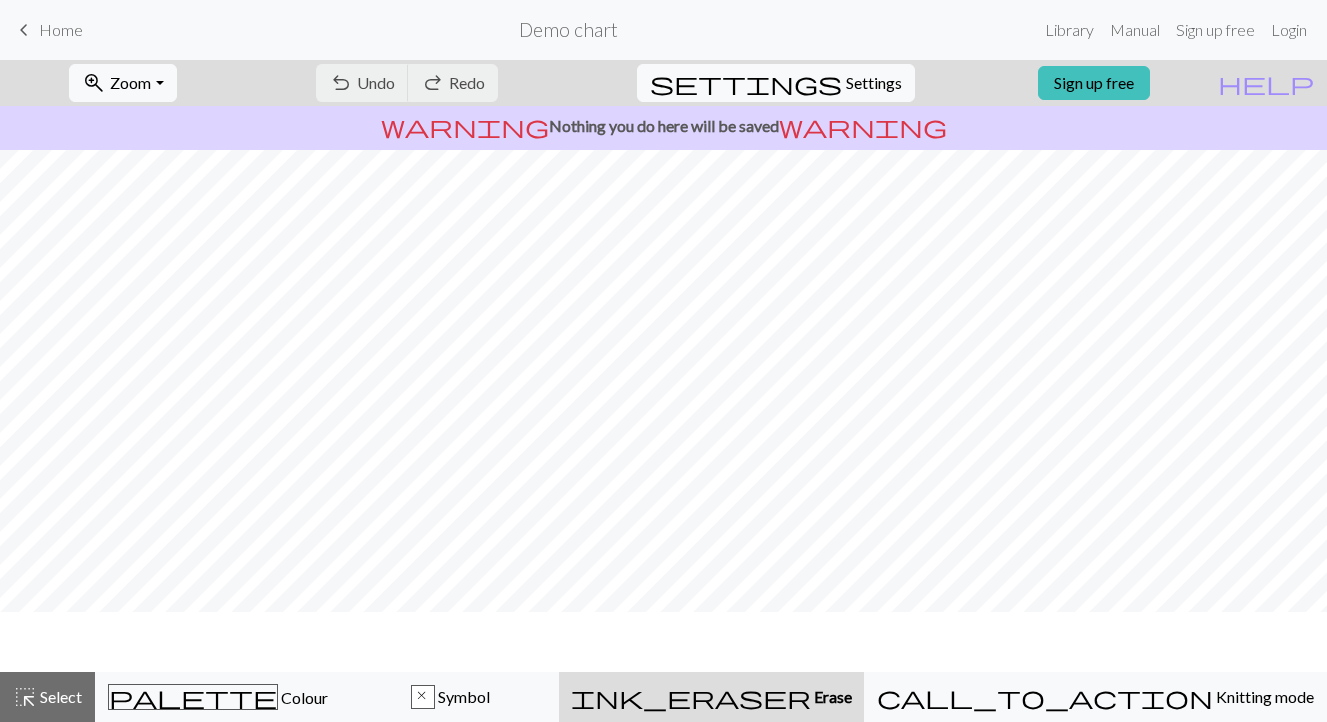 scroll, scrollTop: 208, scrollLeft: 0, axis: vertical 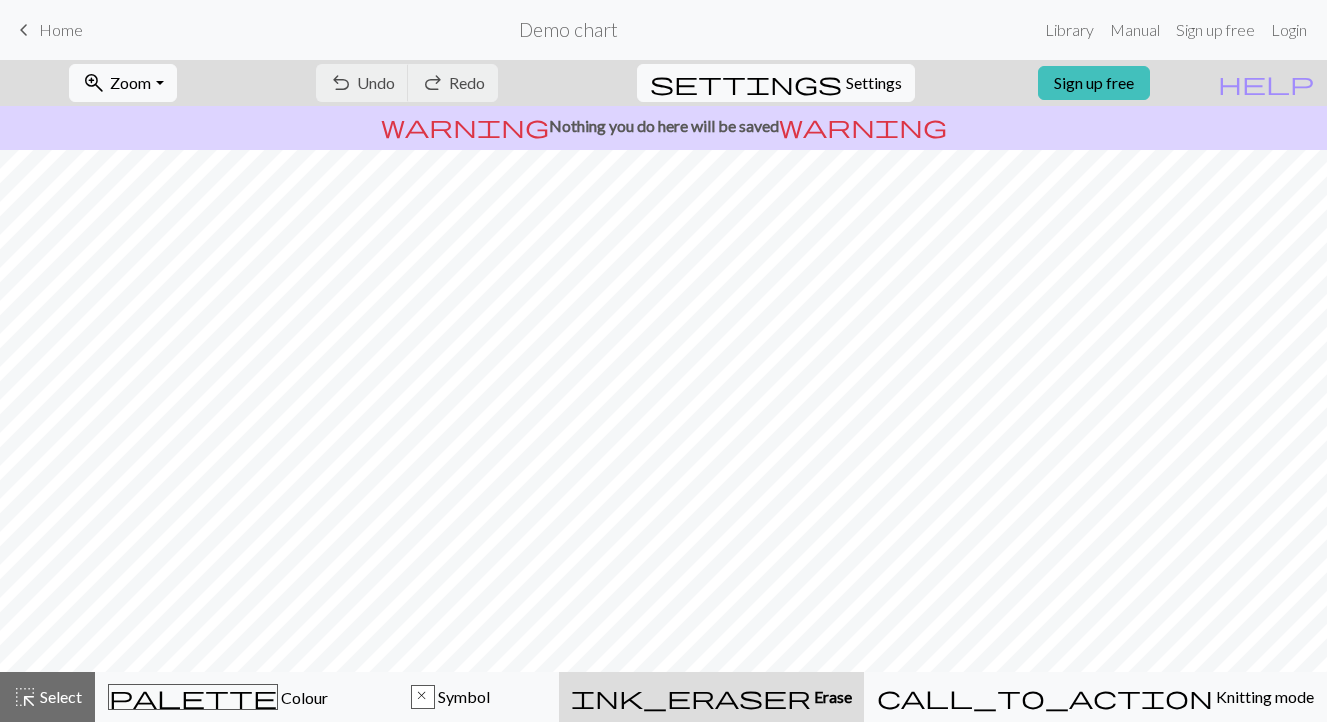 click on "warning  Nothing you do here will be saved  warning" at bounding box center (663, 126) 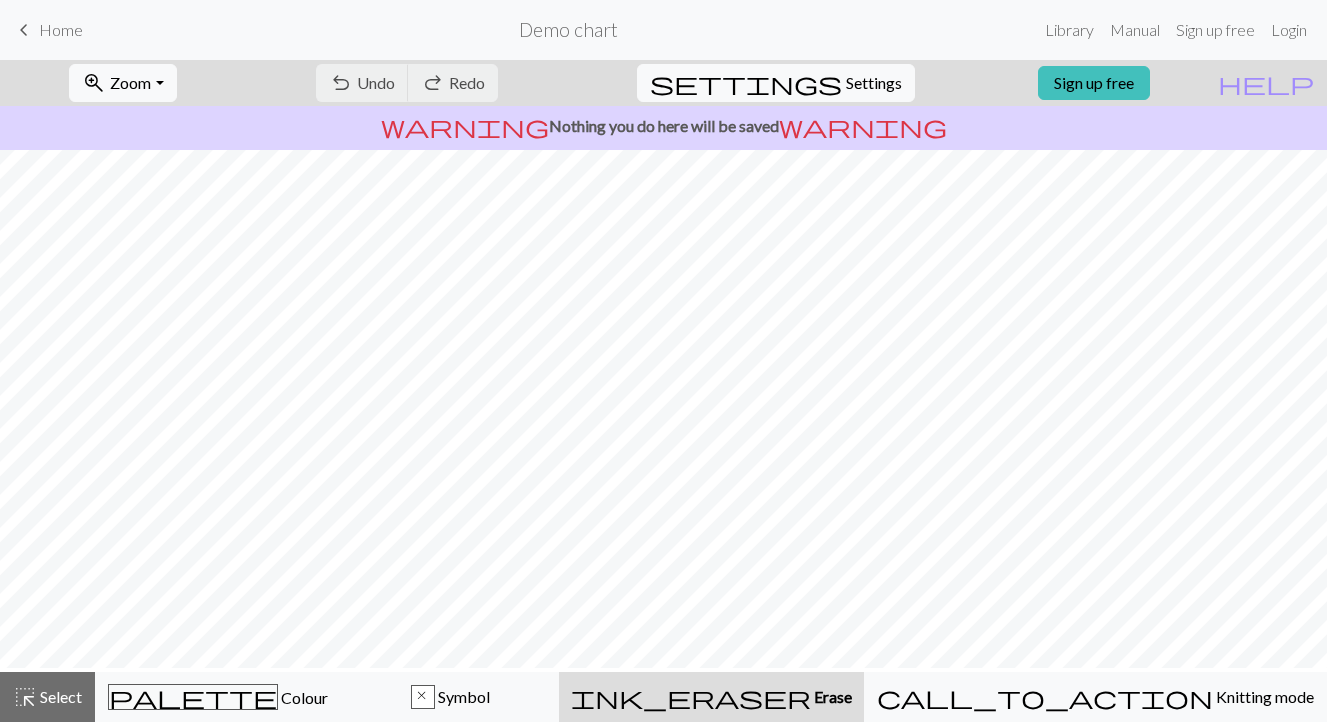 scroll, scrollTop: 179, scrollLeft: 0, axis: vertical 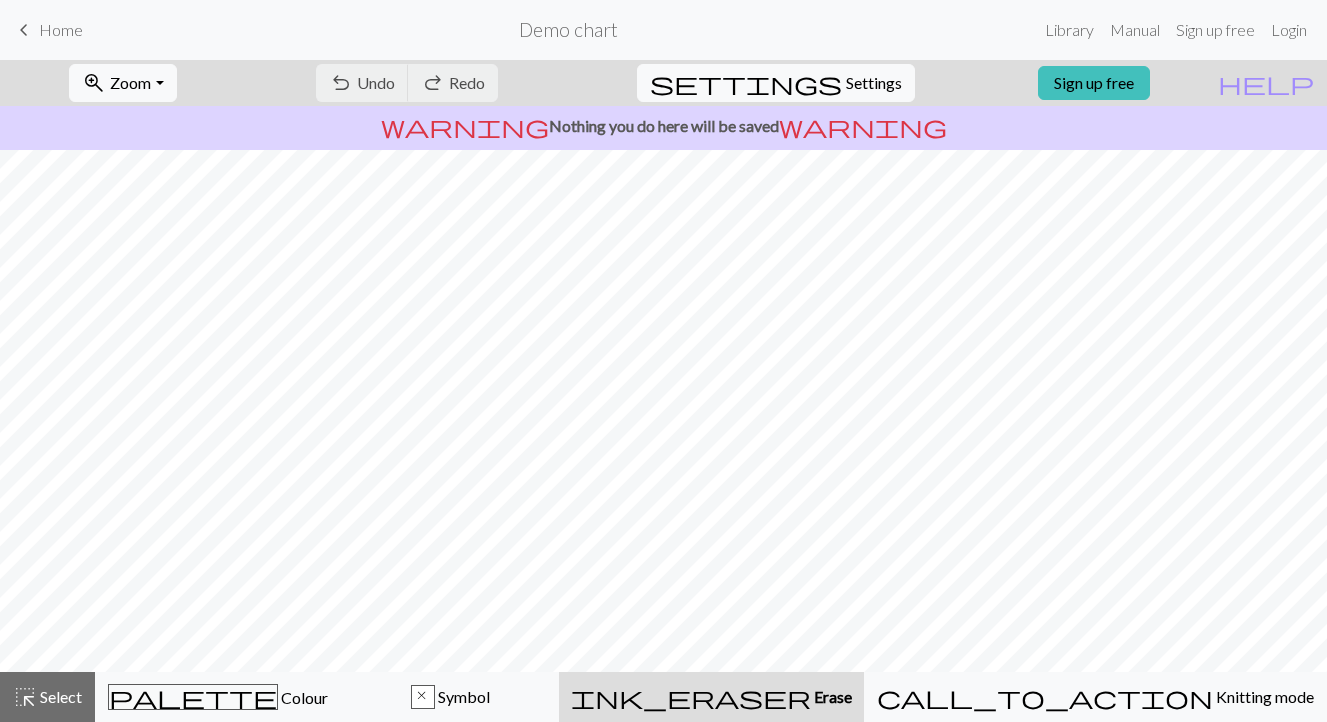 click on "undo Undo Undo redo Redo Redo" at bounding box center [407, 83] 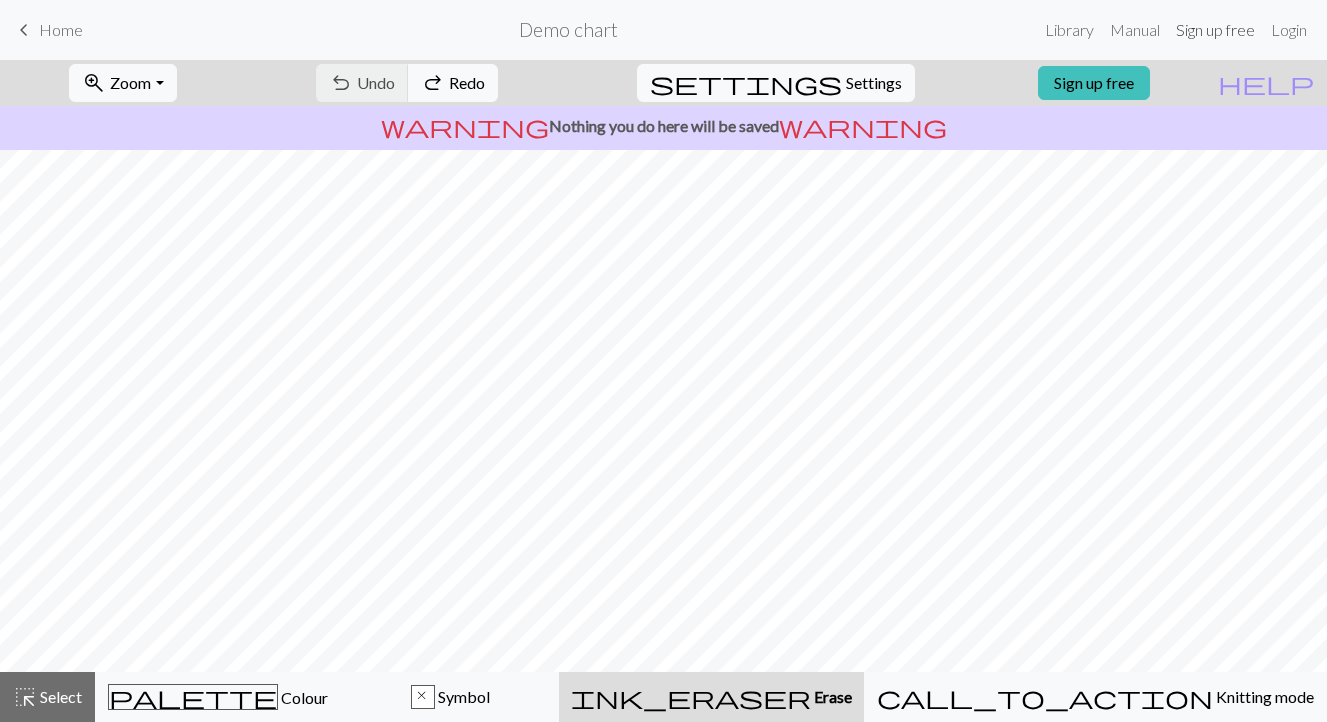 click on "Sign up free" at bounding box center [1215, 30] 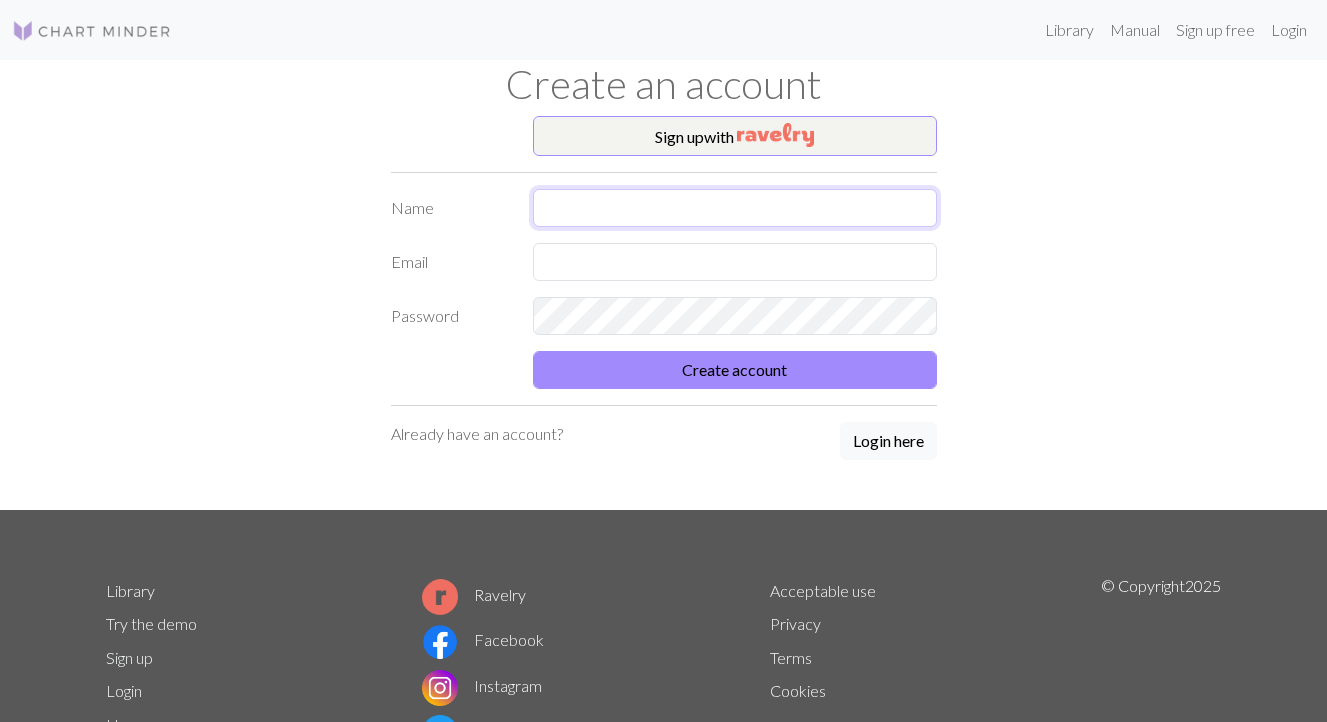 click at bounding box center (735, 208) 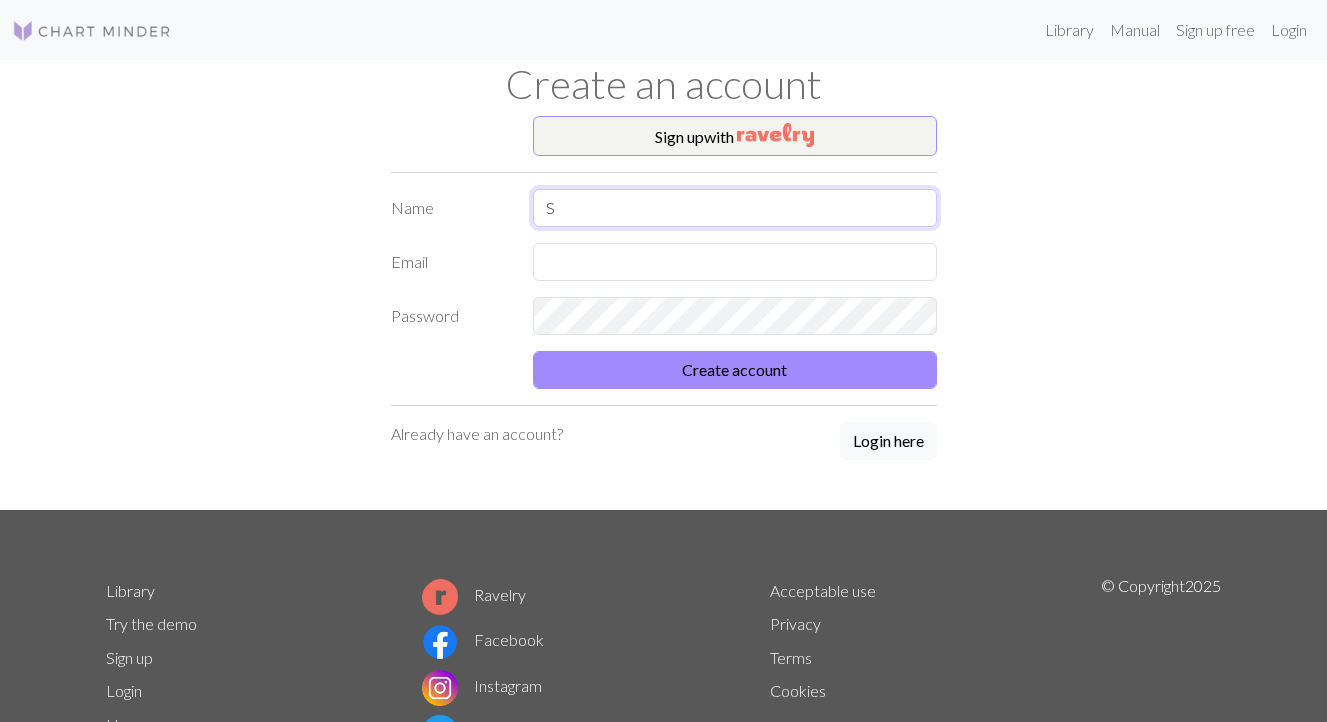type on "S" 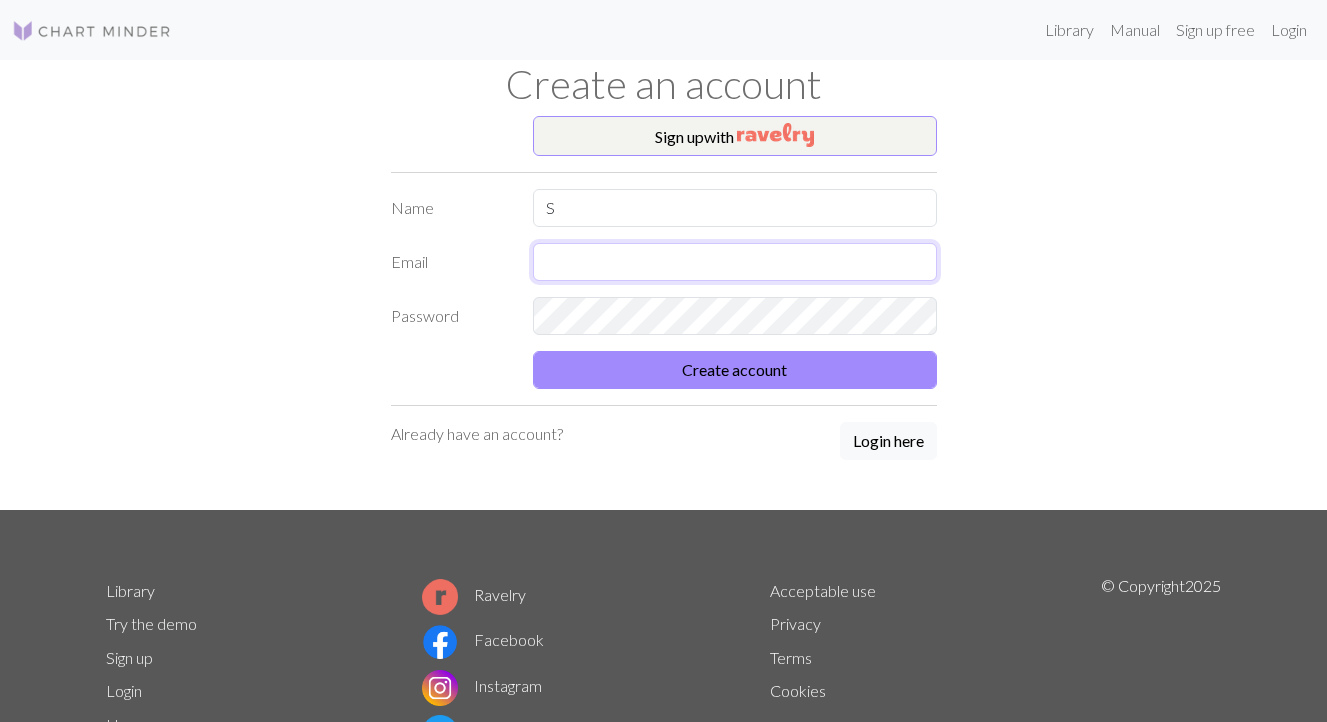 click at bounding box center (735, 262) 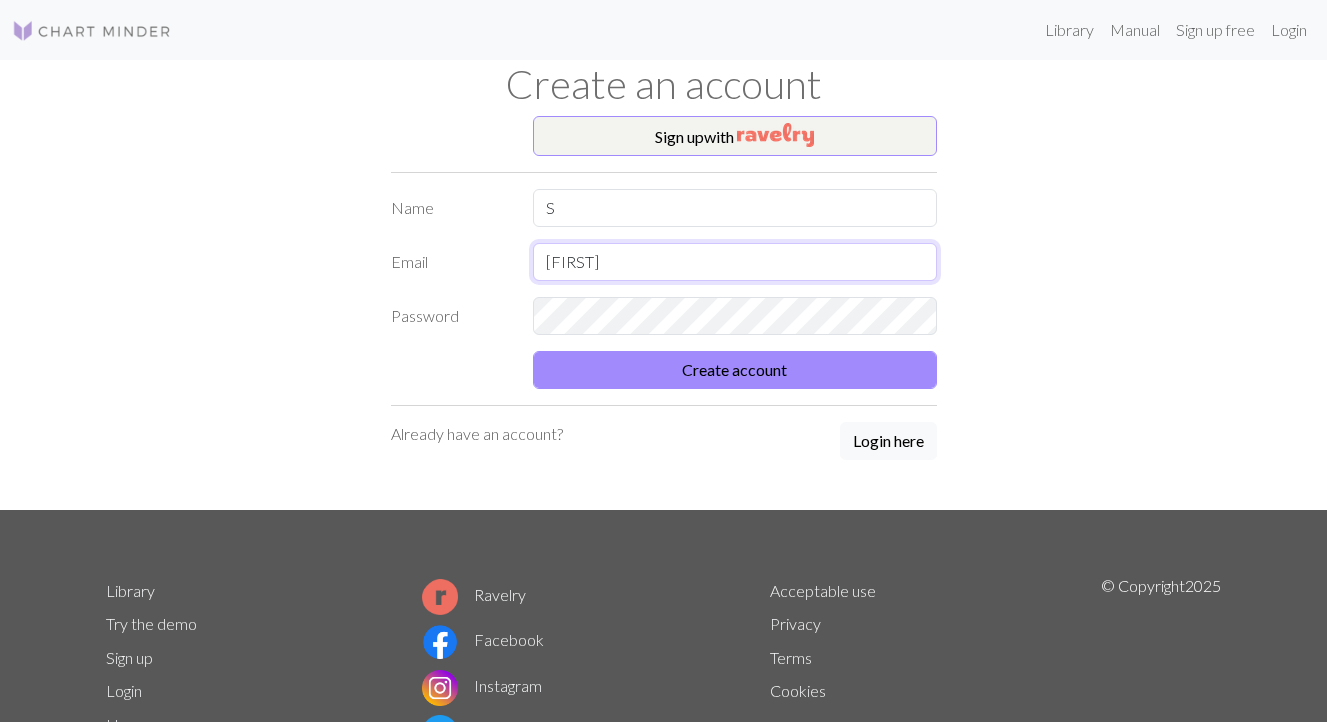 type on "saigeling@[EXAMPLE.COM]" 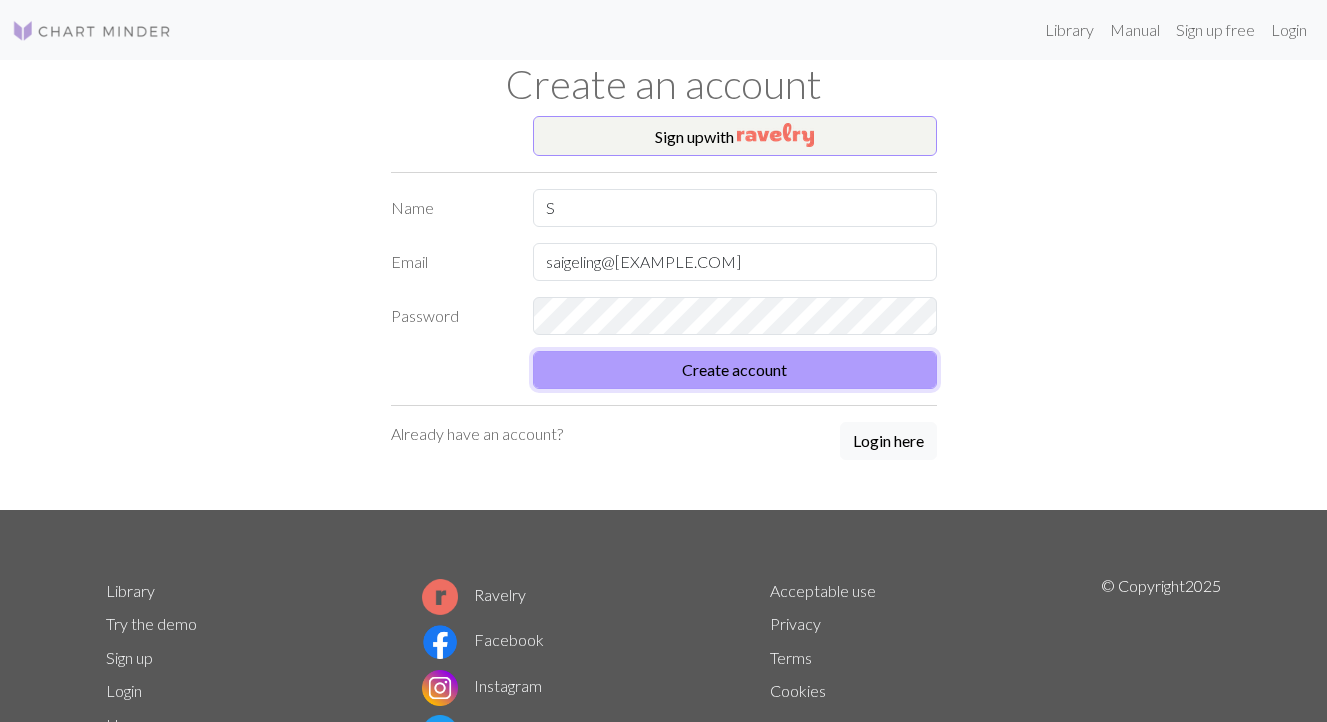 click on "Create account" at bounding box center [735, 370] 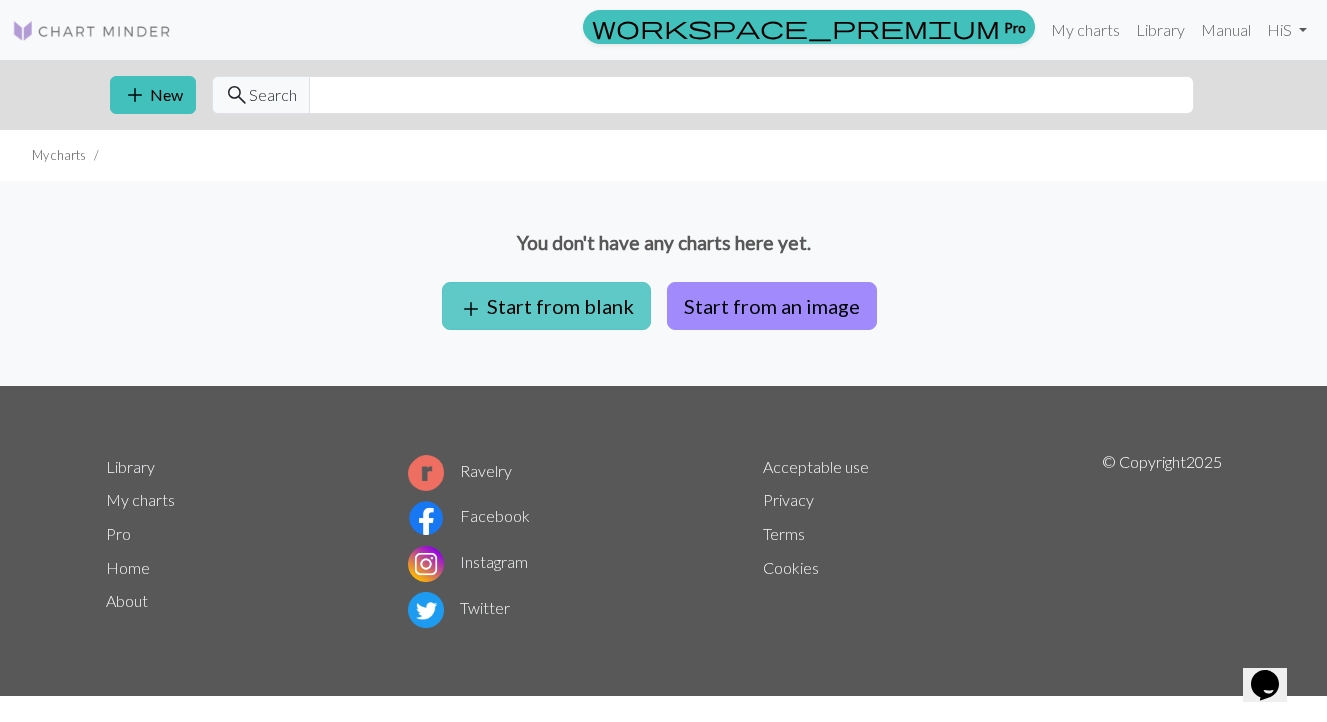 click on "add   Start from blank" at bounding box center (546, 306) 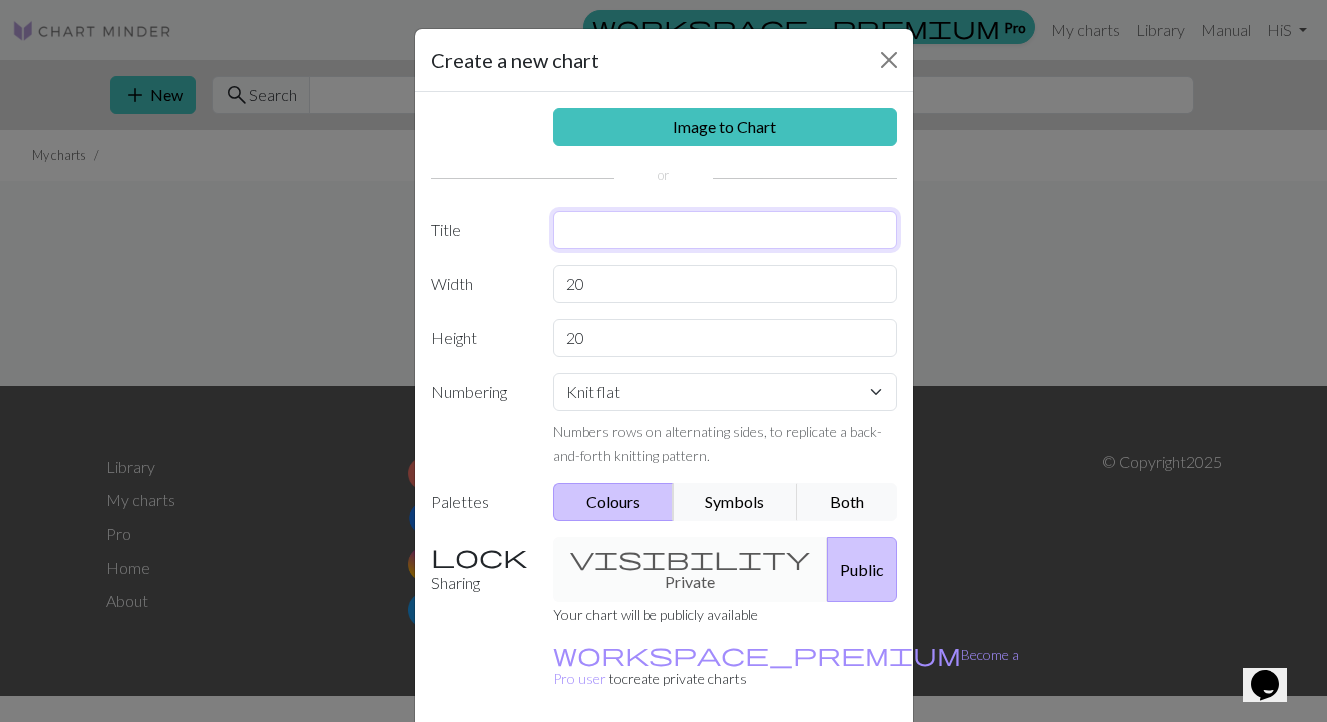 click at bounding box center [725, 230] 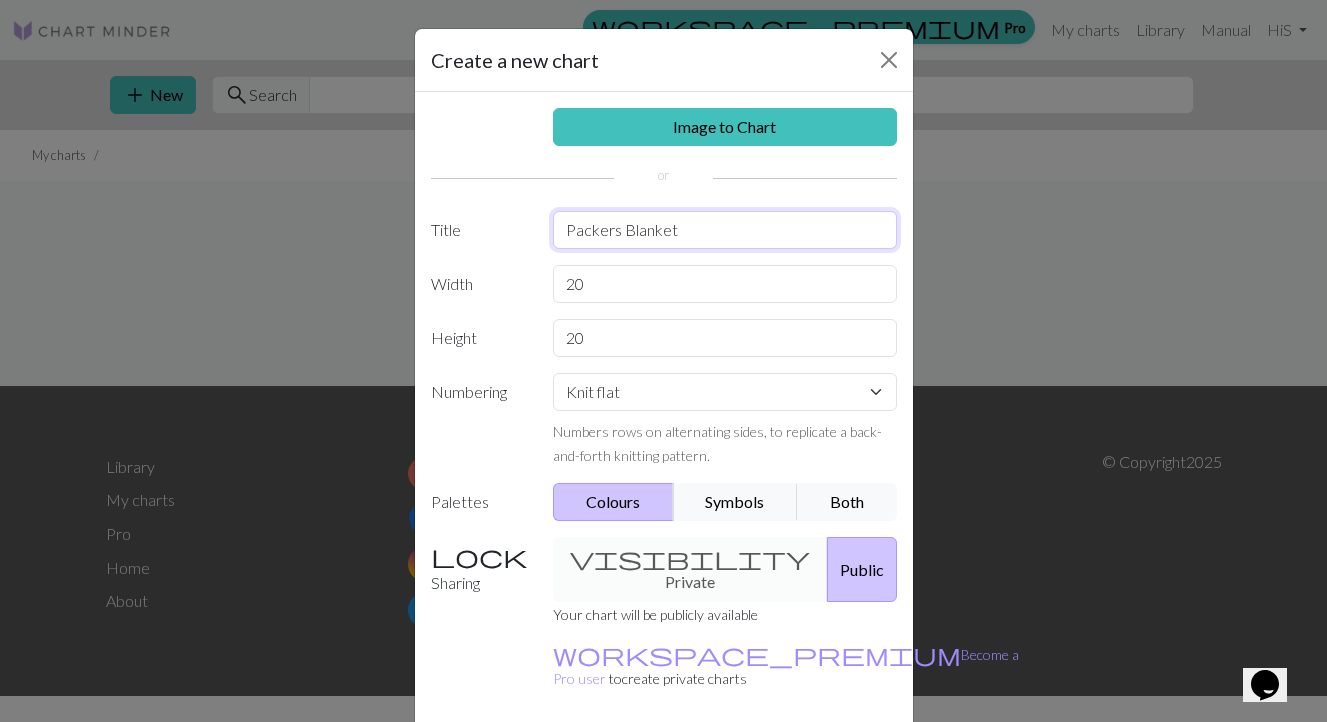 type on "Packers Blanket" 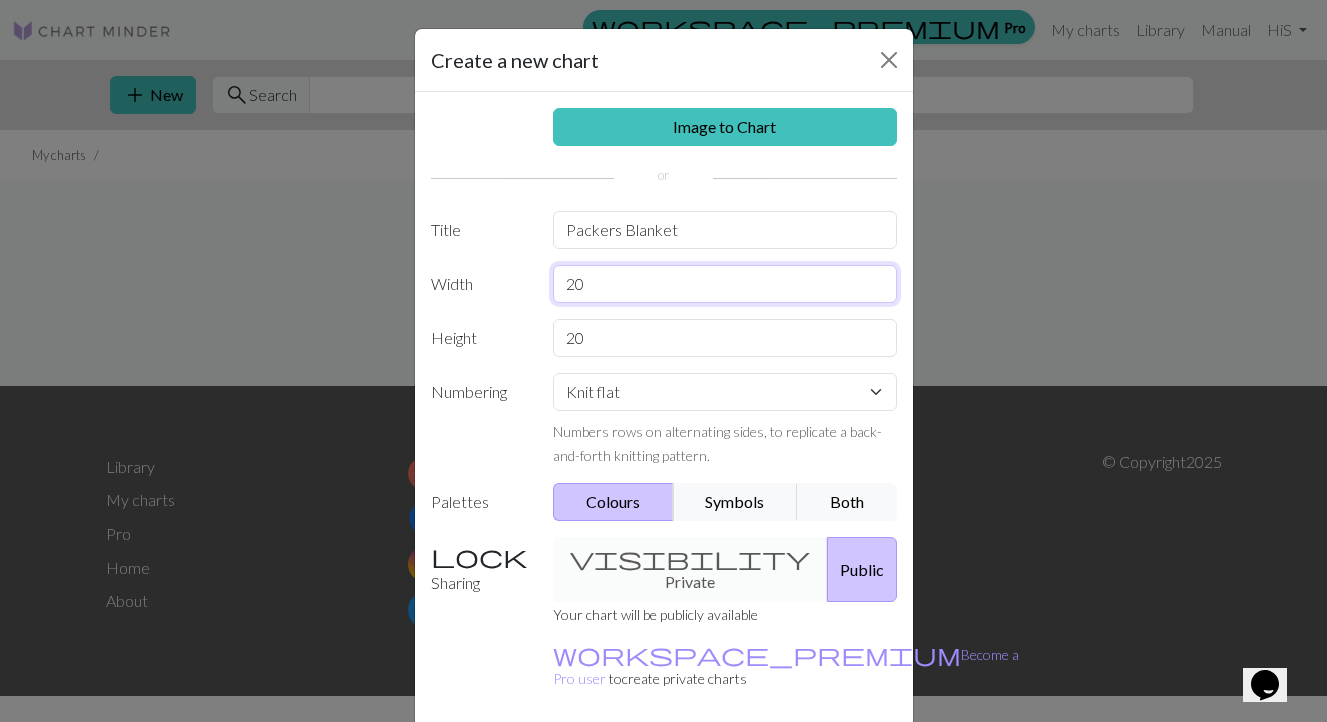 click on "20" at bounding box center [725, 284] 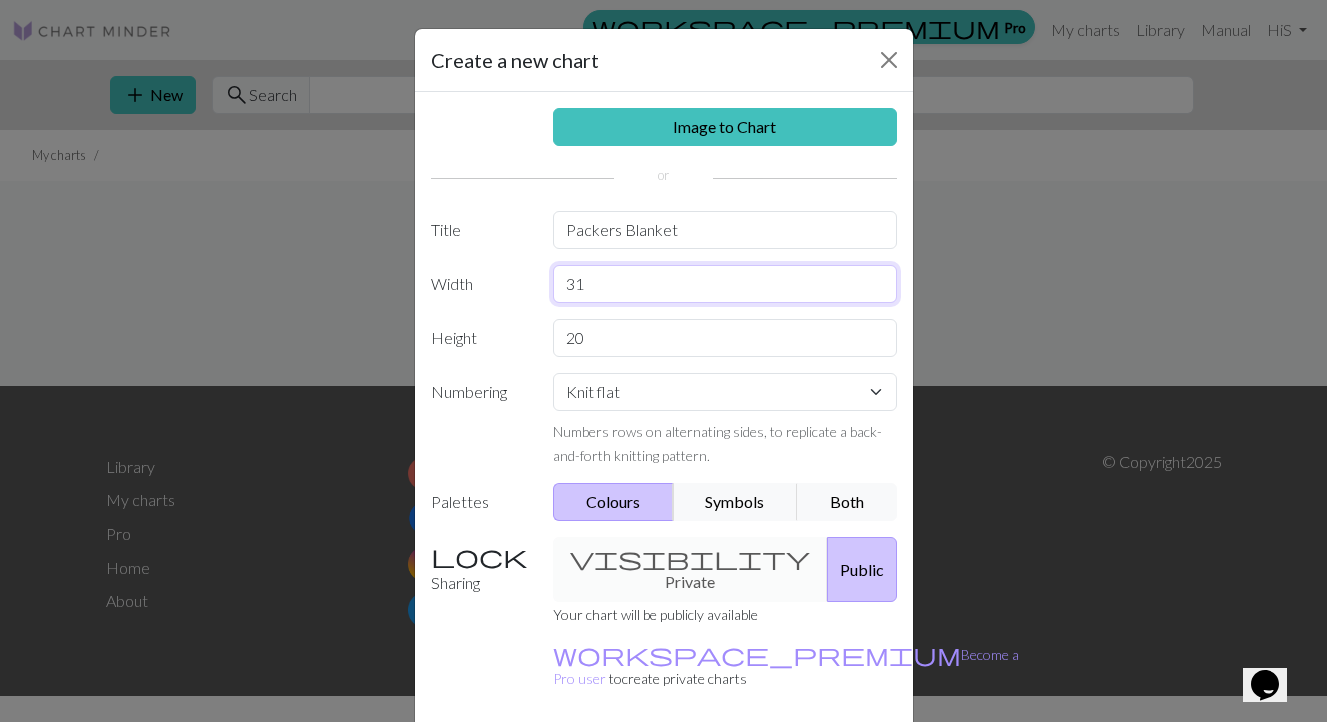 type on "31" 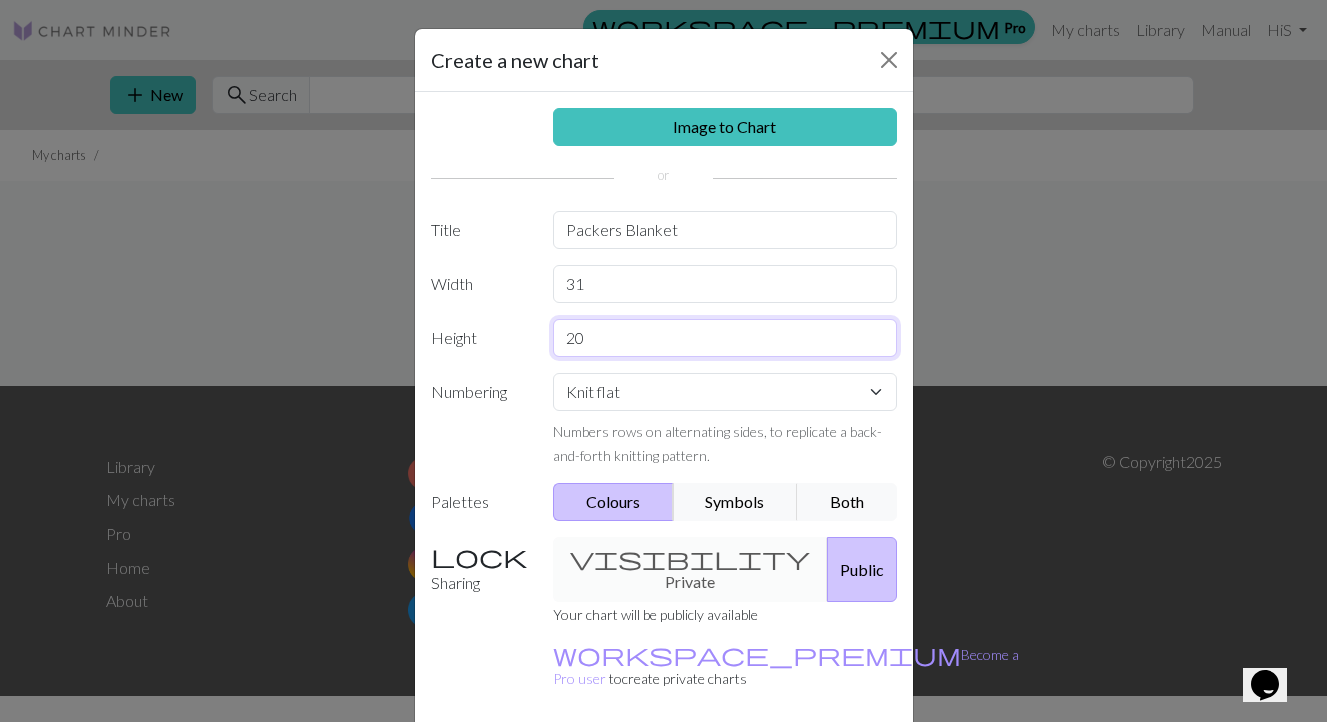 click on "20" at bounding box center [725, 338] 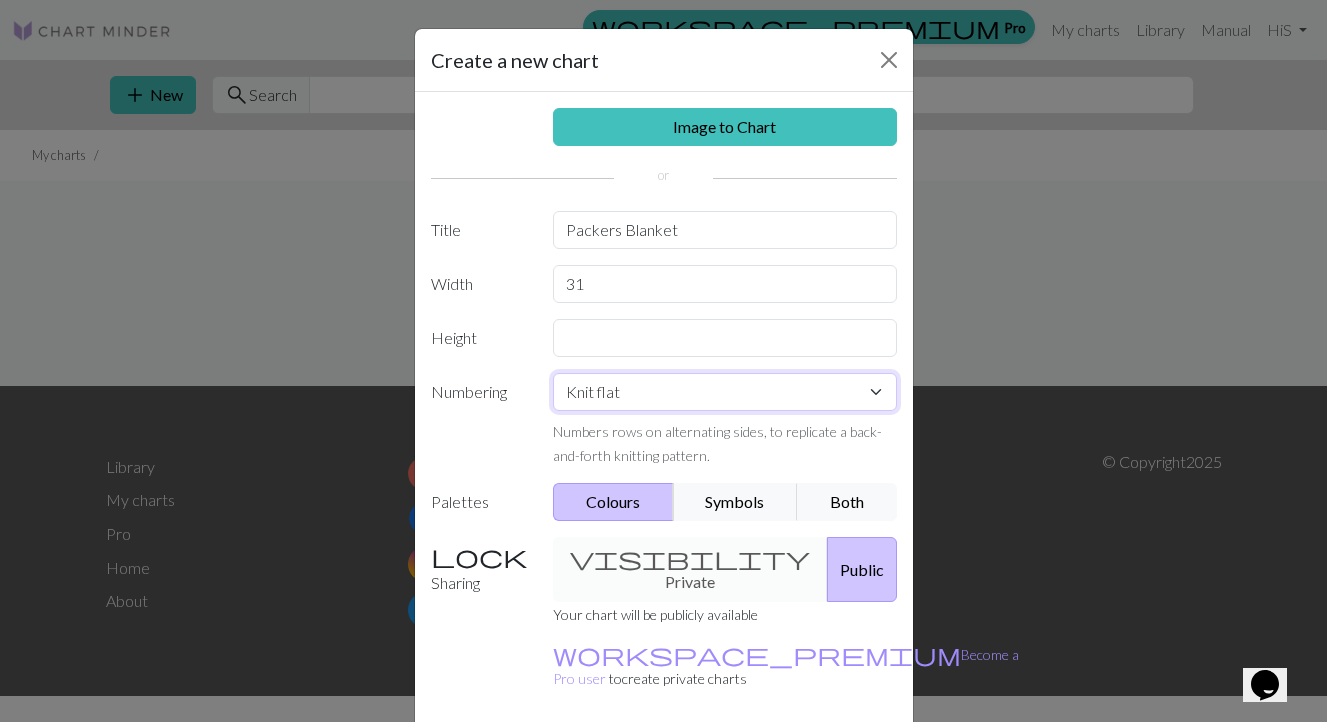 click on "Image to Chart Title Packers Blanket Width 31 Height Numbering Knit flat Knit in the round Lace knitting Cross stitch Numbers rows on alternating sides, to replicate a back-and-forth knitting pattern. Palettes Colours Symbols Both Sharing visibility  Private Public Your chart will be publicly available workspace_premium Become a Pro user   to  create private charts" at bounding box center [664, 415] 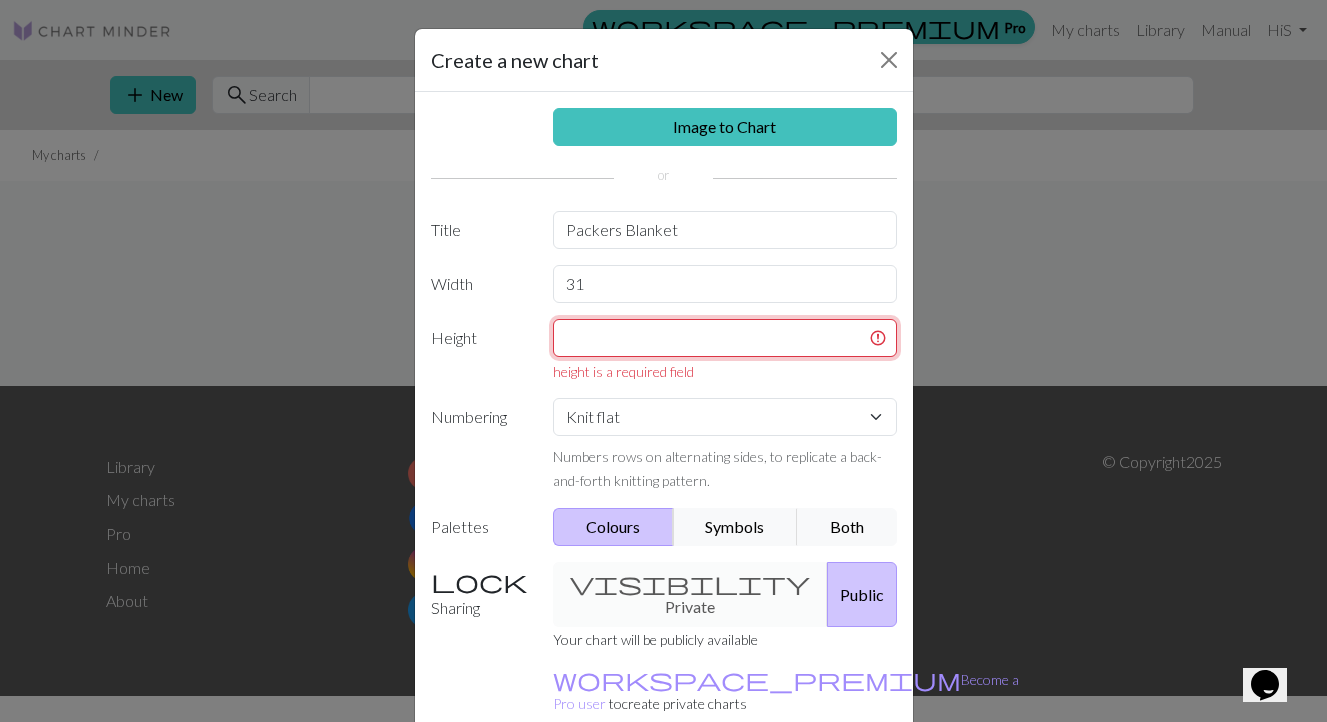 click at bounding box center (725, 338) 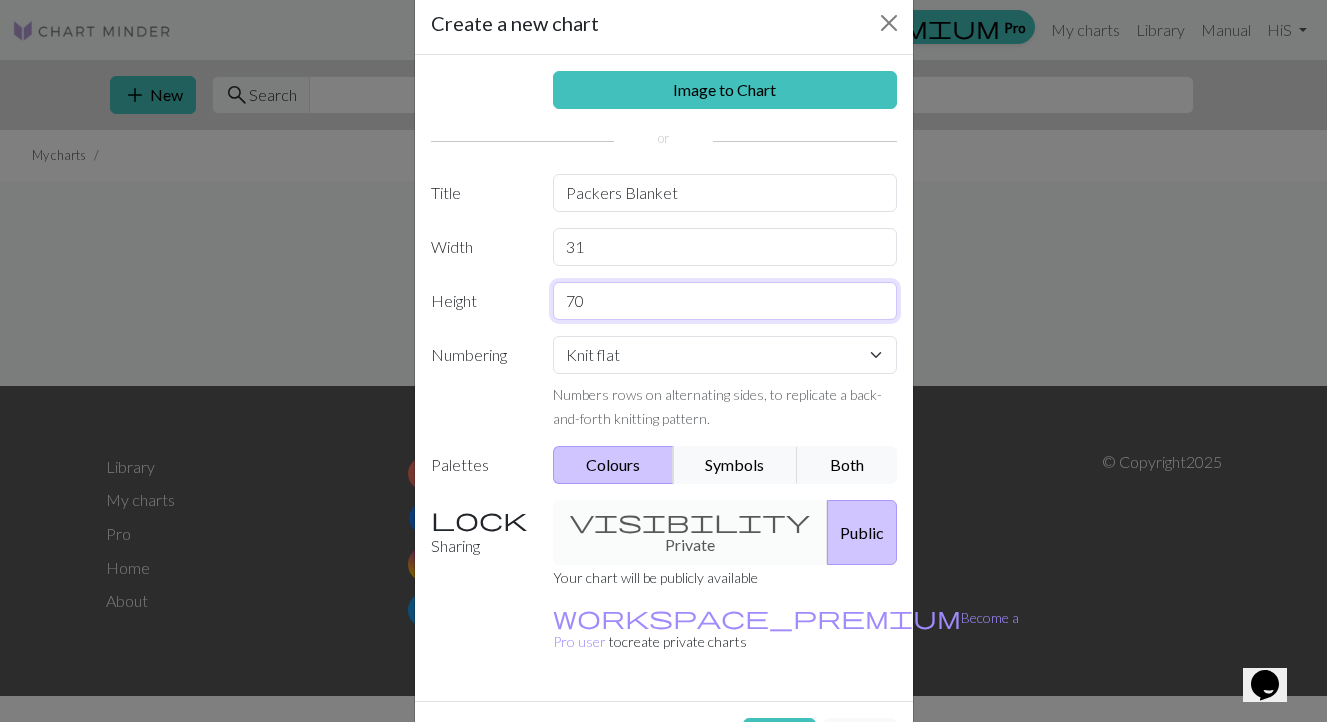 scroll, scrollTop: 67, scrollLeft: 0, axis: vertical 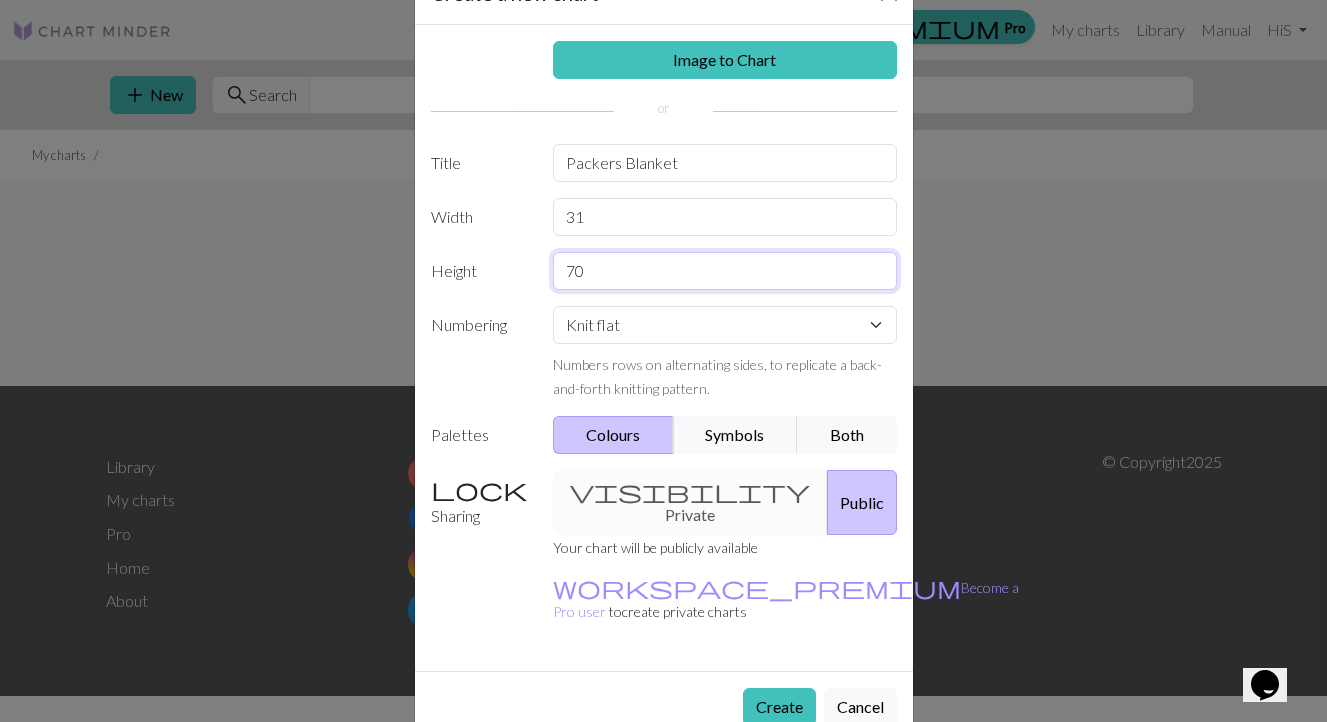 type on "70" 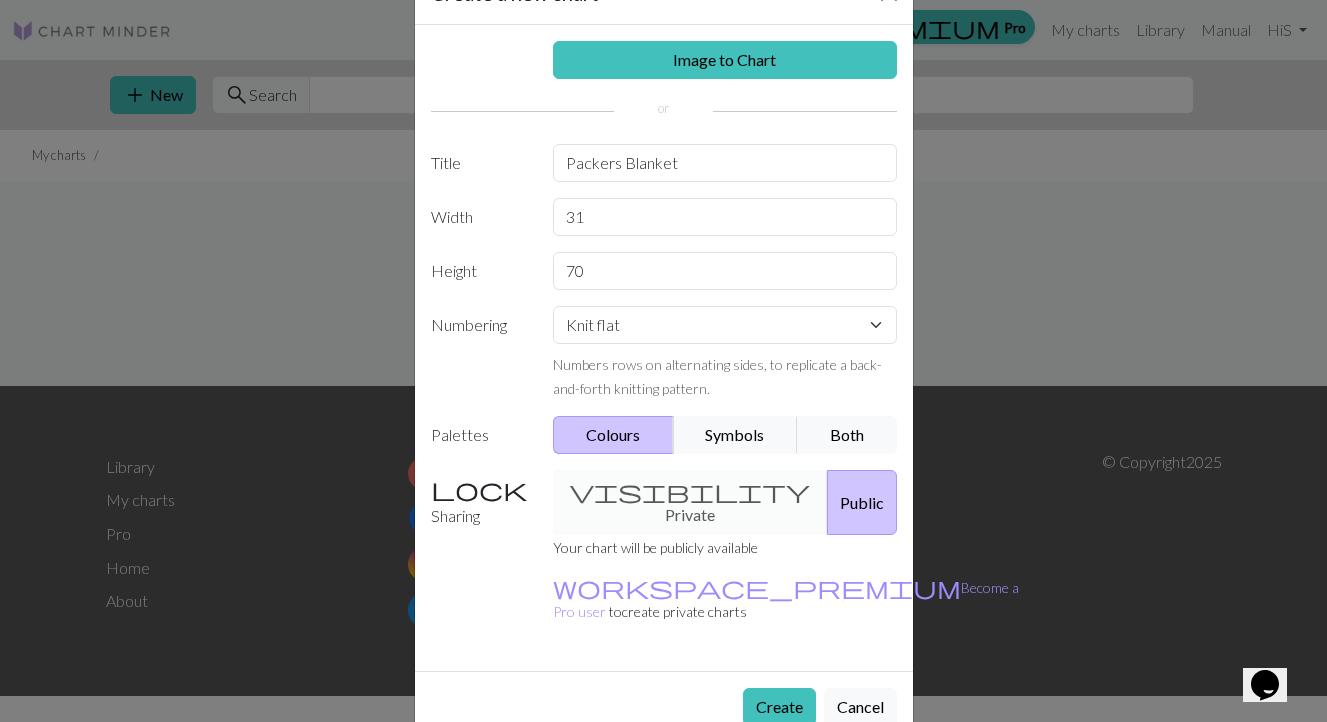 click on "visibility  Private Public" at bounding box center [725, 502] 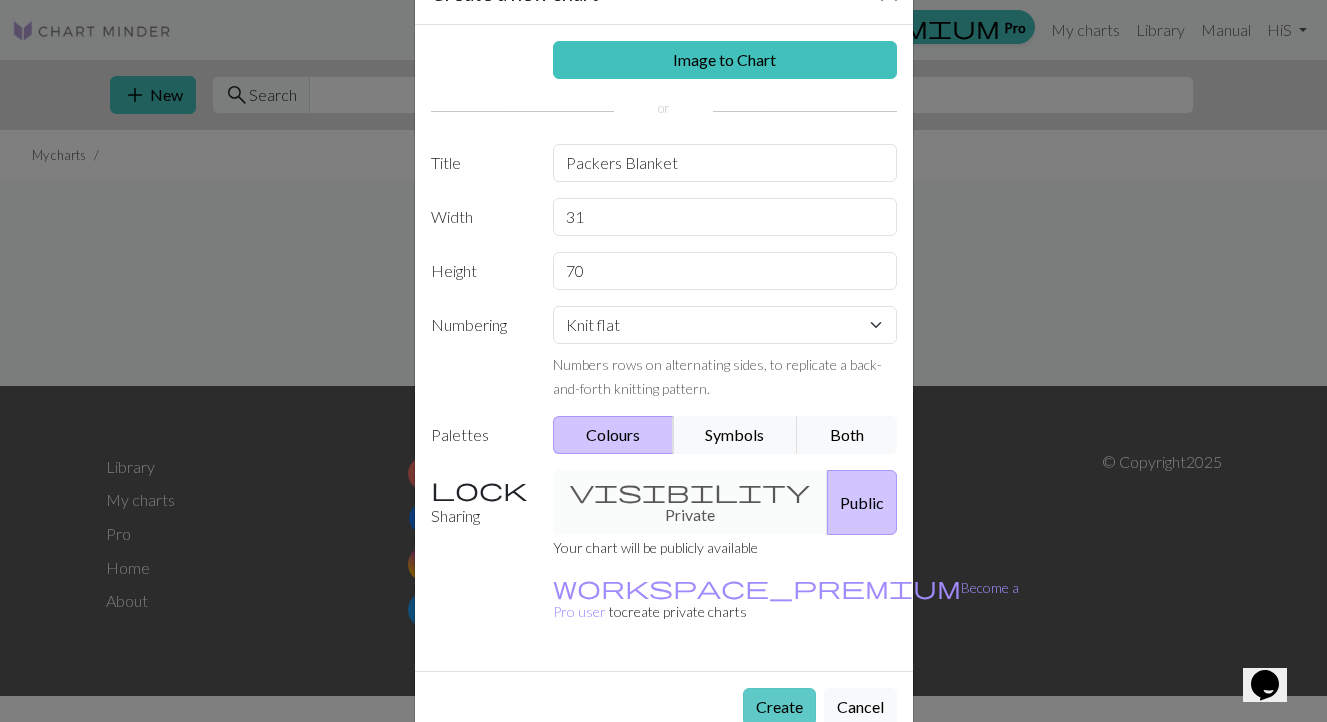 click on "Create" at bounding box center (779, 707) 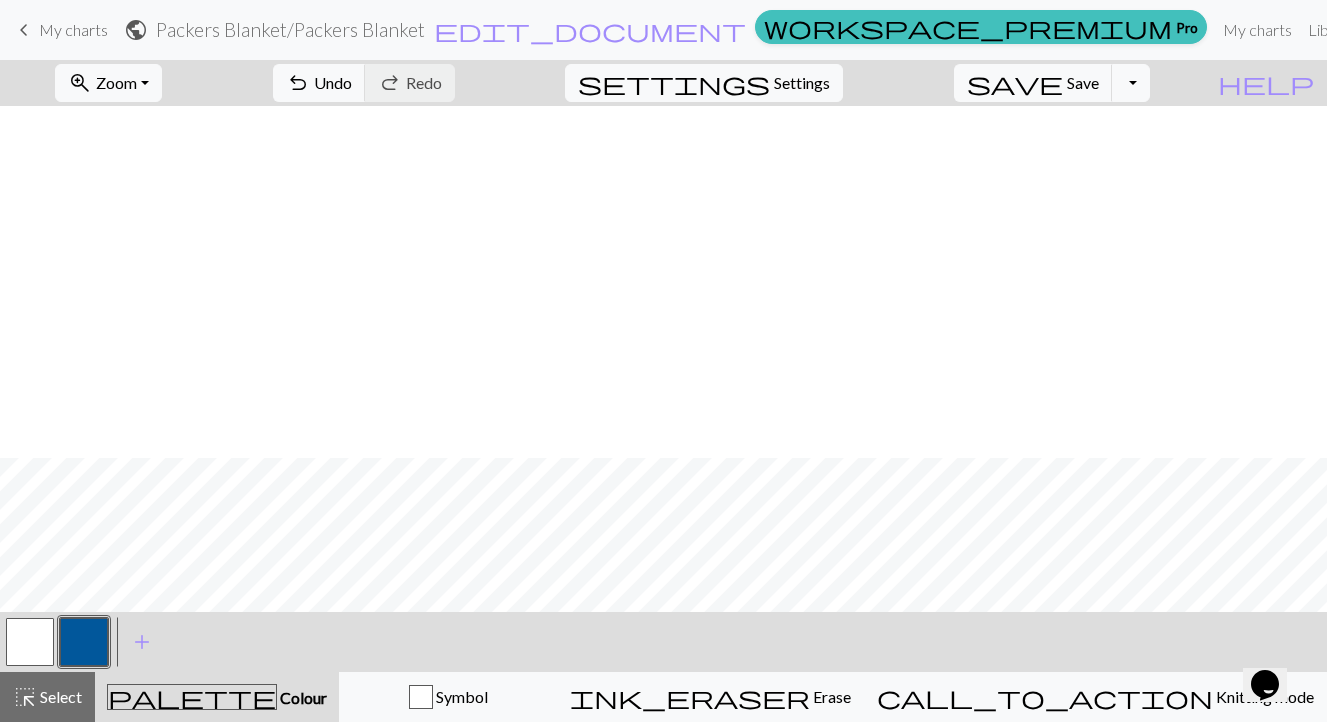 scroll, scrollTop: 984, scrollLeft: 0, axis: vertical 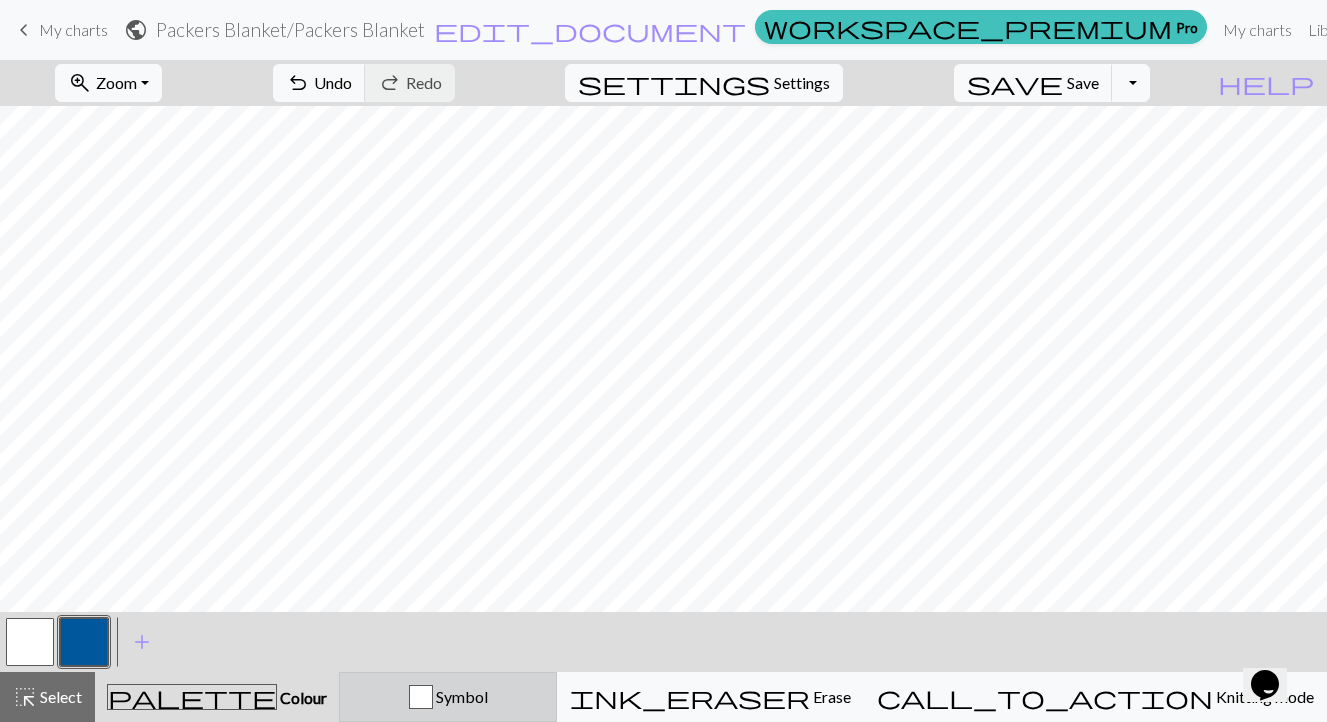 click at bounding box center [421, 697] 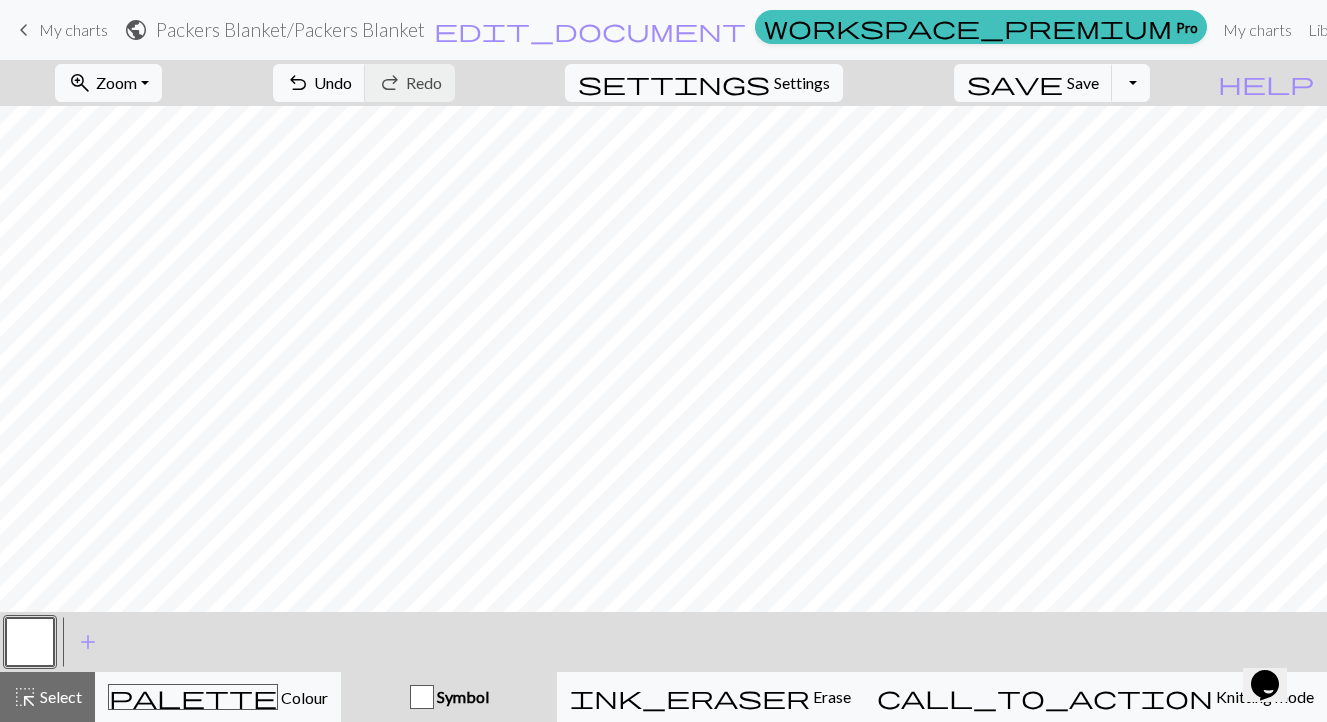 click on "• add Add a  symbol" at bounding box center [663, 642] 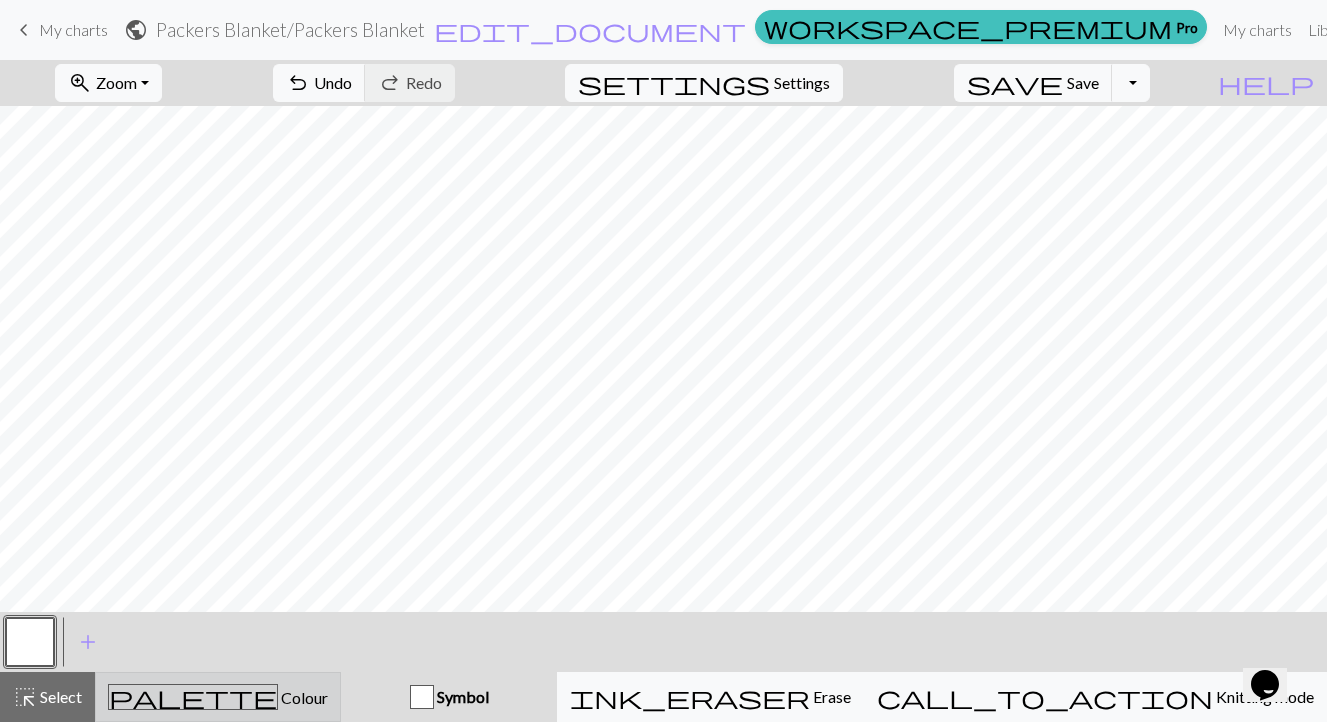 click on "palette   Colour   Colour" at bounding box center (218, 697) 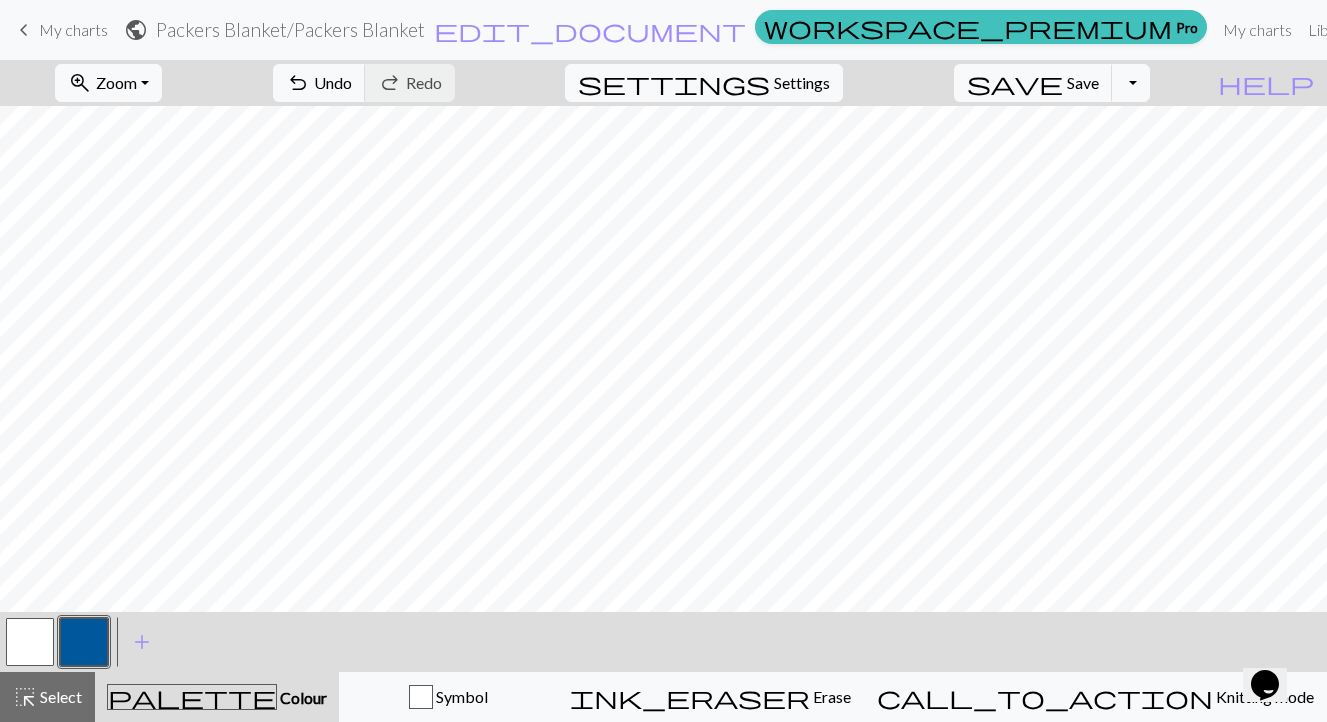 click at bounding box center [84, 642] 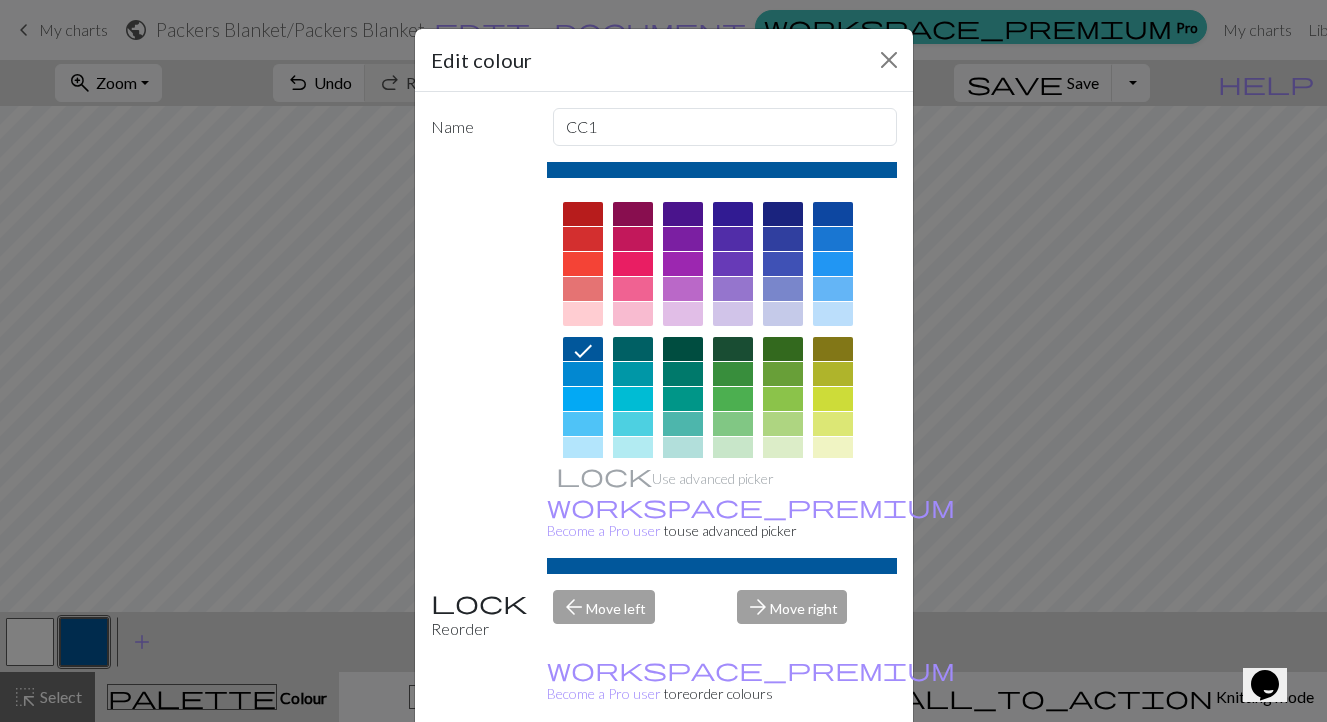 click at bounding box center [733, 349] 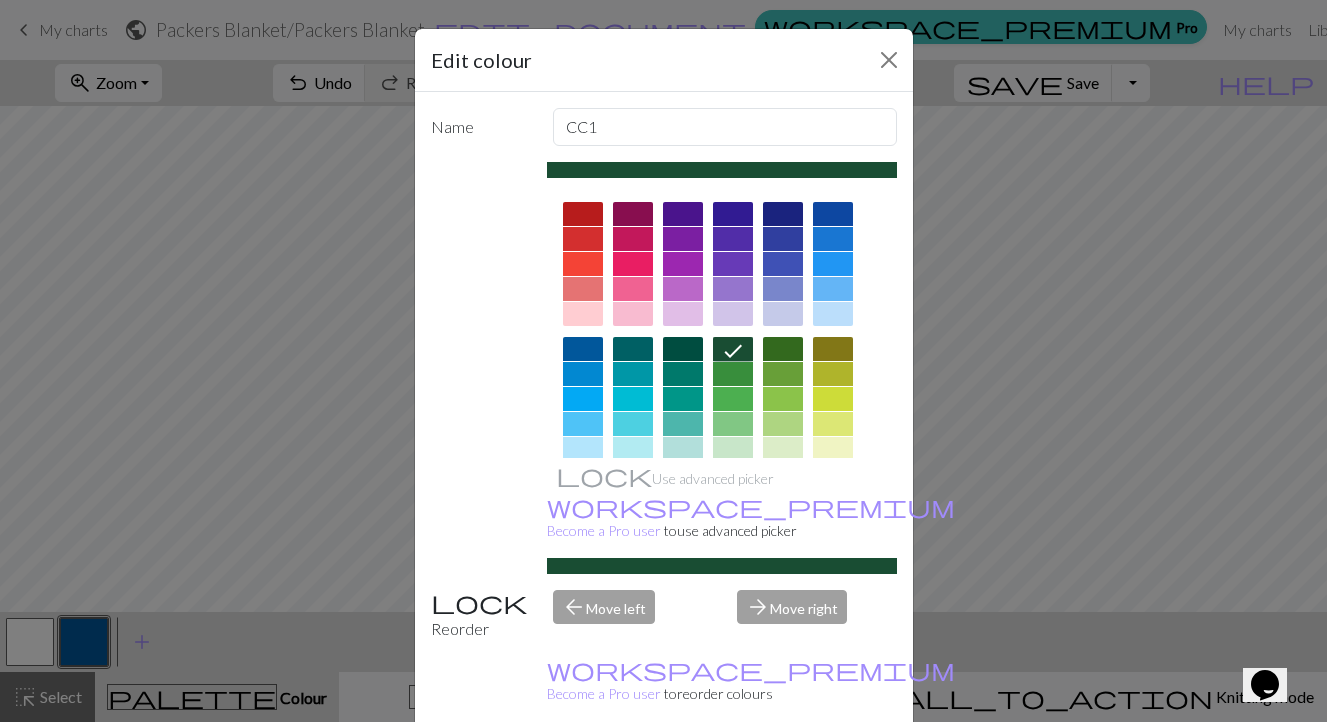 click at bounding box center (783, 349) 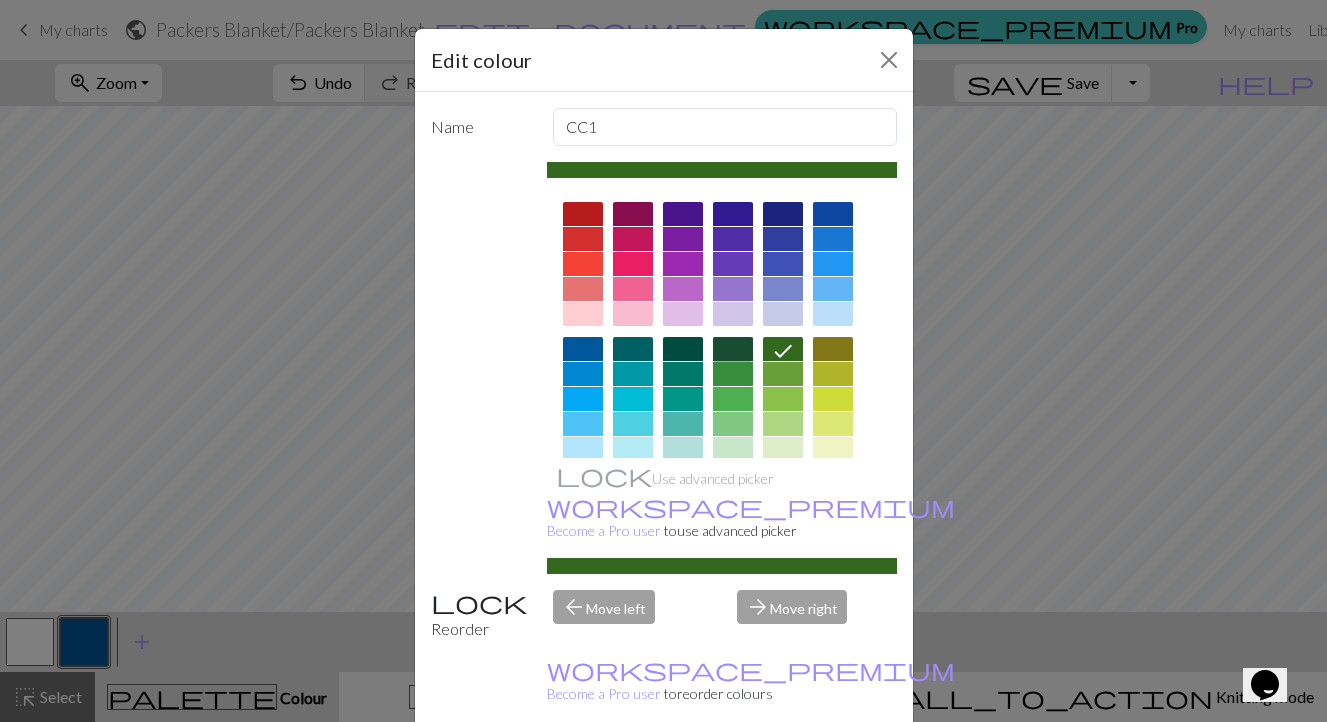 click at bounding box center [733, 349] 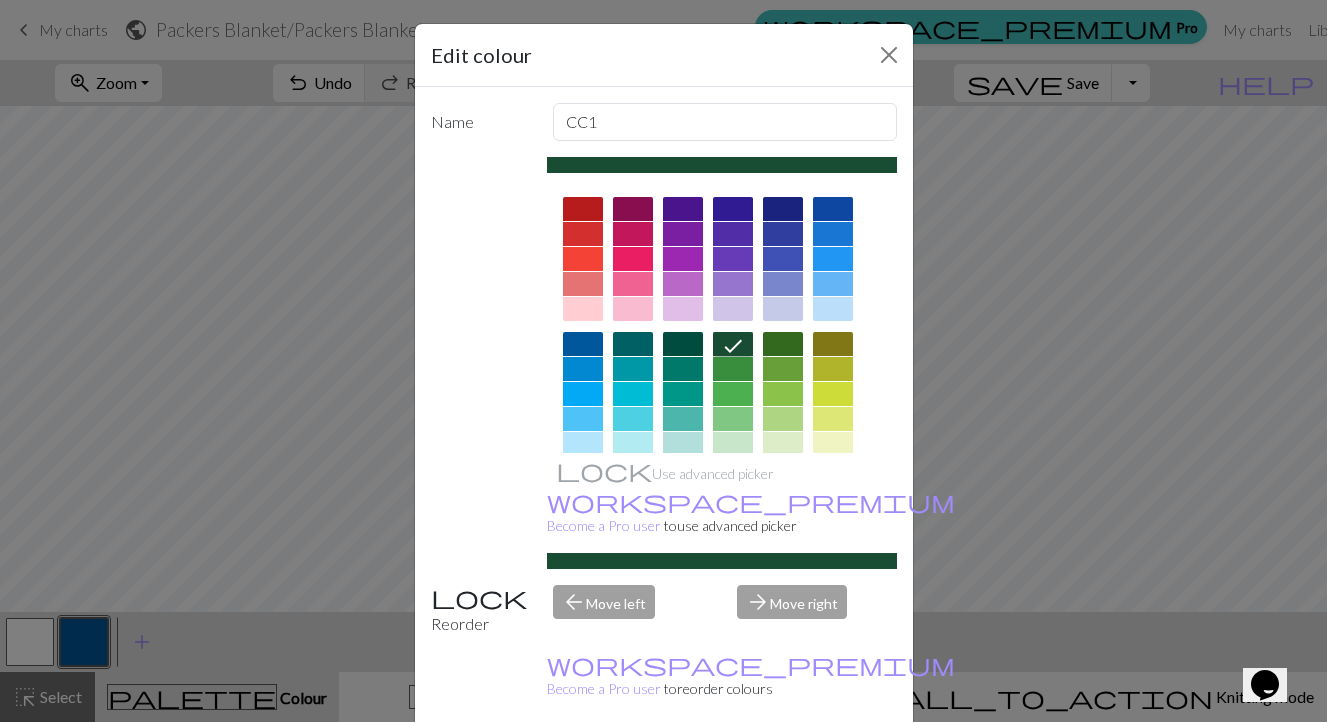 scroll, scrollTop: 0, scrollLeft: 0, axis: both 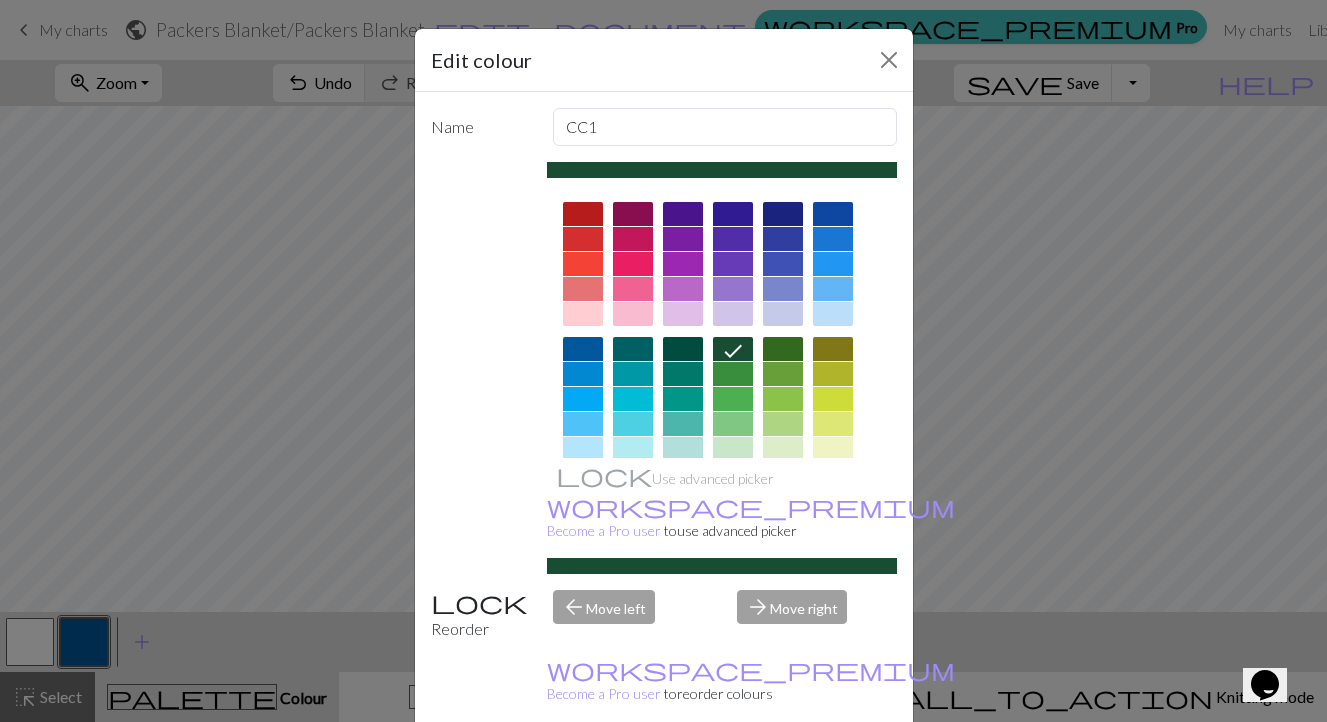 click on "Done" at bounding box center [784, 773] 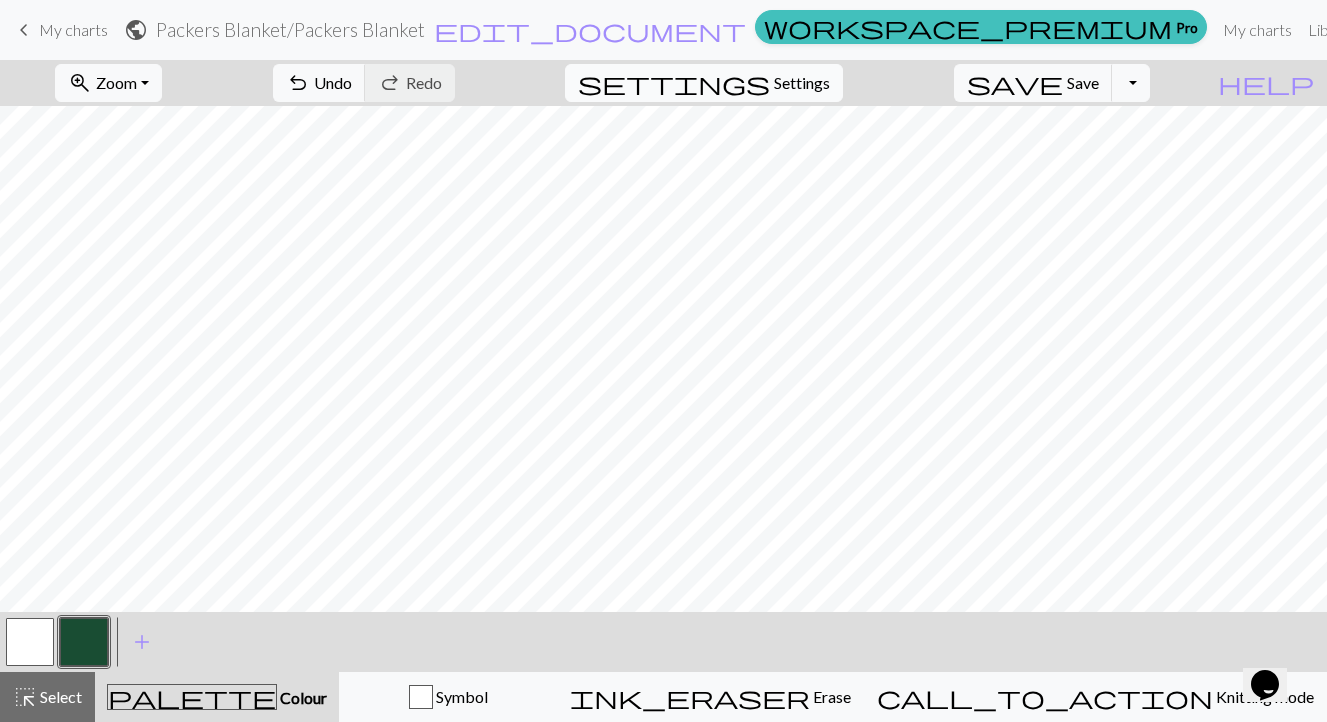 click on "Settings" at bounding box center (802, 83) 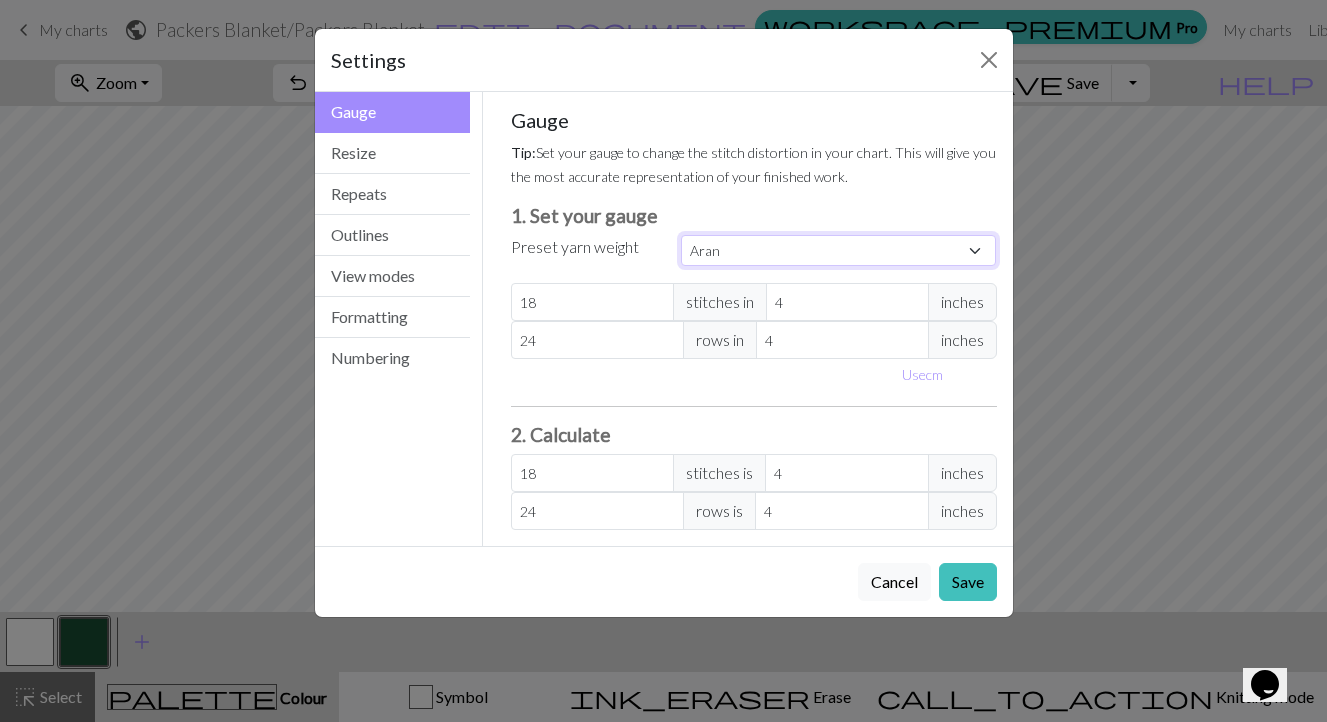 click on "Custom Square Lace Light Fingering Fingering Sport Double knit Worsted Aran Bulky Super Bulky" at bounding box center [839, 250] 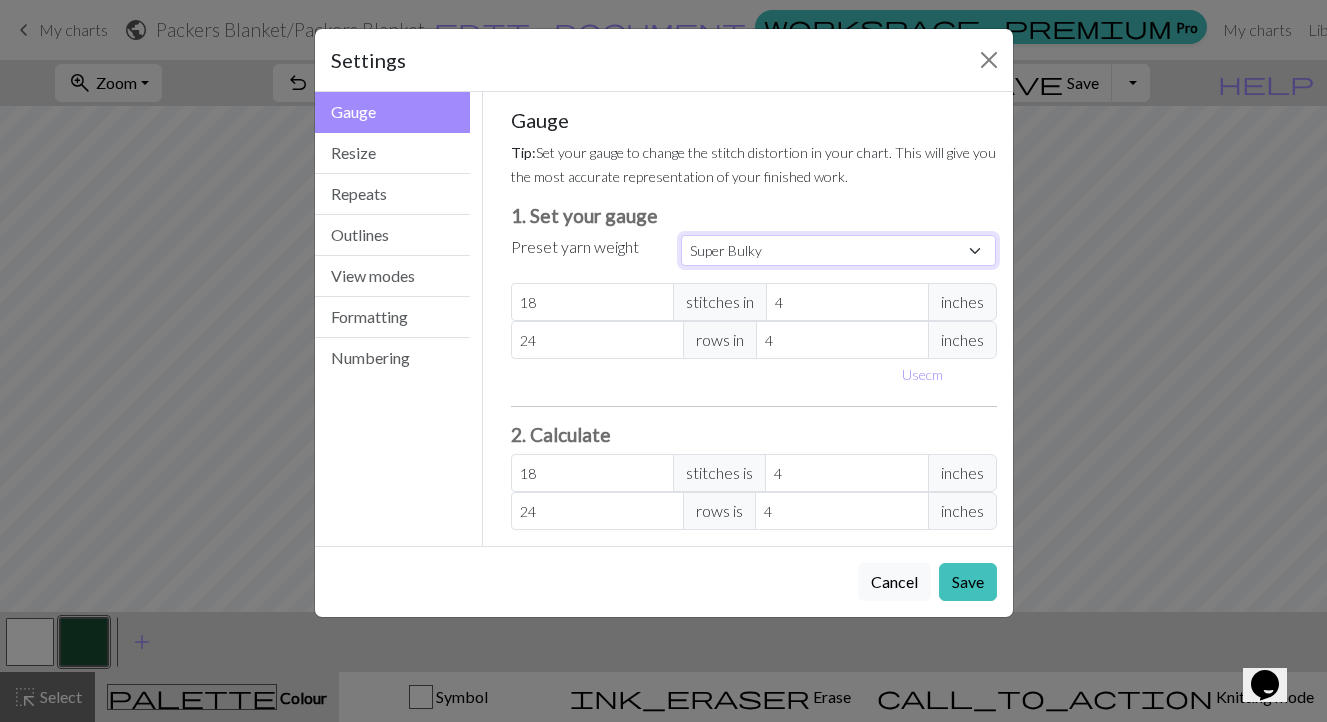 type on "8" 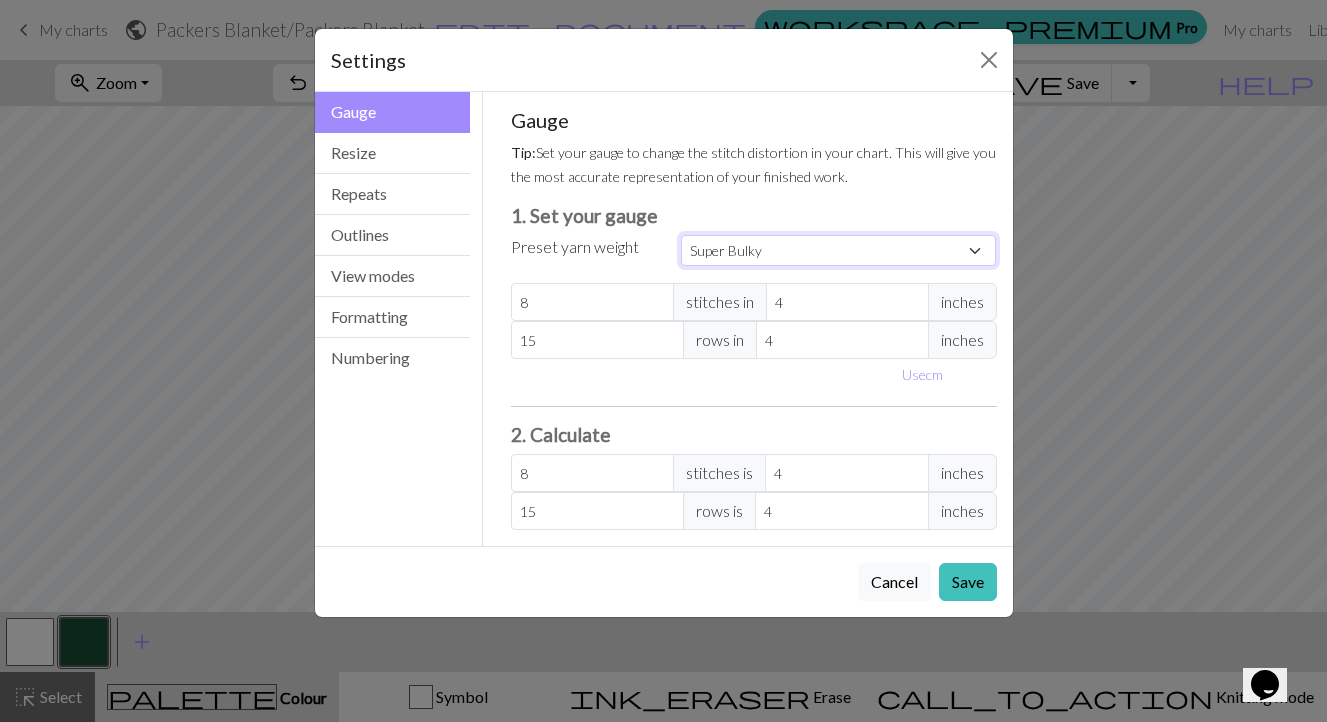 click on "Custom Square Lace Light Fingering Fingering Sport Double knit Worsted Aran Bulky Super Bulky" at bounding box center [839, 250] 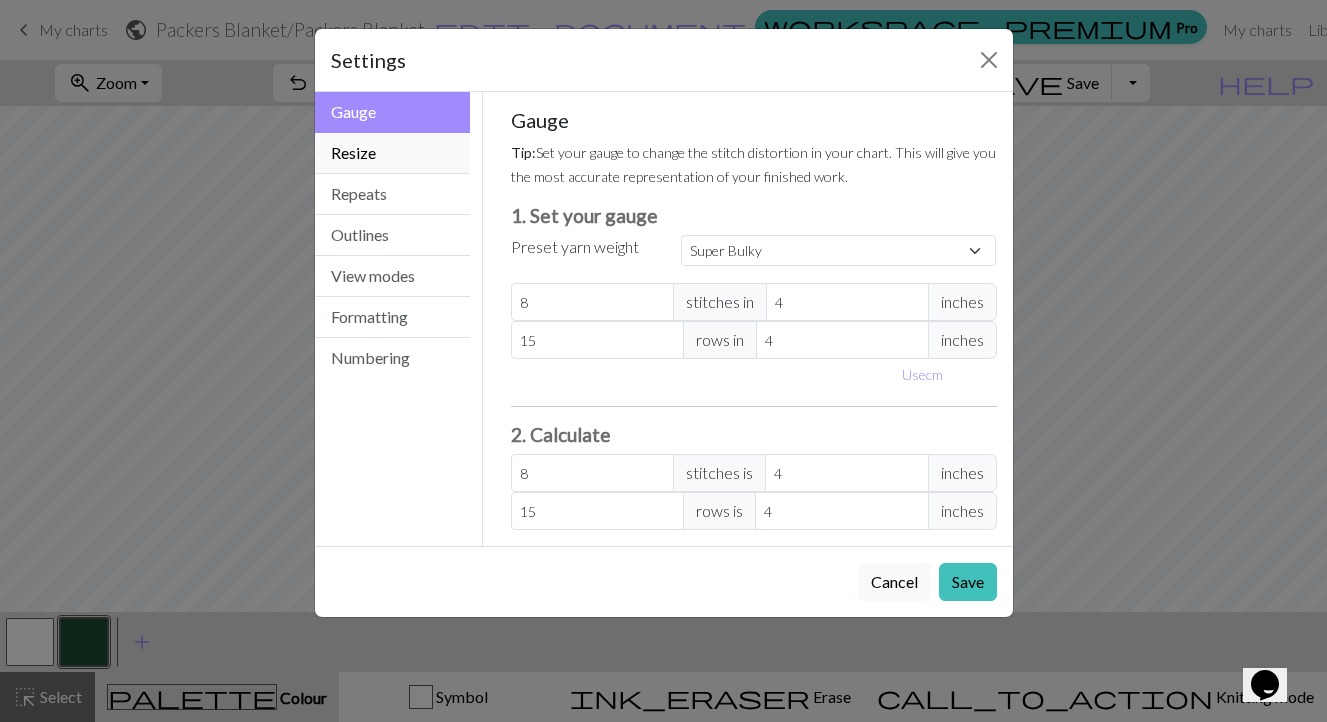 click on "Resize" at bounding box center (393, 153) 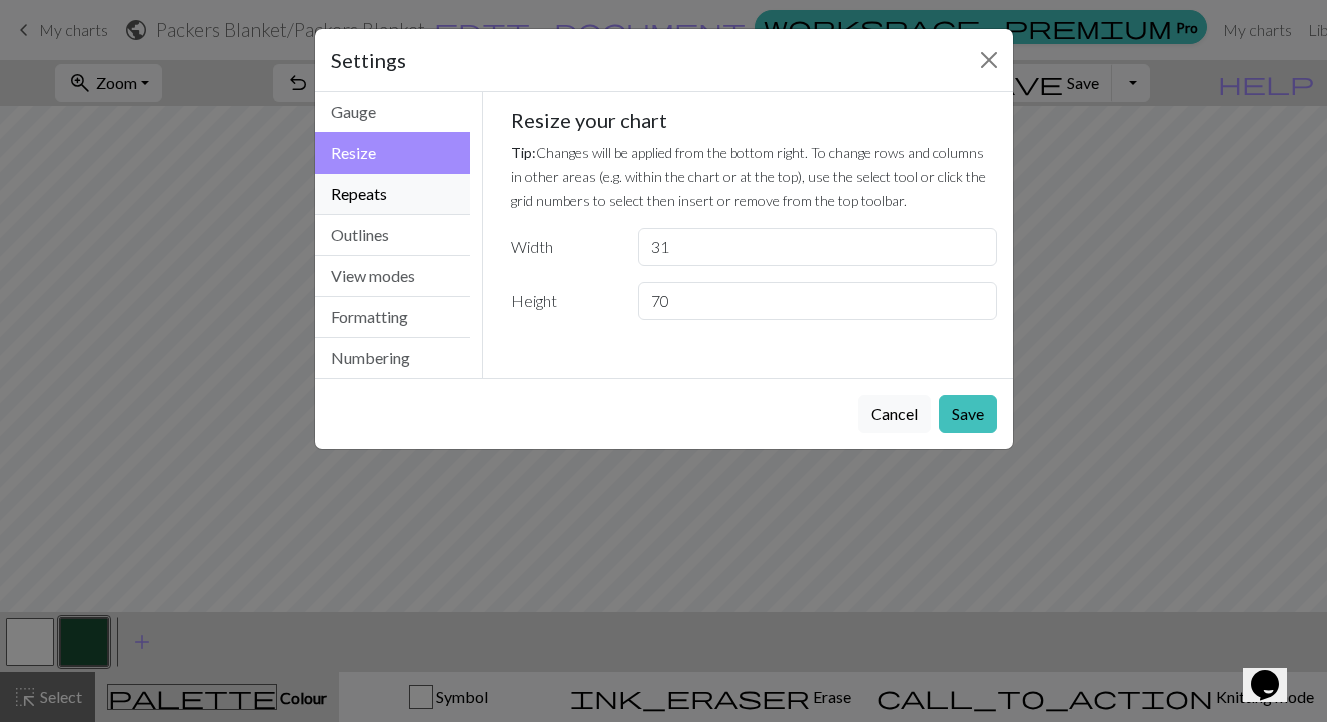 click on "Repeats" at bounding box center (393, 194) 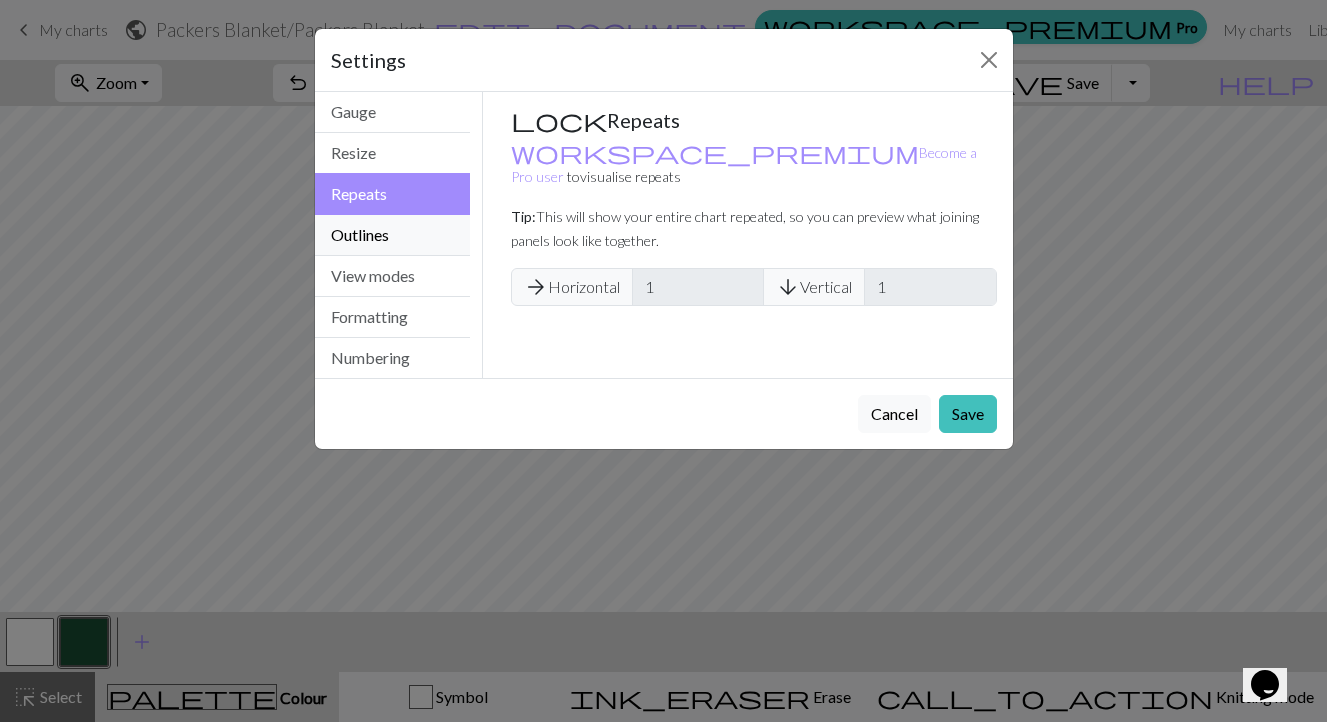 click on "Outlines" at bounding box center (393, 235) 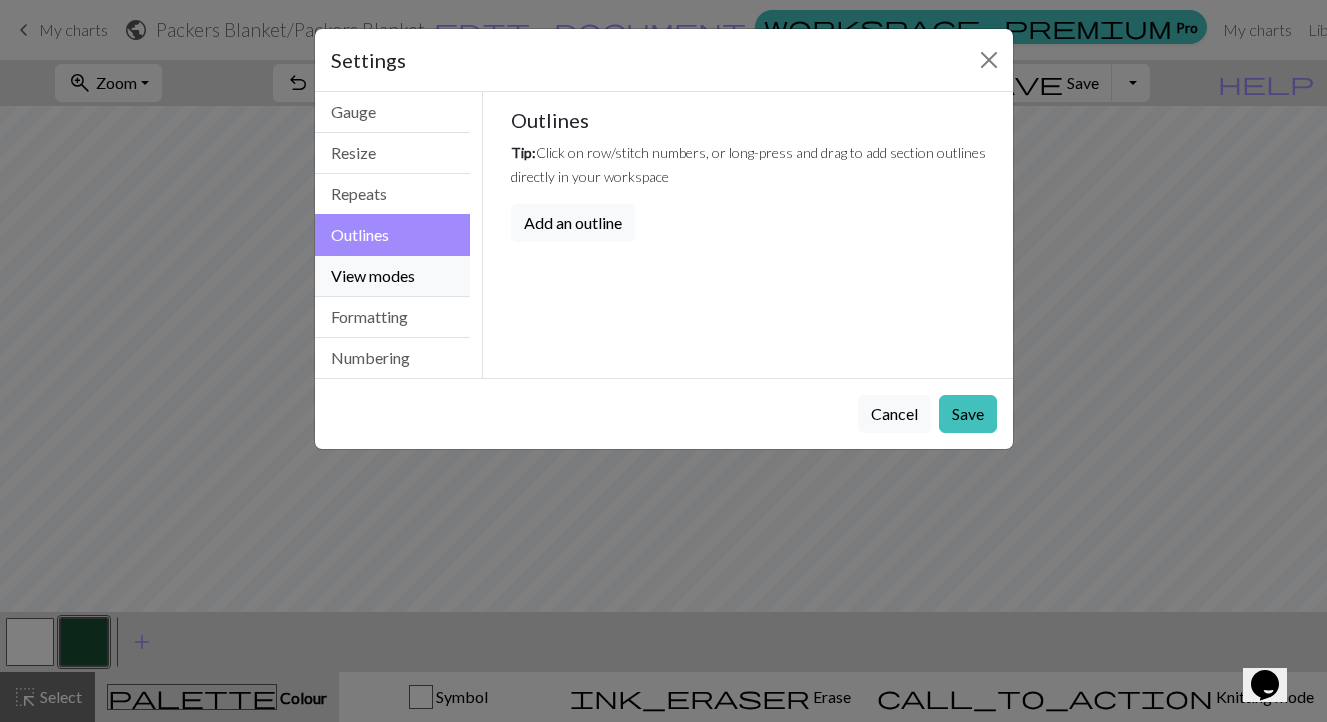 click on "View modes" at bounding box center (393, 276) 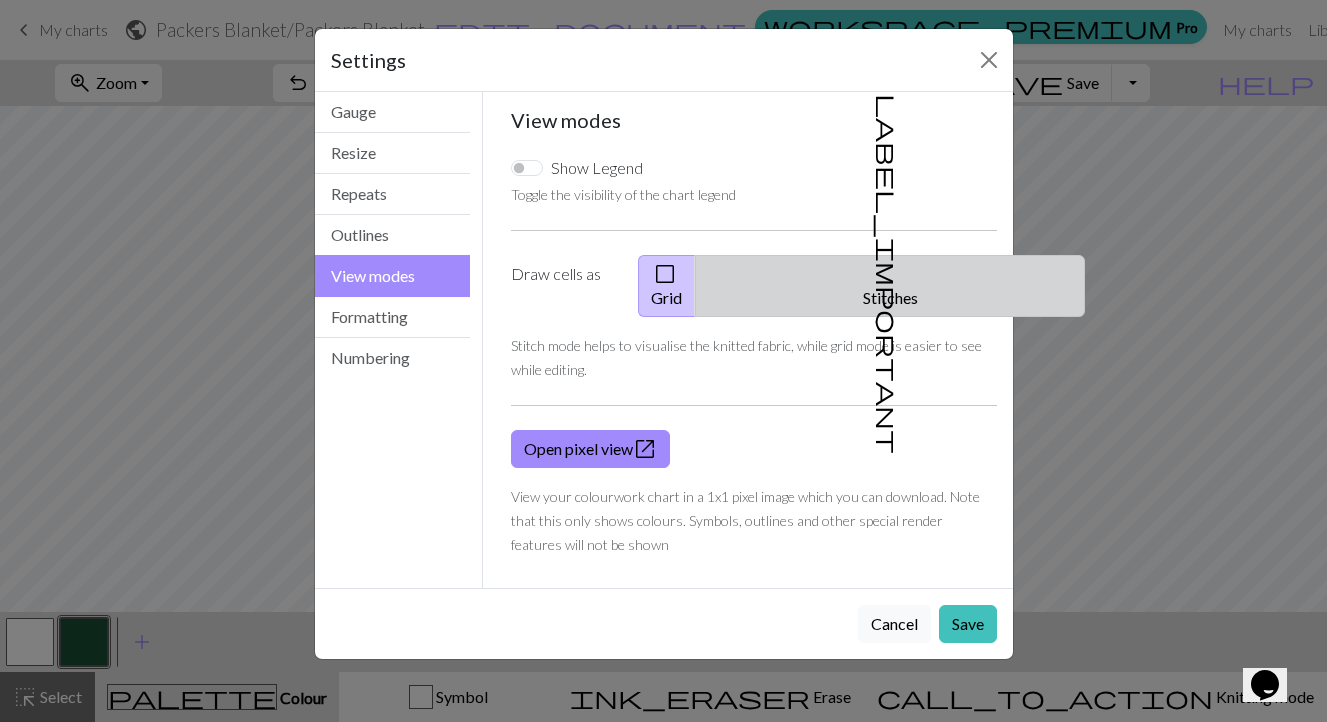 click on "label_important Stitches" at bounding box center [890, 286] 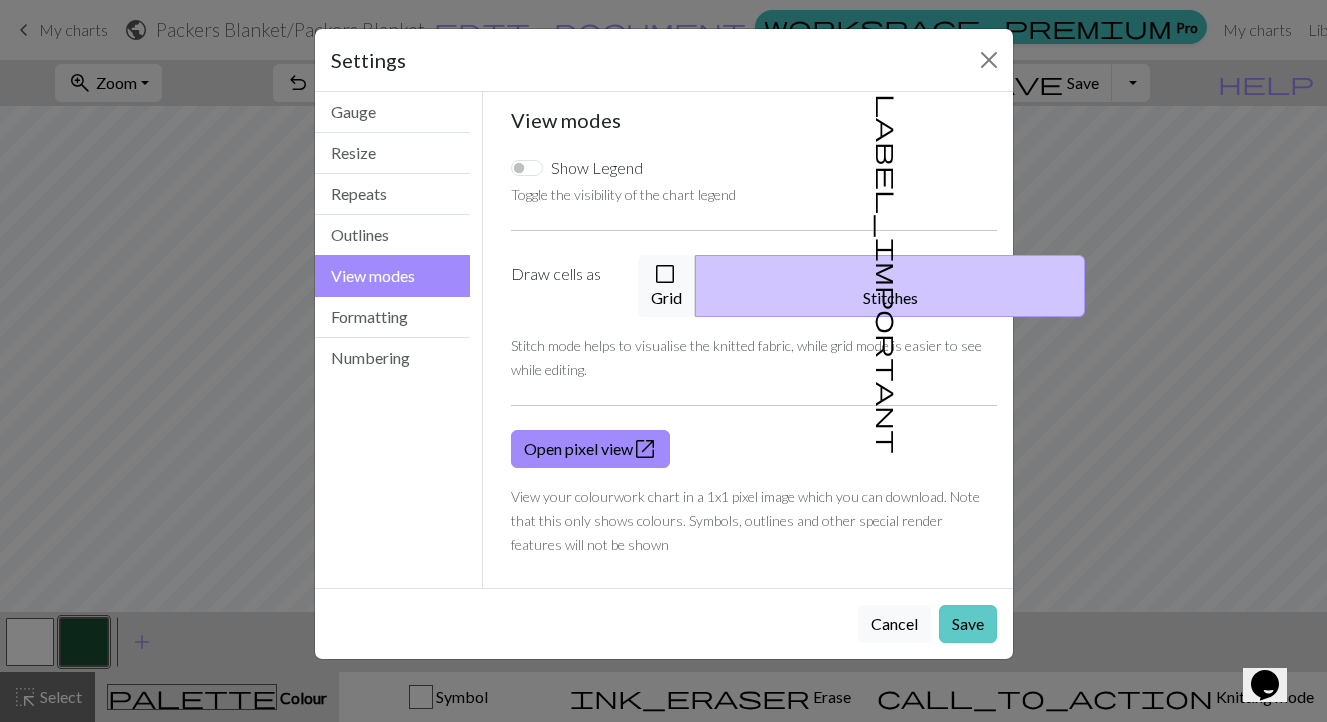click on "Save" at bounding box center (968, 624) 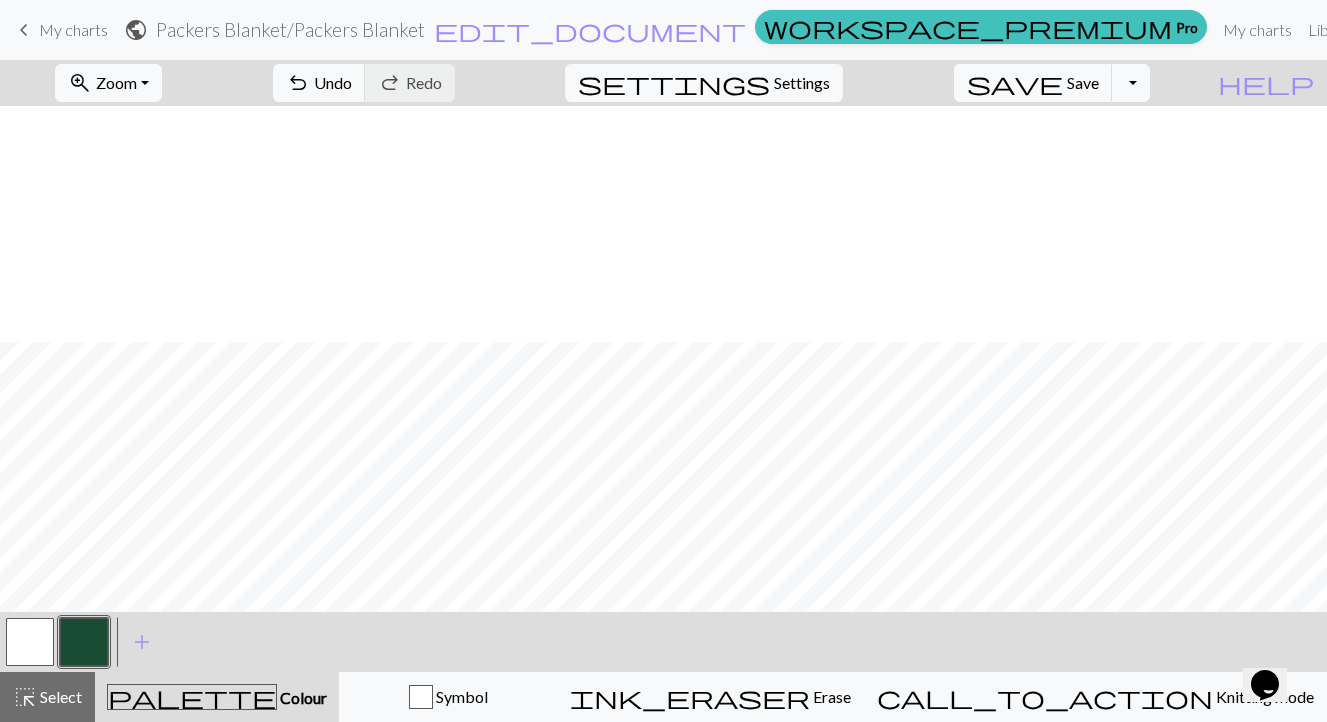 scroll, scrollTop: 917, scrollLeft: 0, axis: vertical 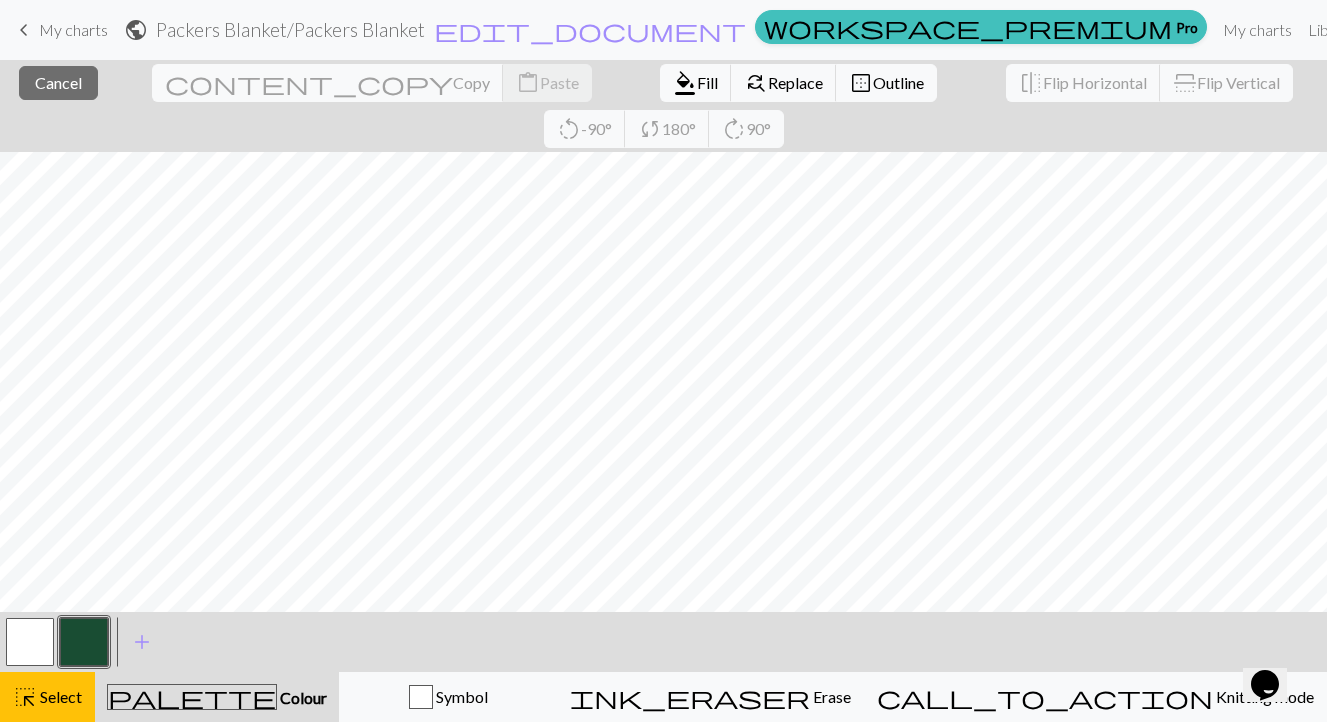 click at bounding box center [84, 642] 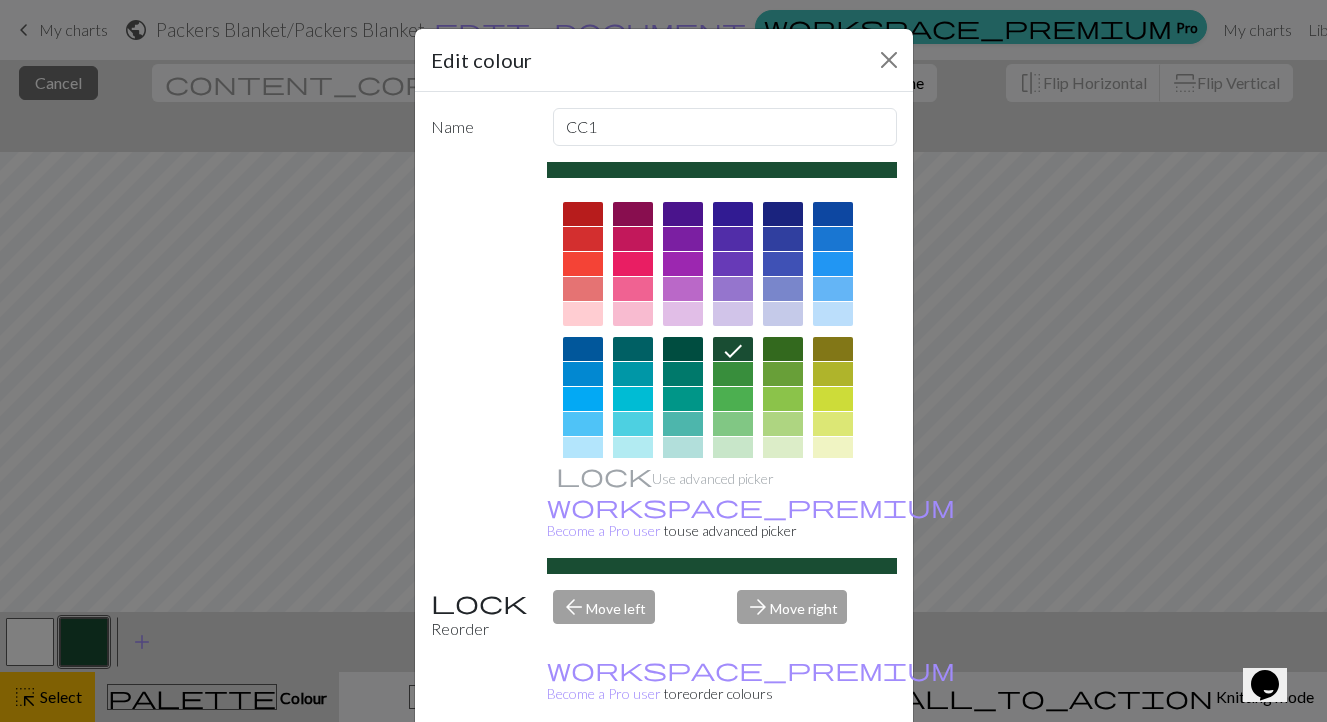 click on "Cancel" at bounding box center (860, 773) 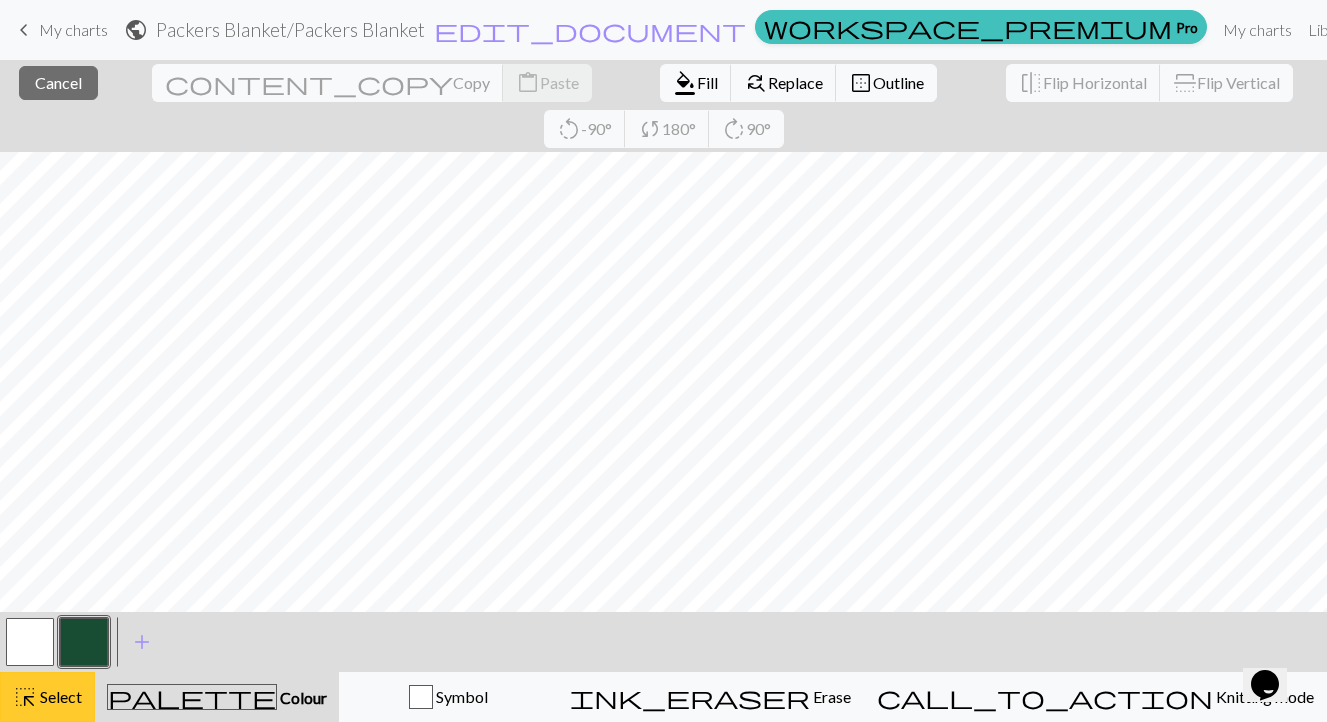 click on "Select" at bounding box center [59, 696] 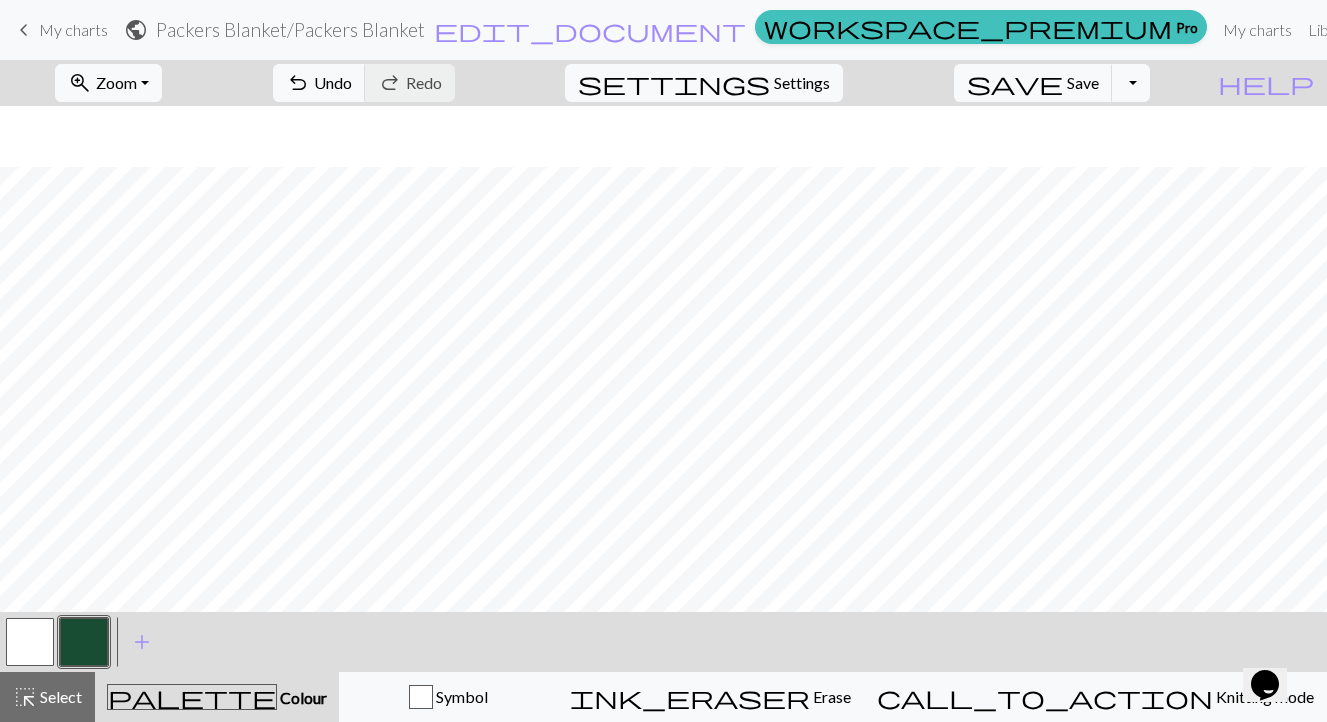 scroll, scrollTop: 984, scrollLeft: 0, axis: vertical 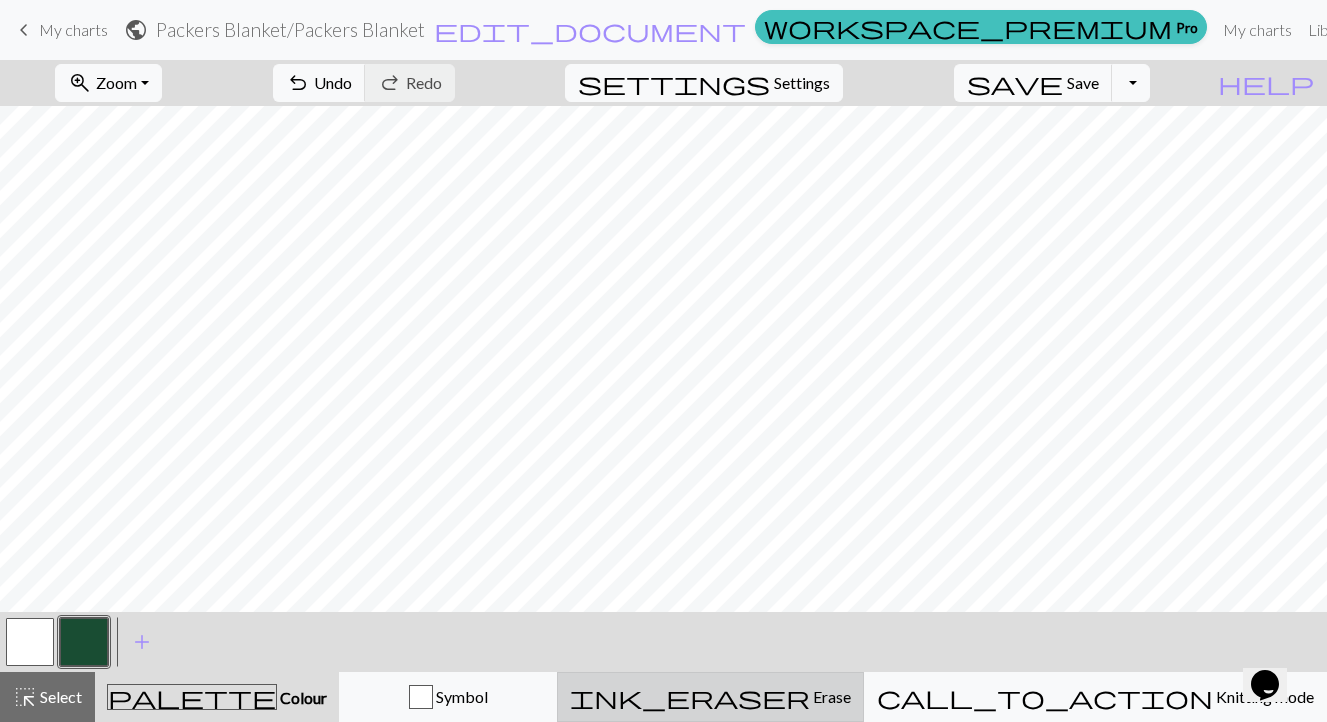 click on "ink_eraser" at bounding box center [690, 697] 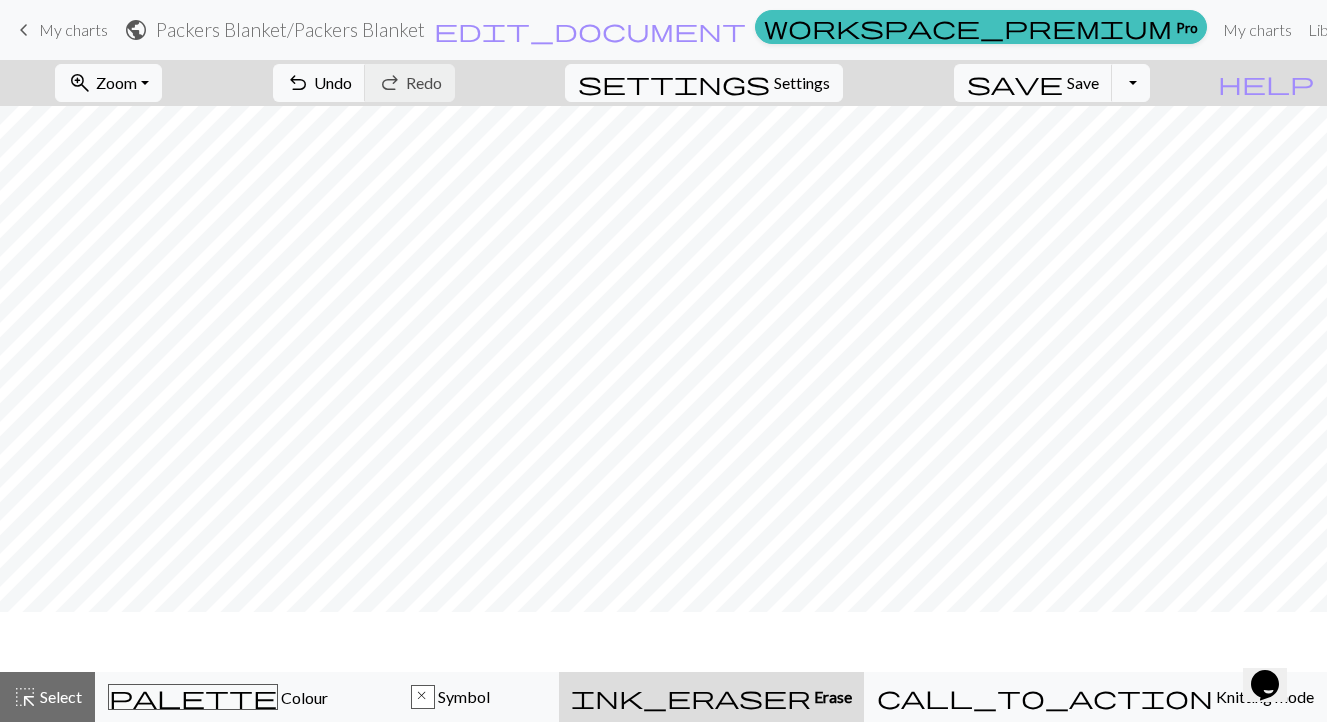 scroll, scrollTop: 924, scrollLeft: 0, axis: vertical 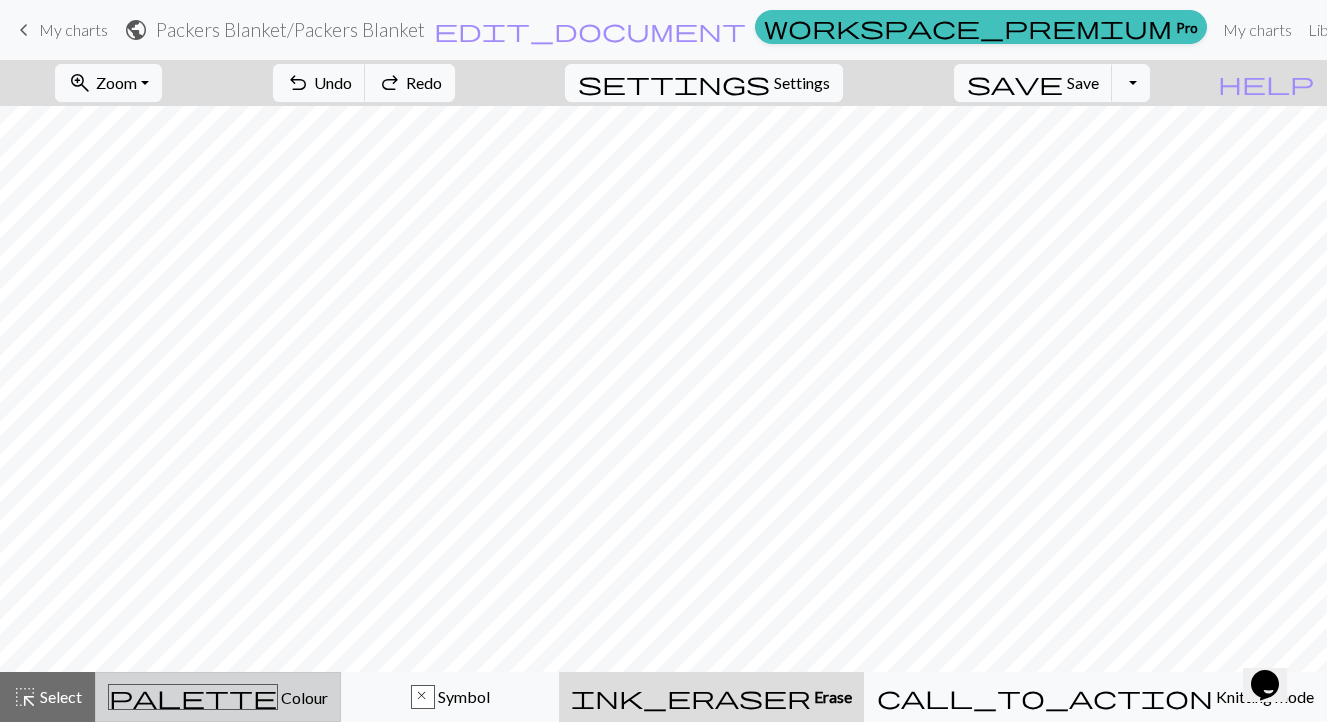 click on "palette   Colour   Colour" at bounding box center [218, 697] 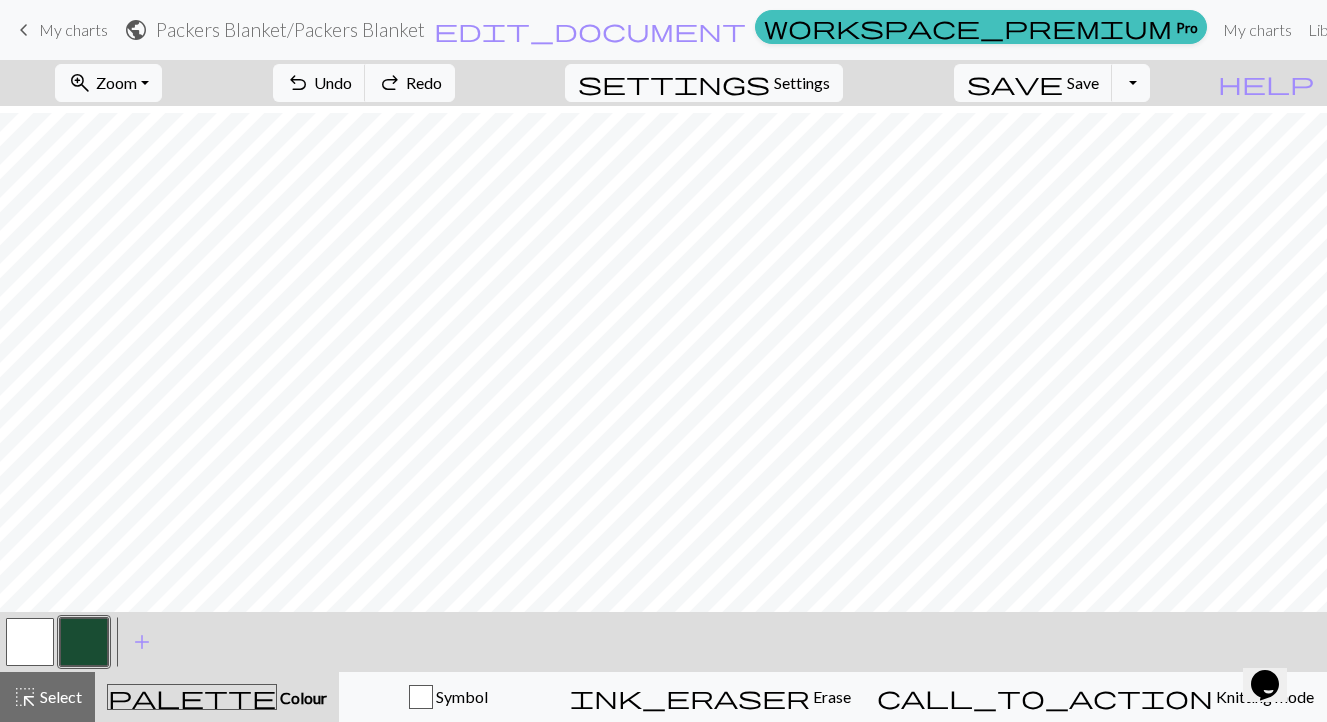 scroll, scrollTop: 984, scrollLeft: 0, axis: vertical 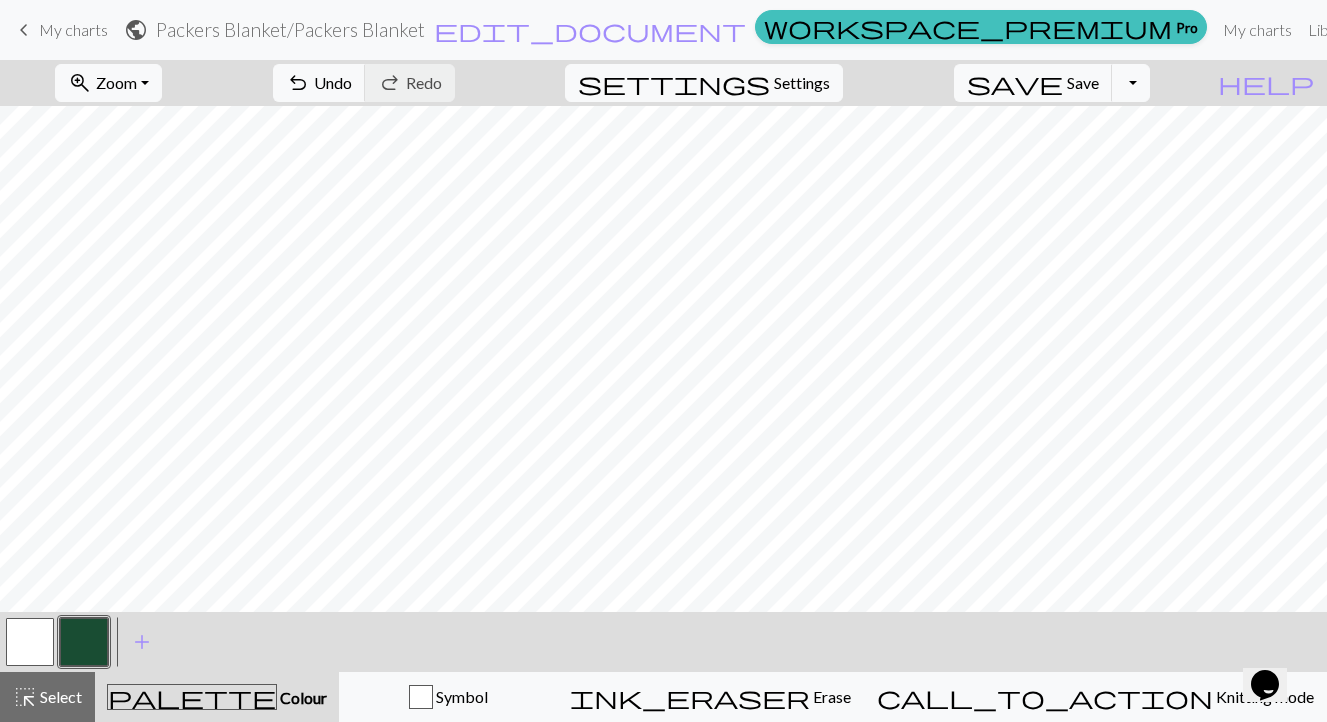 click on "palette   Colour   Colour" at bounding box center [217, 697] 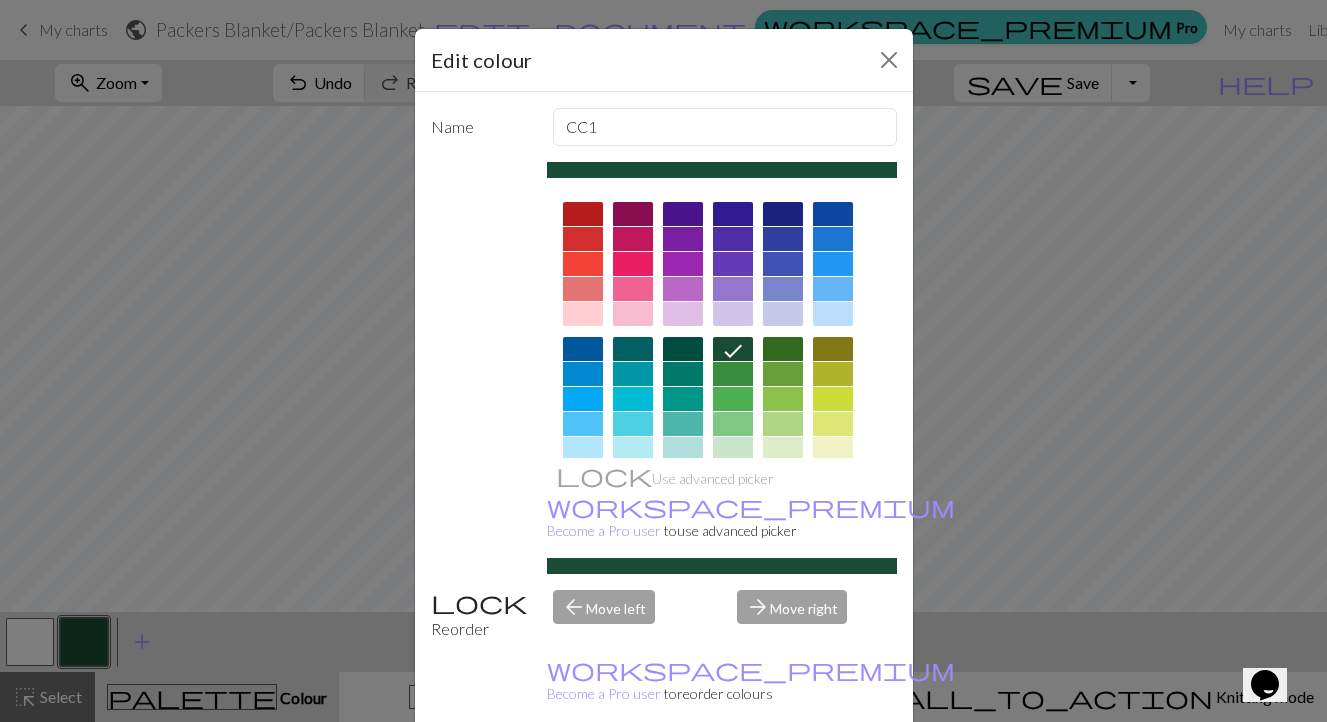 click on "Edit colour Name CC1 Use advanced picker workspace_premium Become a Pro user   to  use advanced picker Reorder arrow_back Move left arrow_forward Move right workspace_premium Become a Pro user   to  reorder colours Delete Done Cancel" at bounding box center (663, 361) 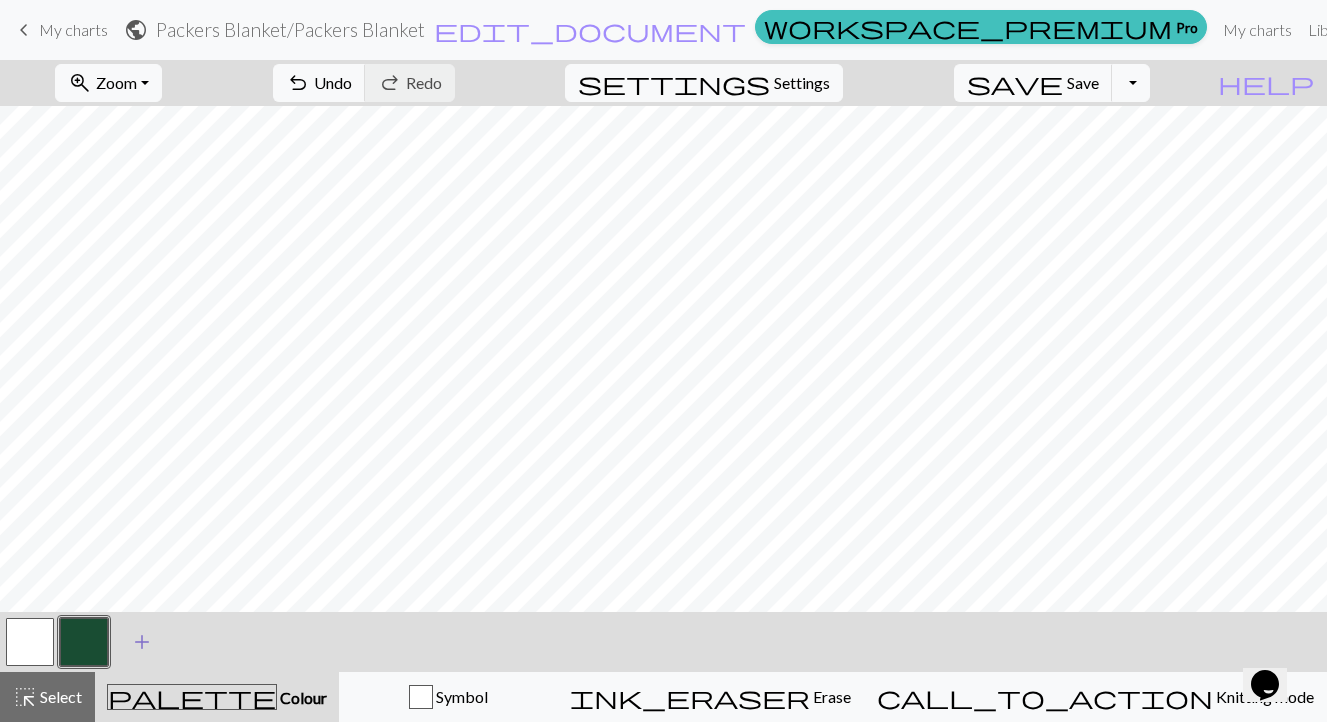 click on "add" at bounding box center (142, 642) 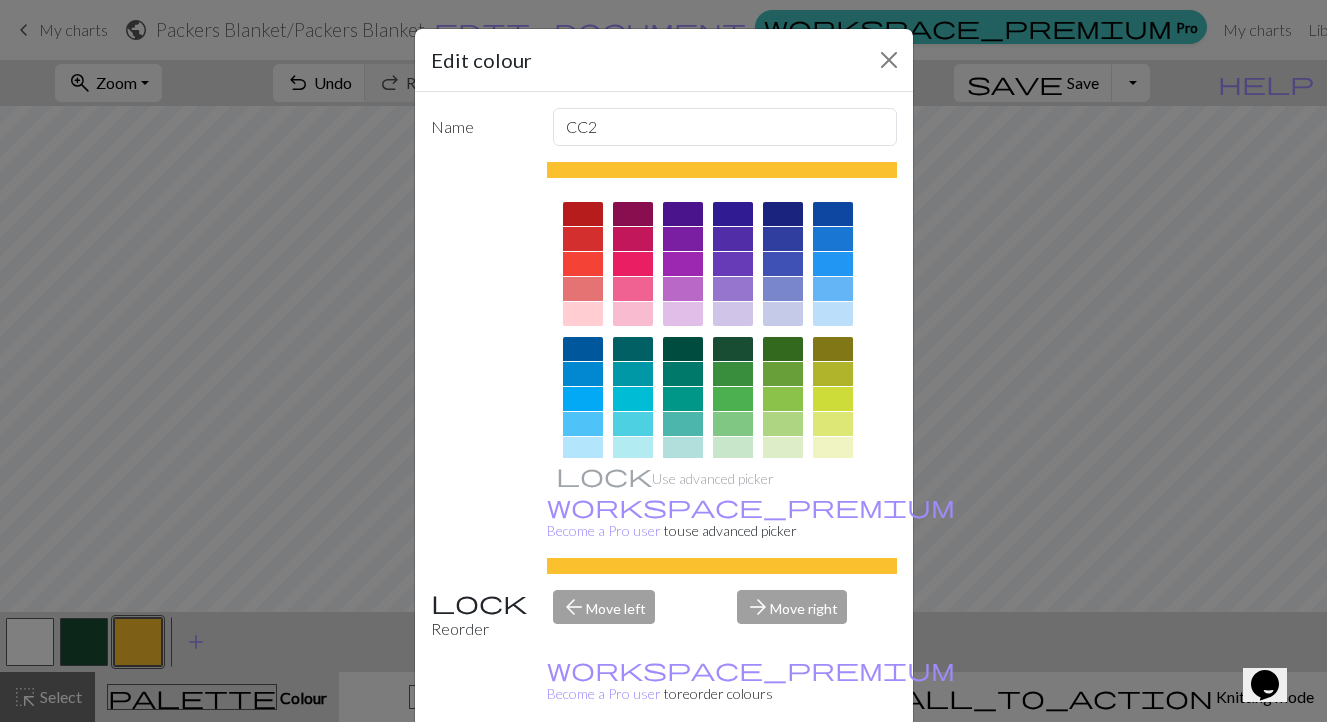 click on "Done" at bounding box center [784, 773] 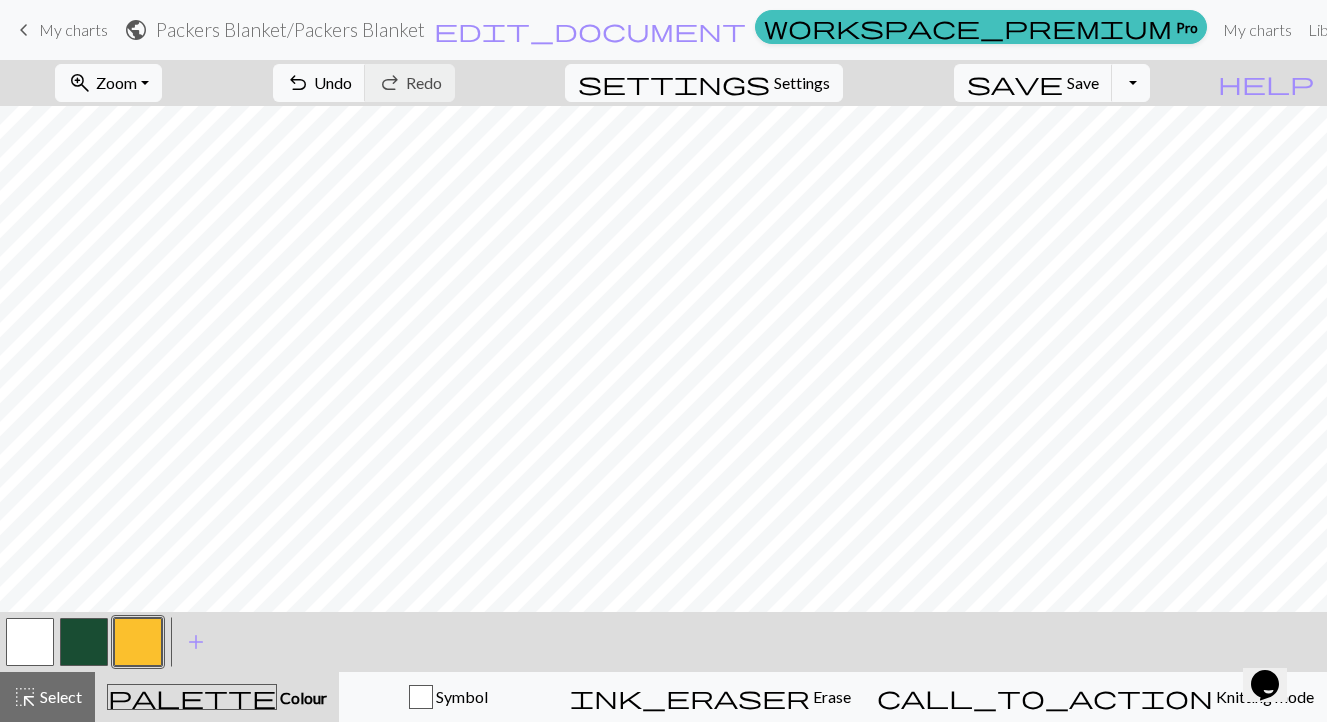 click at bounding box center (30, 642) 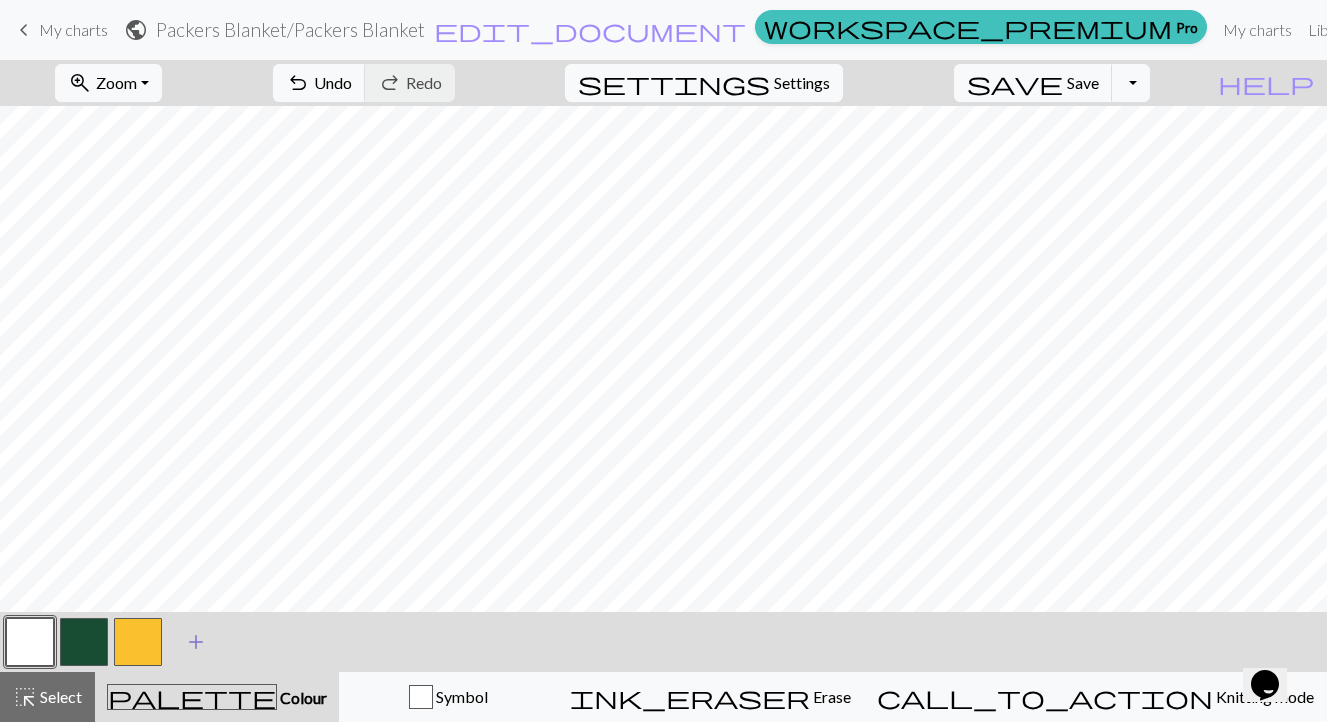 click on "add" at bounding box center (196, 642) 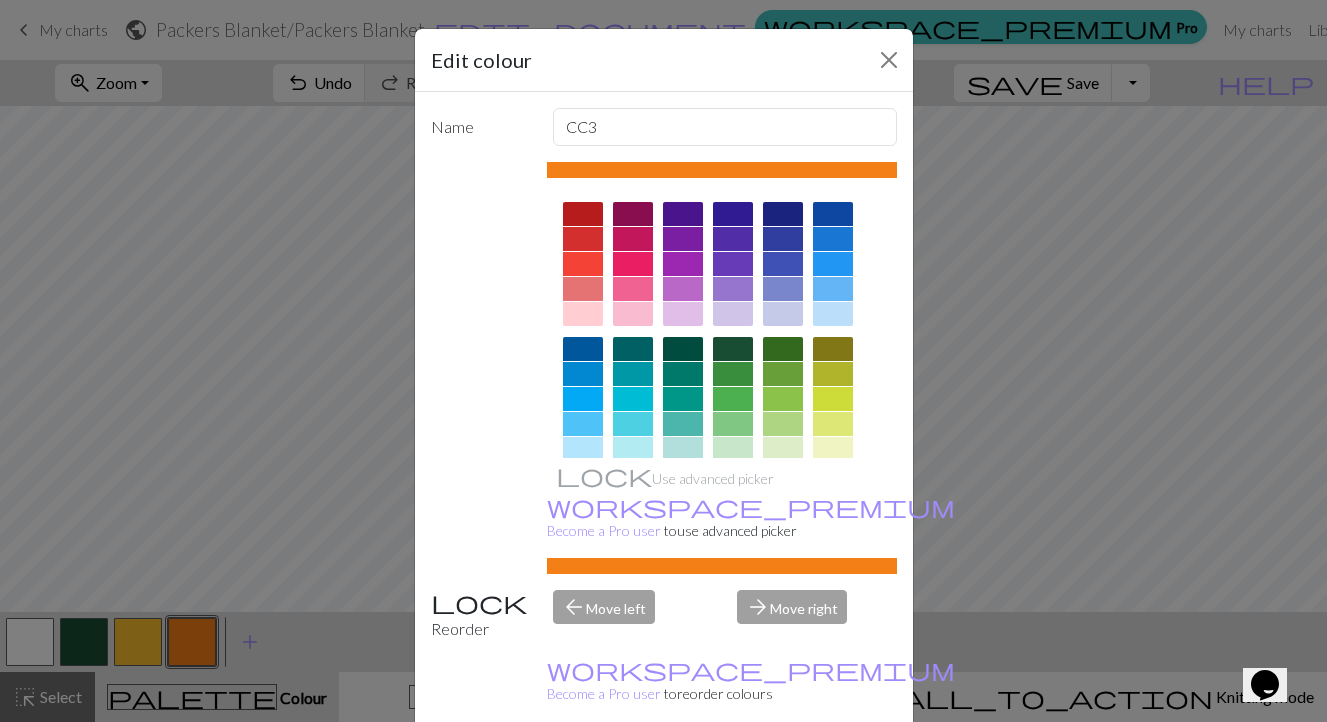 click on "Delete" at bounding box center [467, 773] 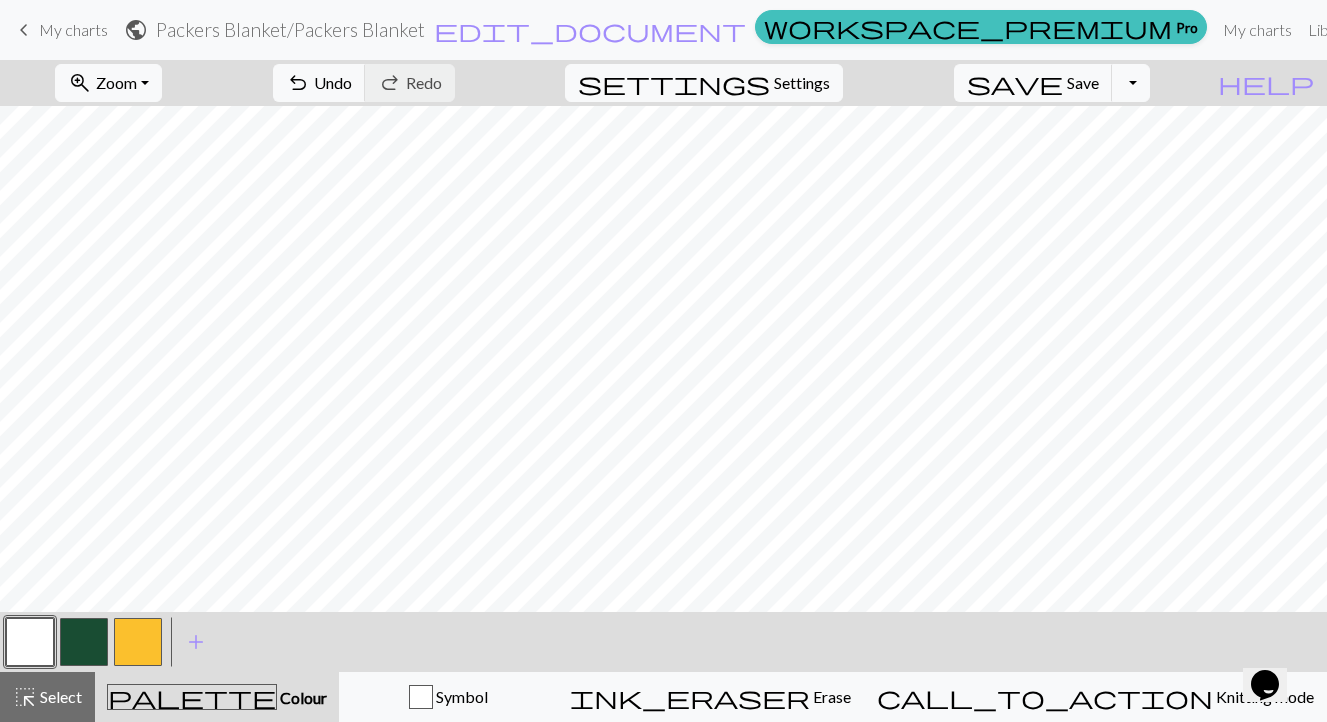 click at bounding box center (30, 642) 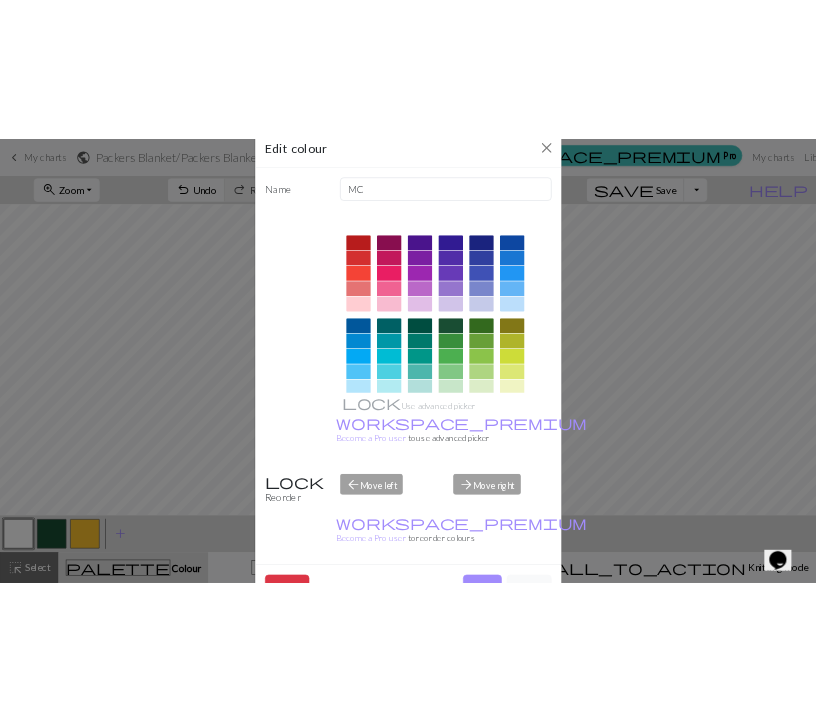 scroll, scrollTop: 49, scrollLeft: 0, axis: vertical 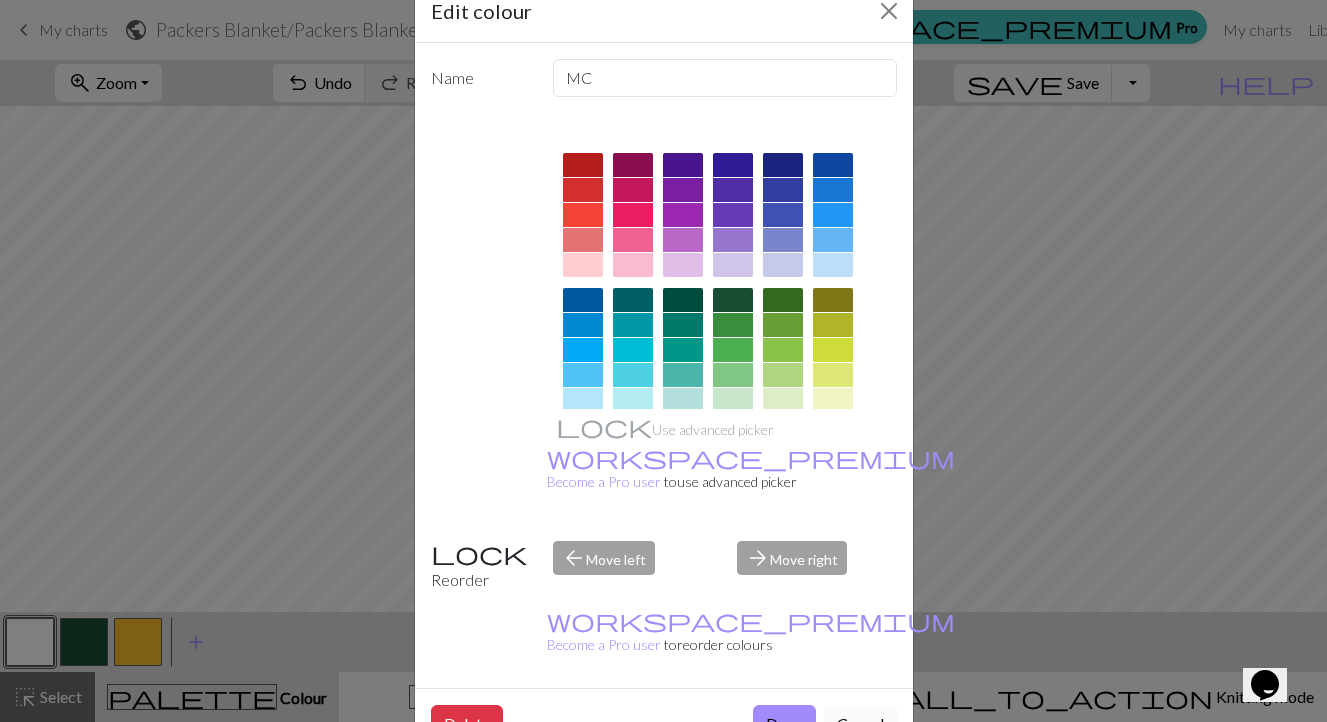 click on "Cancel" at bounding box center (860, 724) 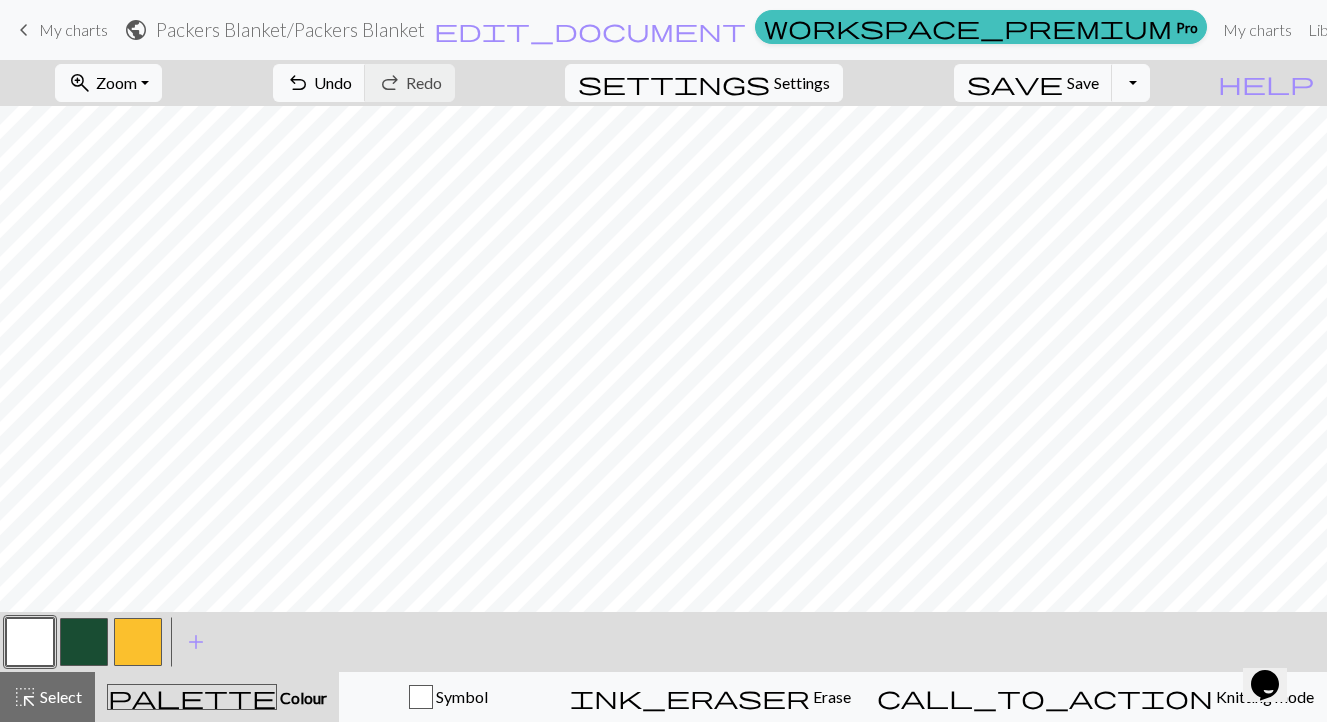 click at bounding box center [138, 642] 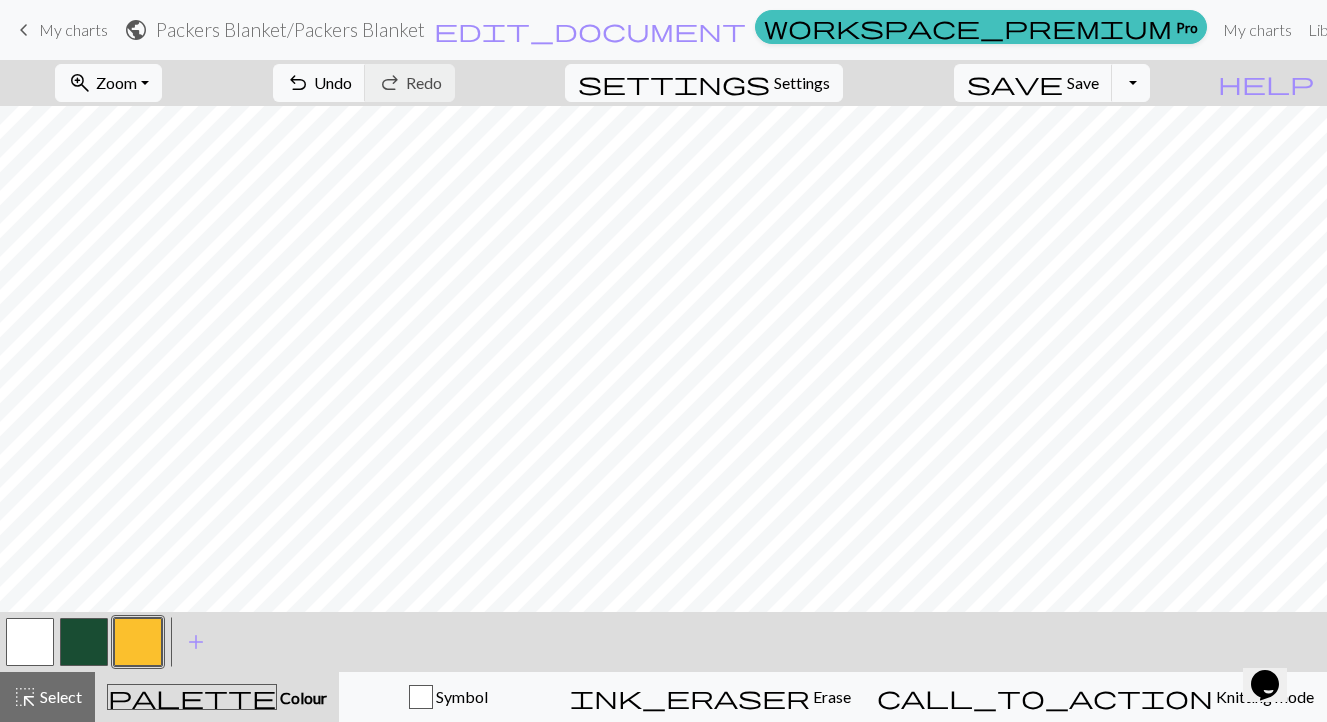 click at bounding box center (138, 642) 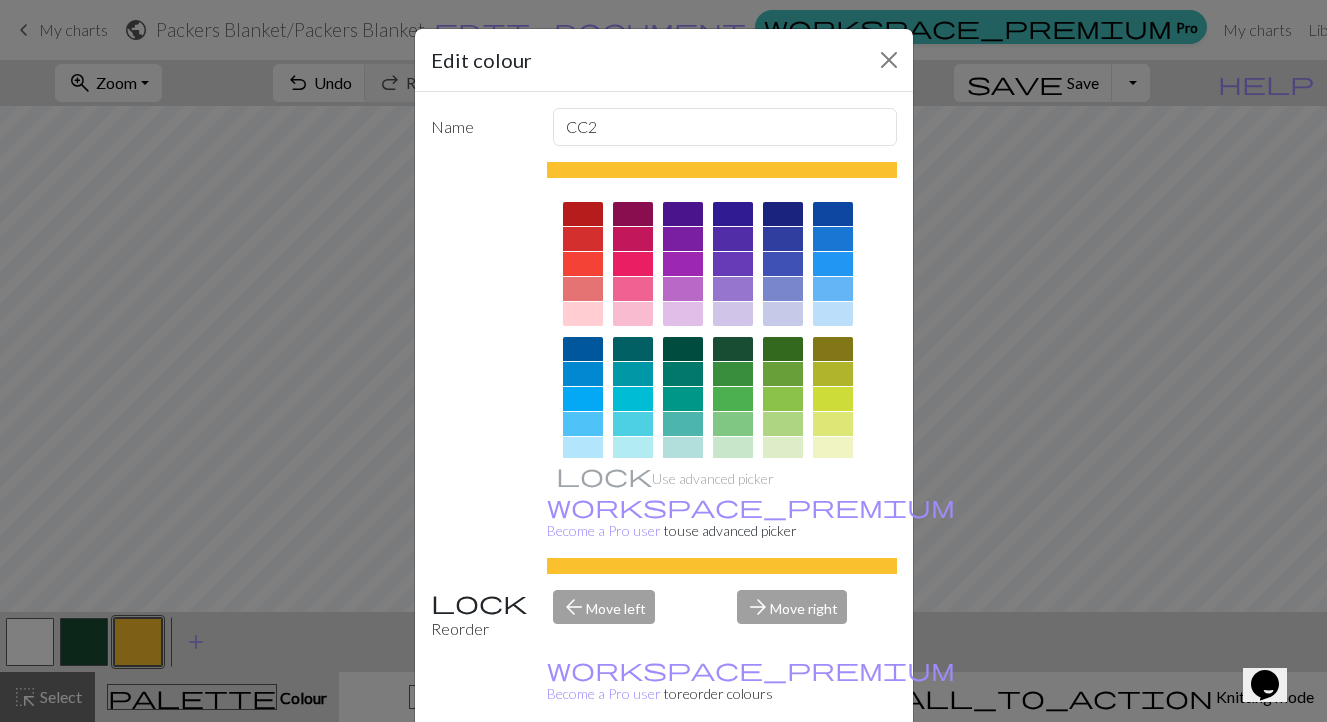 click on "Done" at bounding box center [784, 773] 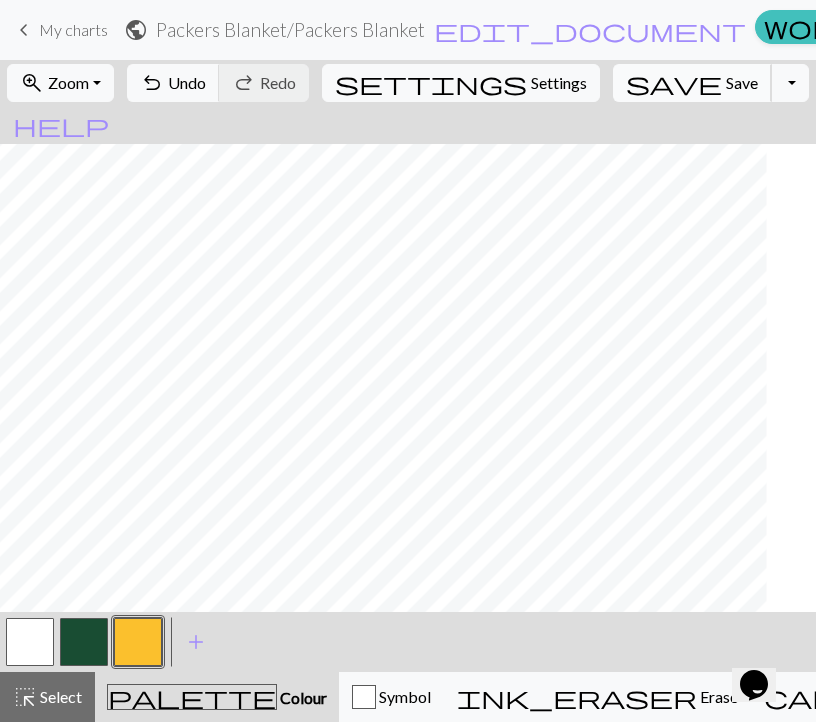 scroll, scrollTop: 984, scrollLeft: 0, axis: vertical 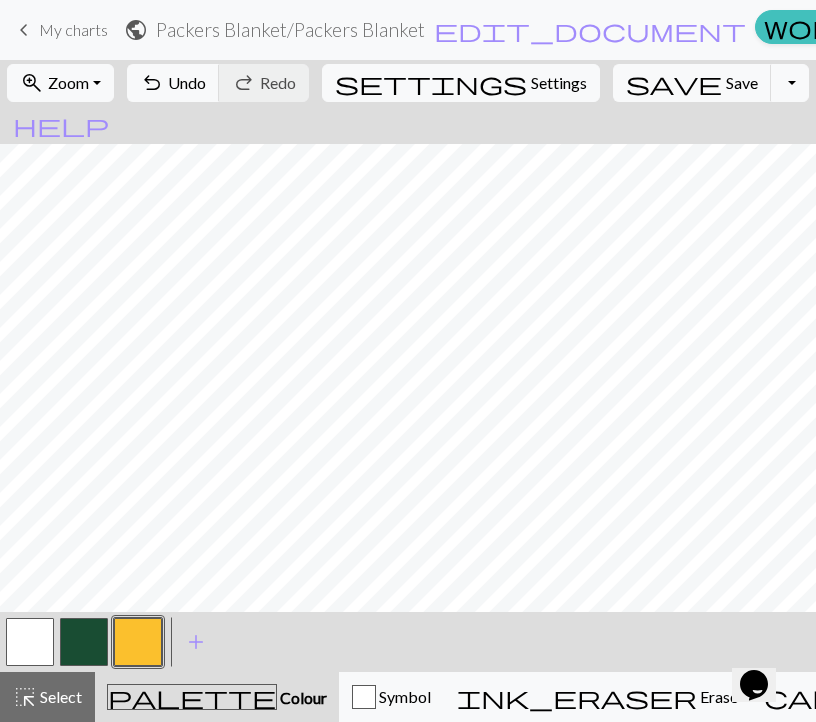click at bounding box center (30, 642) 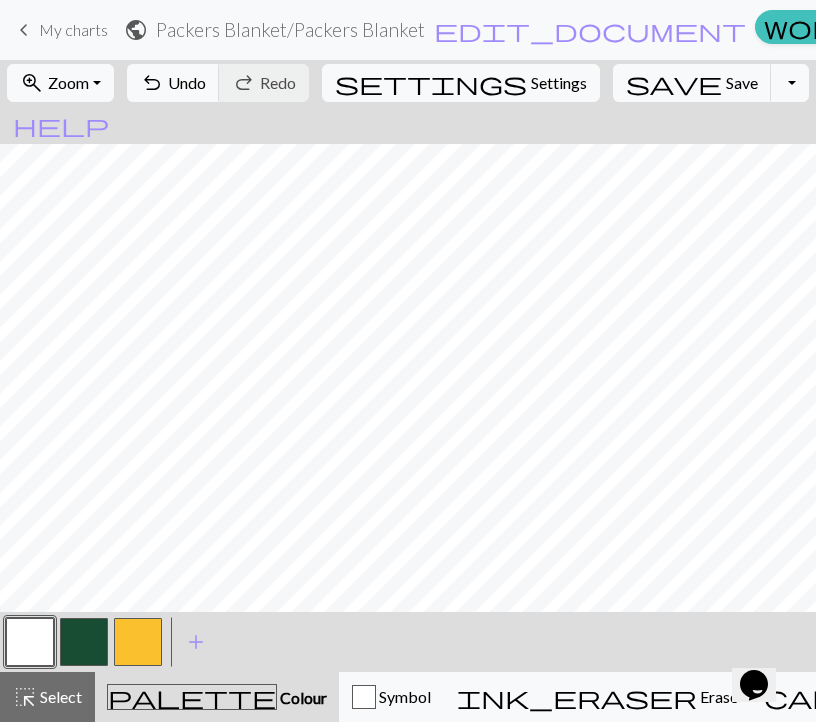 click at bounding box center (138, 642) 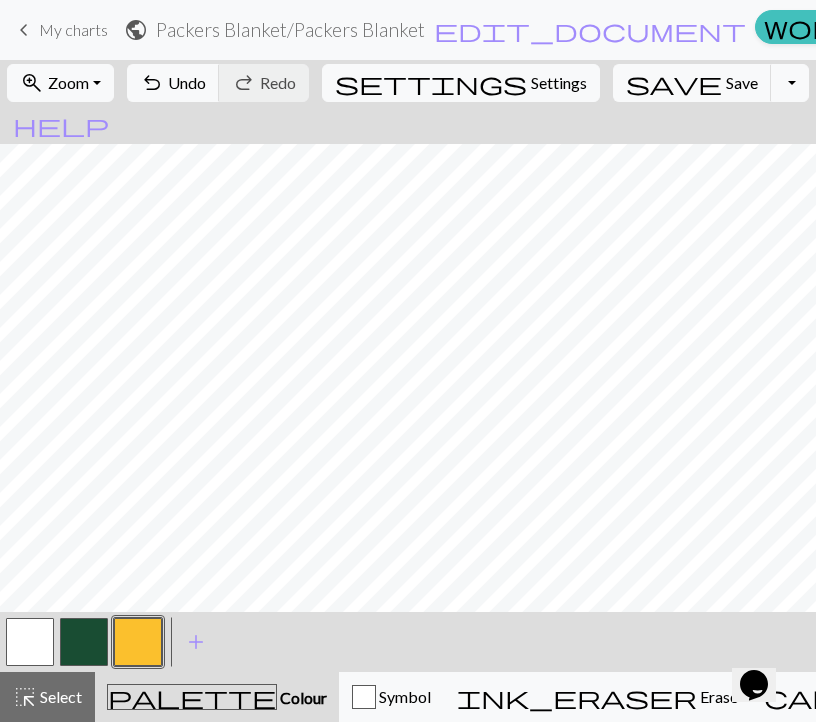 click at bounding box center [30, 642] 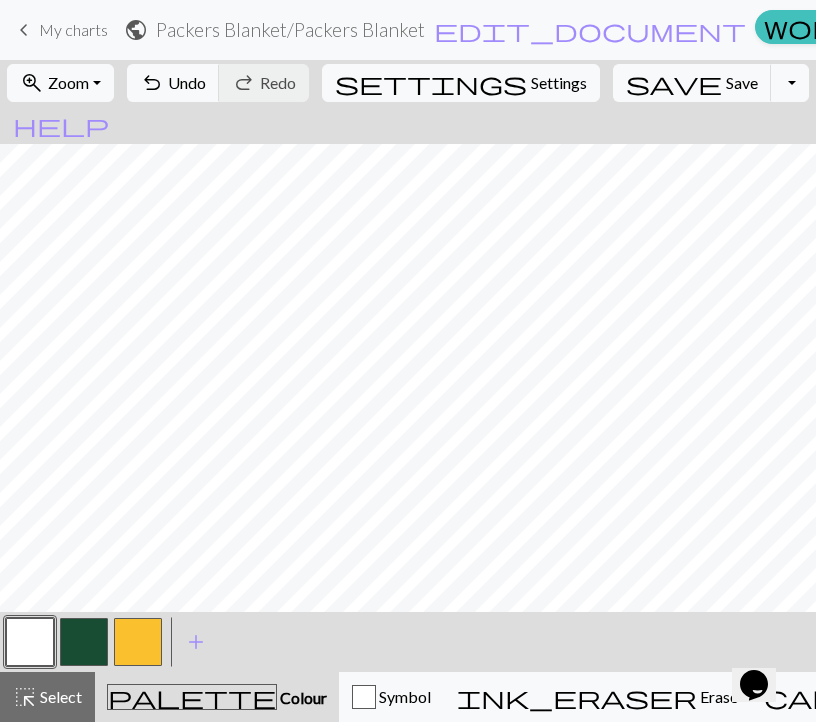 click at bounding box center [138, 642] 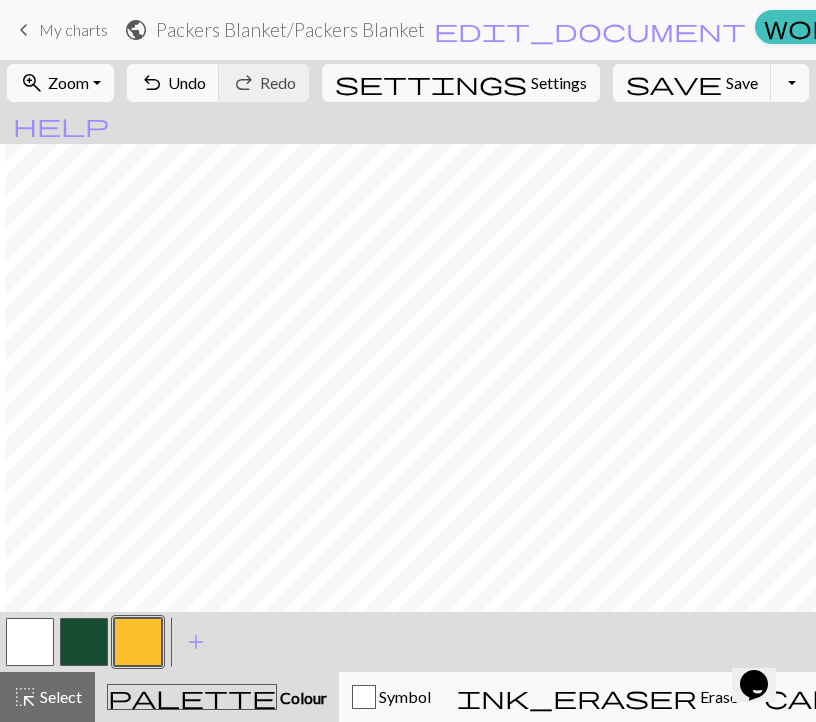 scroll, scrollTop: 984, scrollLeft: 471, axis: both 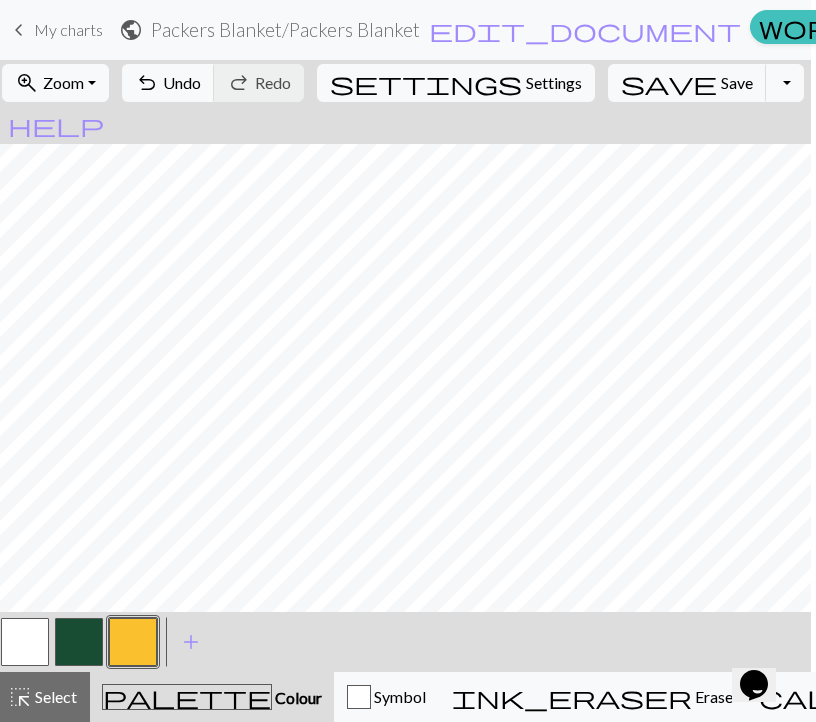 click at bounding box center (25, 642) 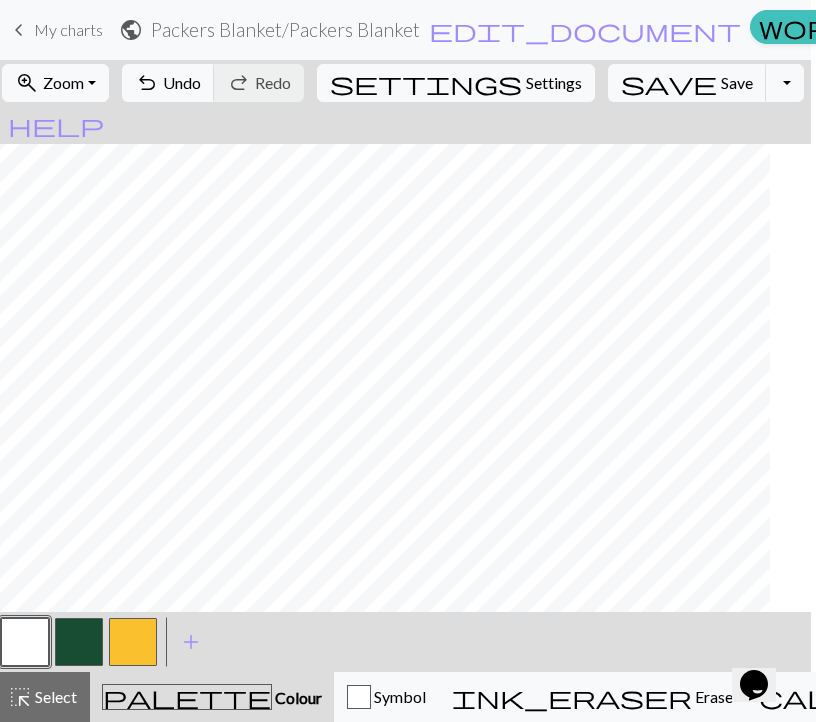 scroll, scrollTop: 984, scrollLeft: 471, axis: both 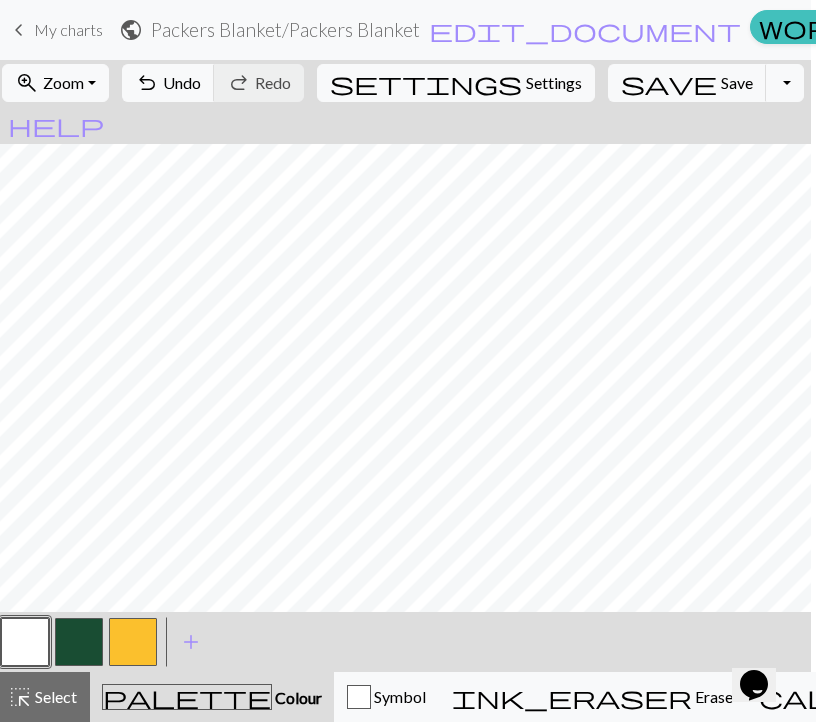 click at bounding box center [133, 642] 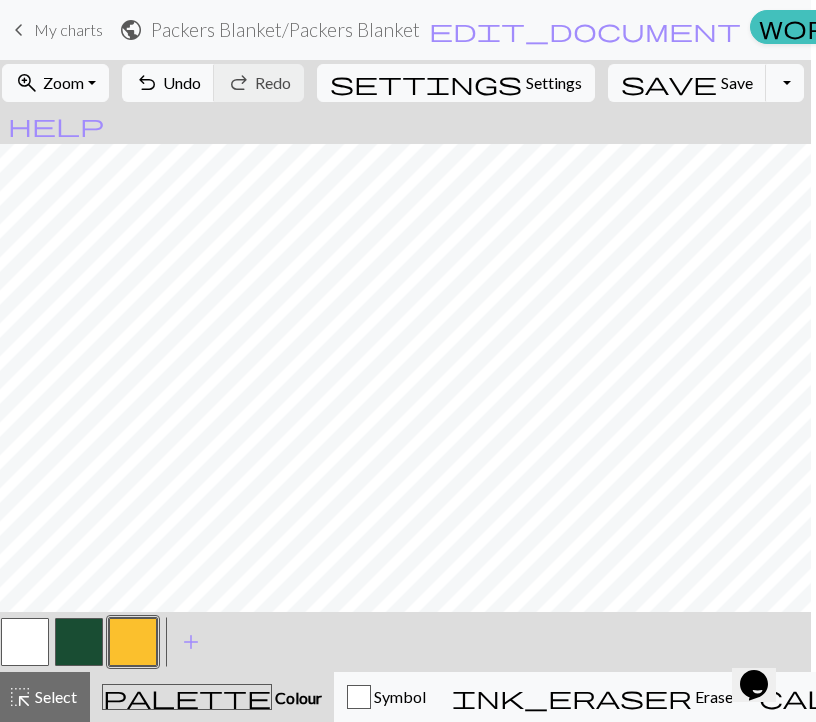 click at bounding box center [25, 642] 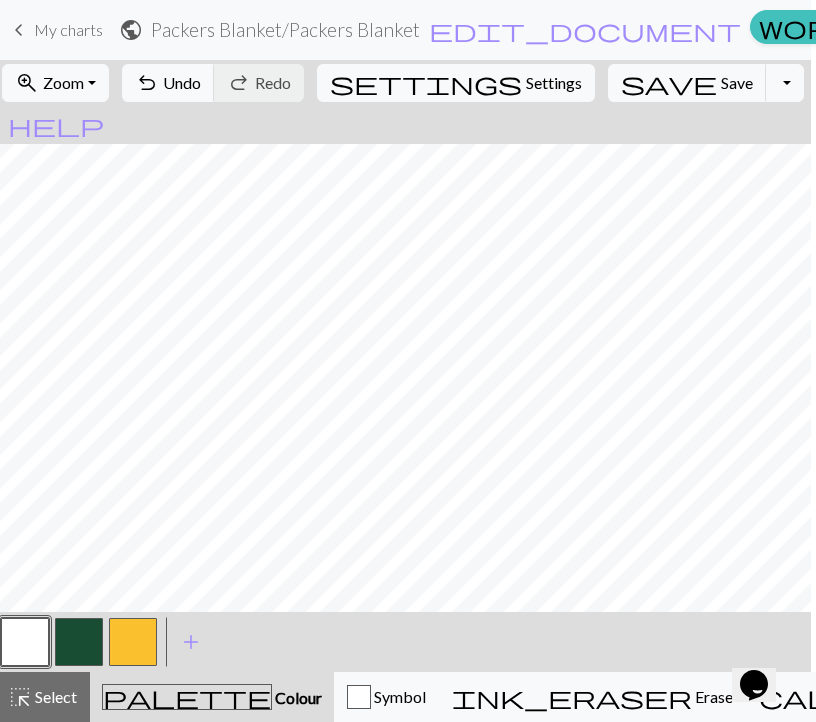 click at bounding box center [79, 642] 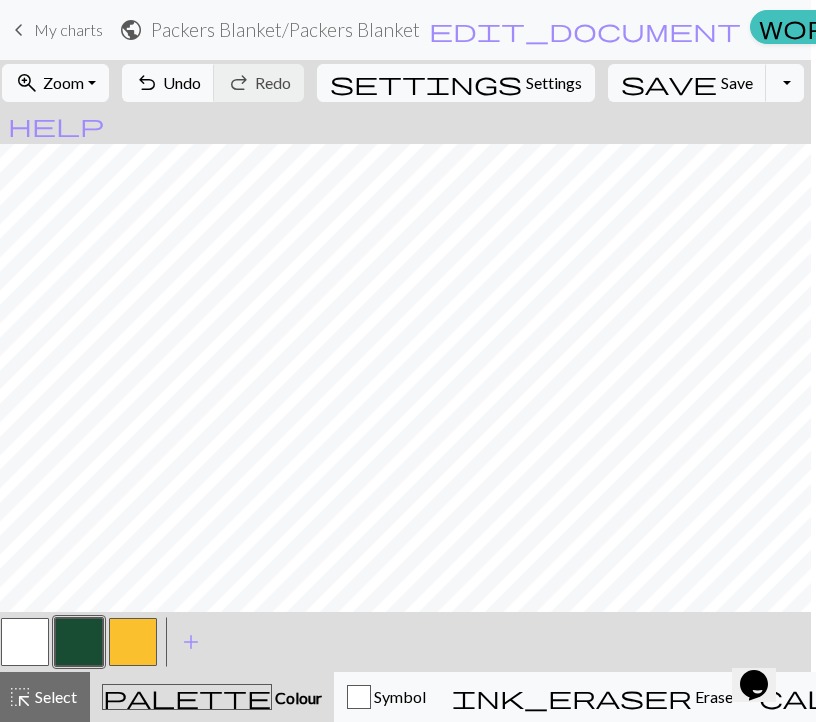 click at bounding box center [133, 642] 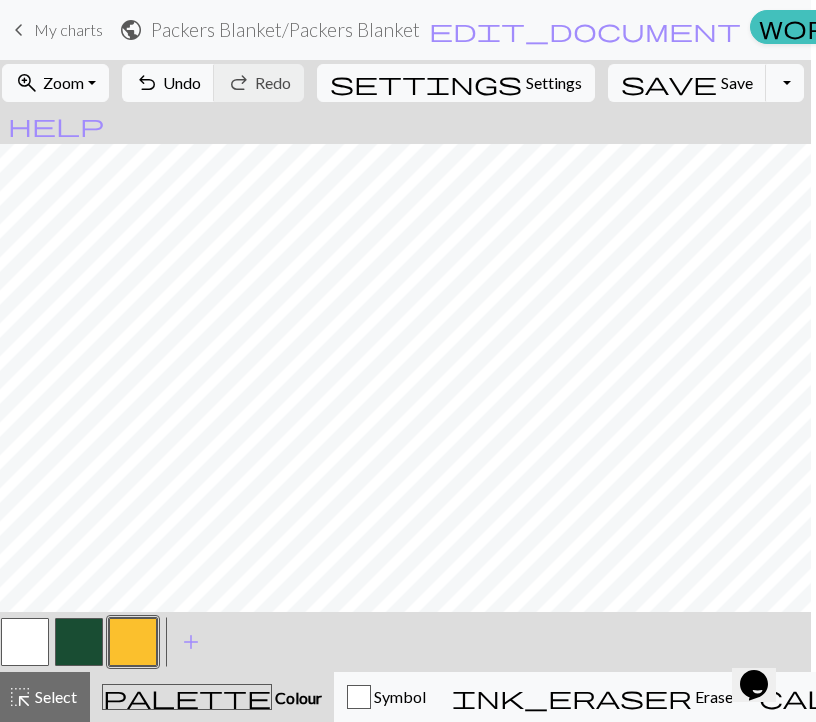 click at bounding box center (25, 642) 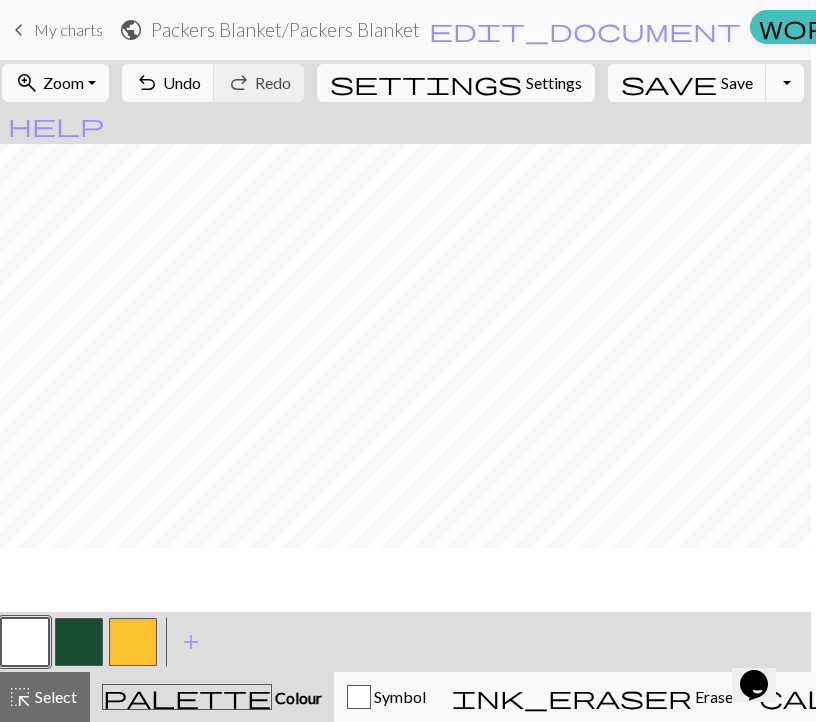 scroll, scrollTop: 799, scrollLeft: 0, axis: vertical 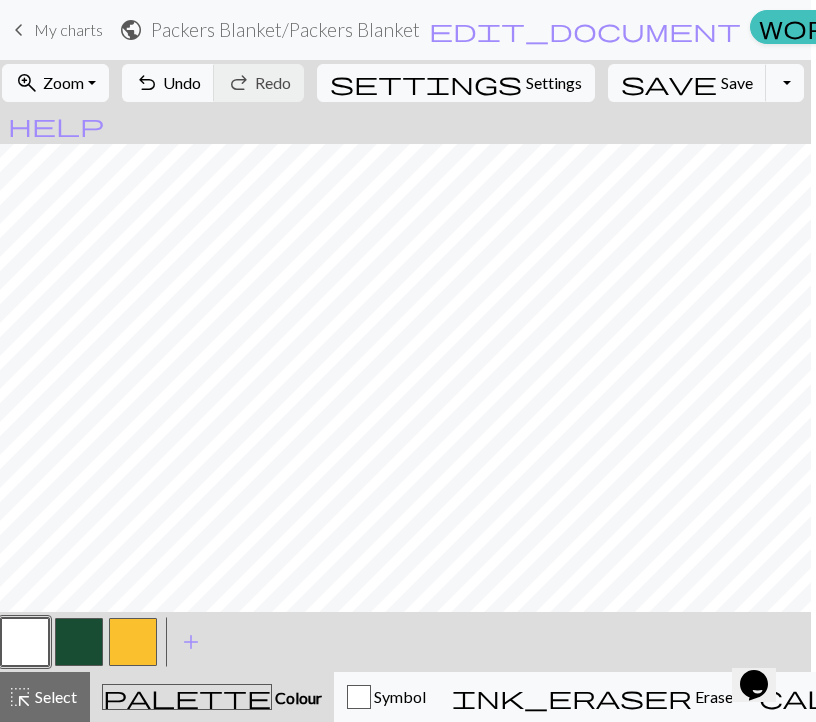 click at bounding box center [133, 642] 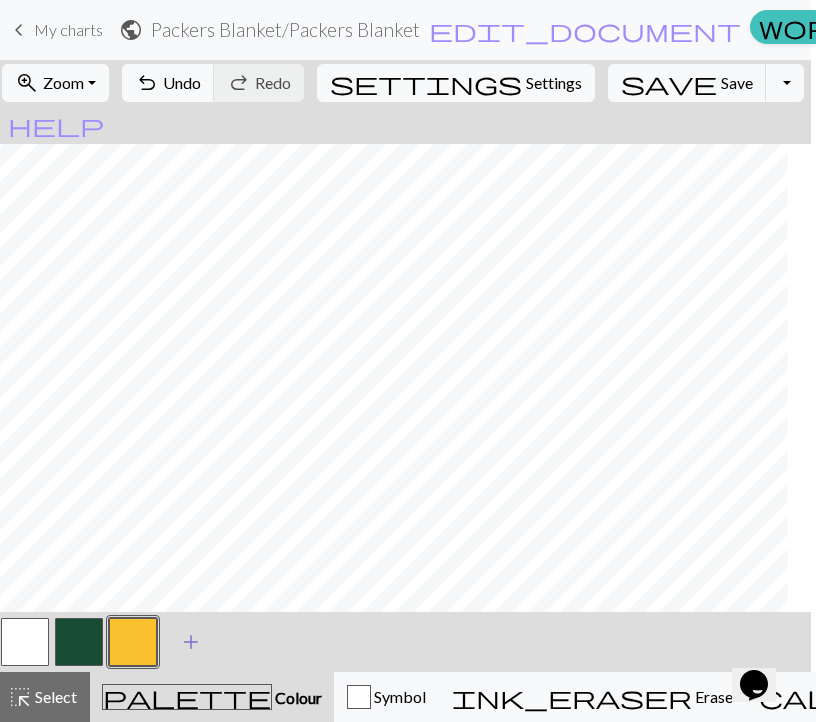 scroll, scrollTop: 799, scrollLeft: 325, axis: both 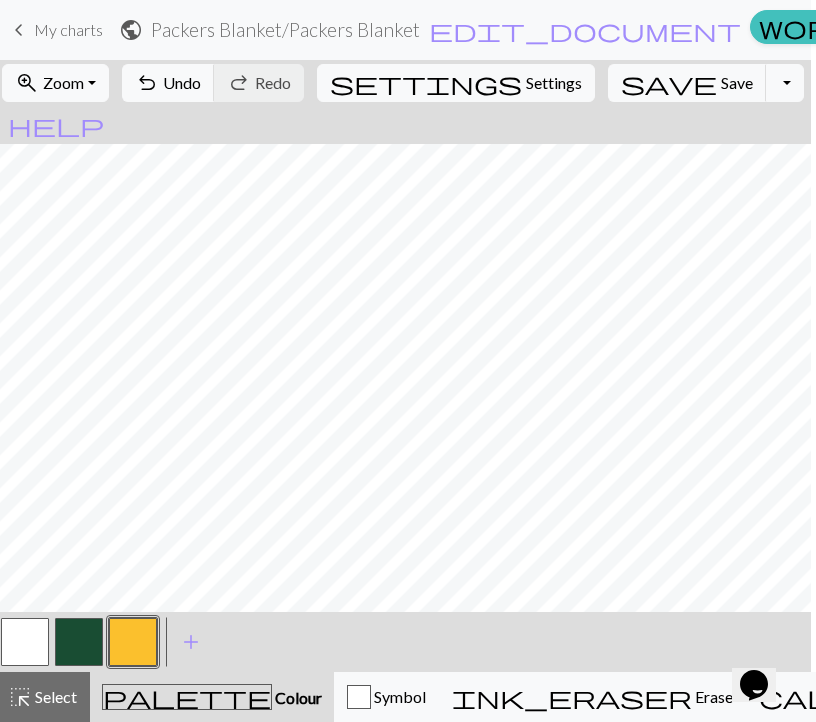 click at bounding box center (79, 642) 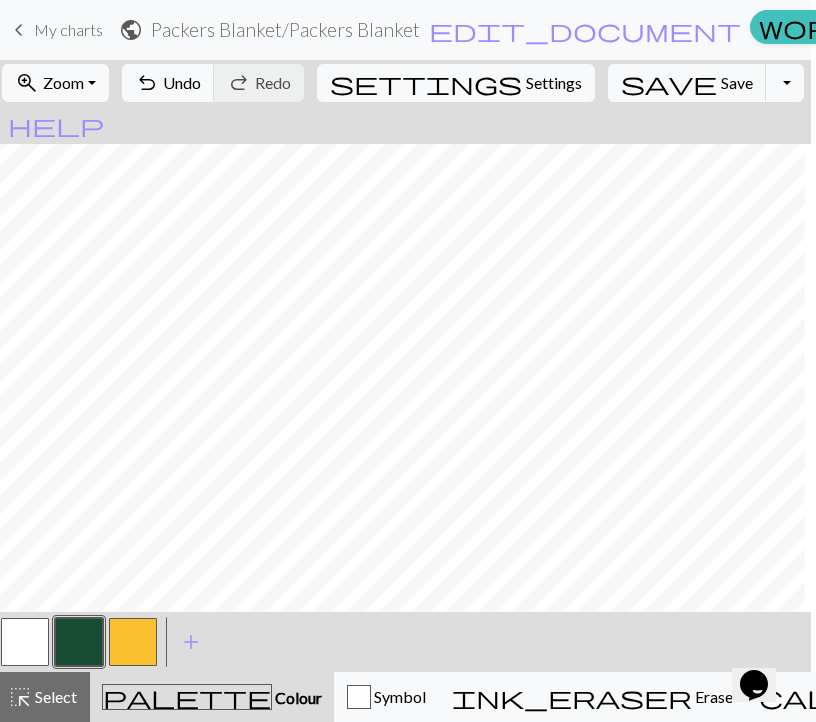 scroll, scrollTop: 799, scrollLeft: 471, axis: both 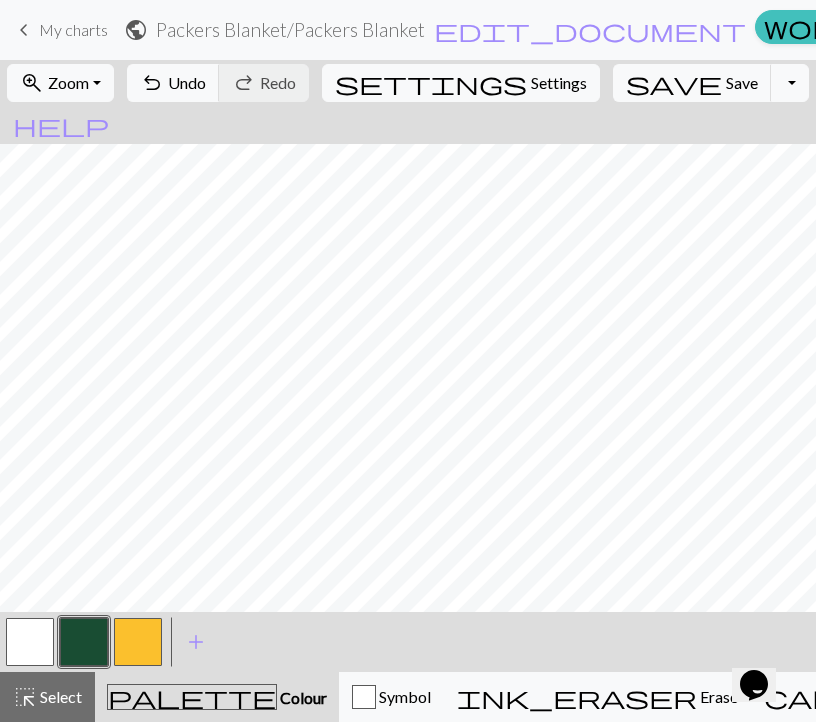 click at bounding box center [30, 642] 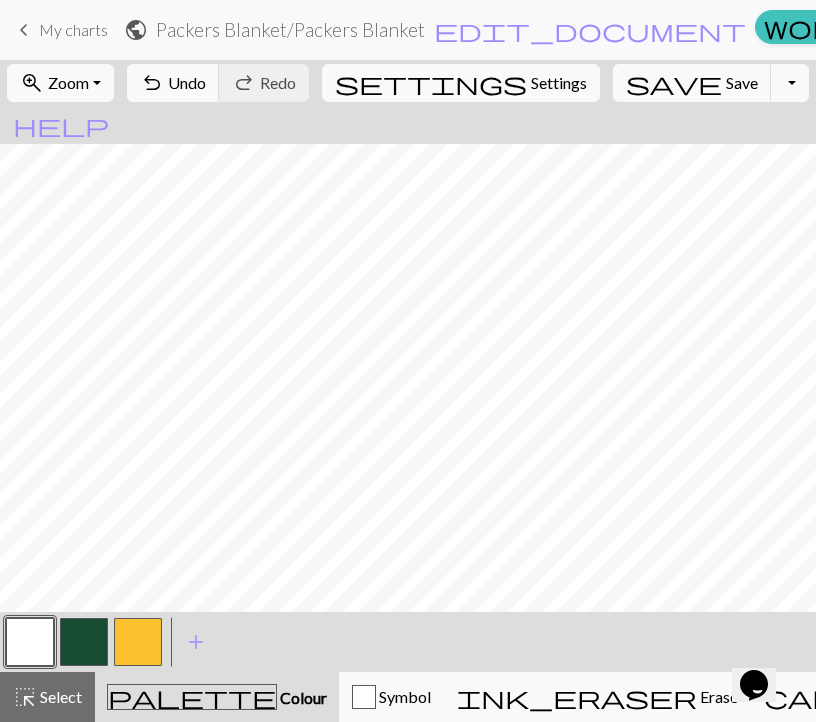 click at bounding box center [84, 642] 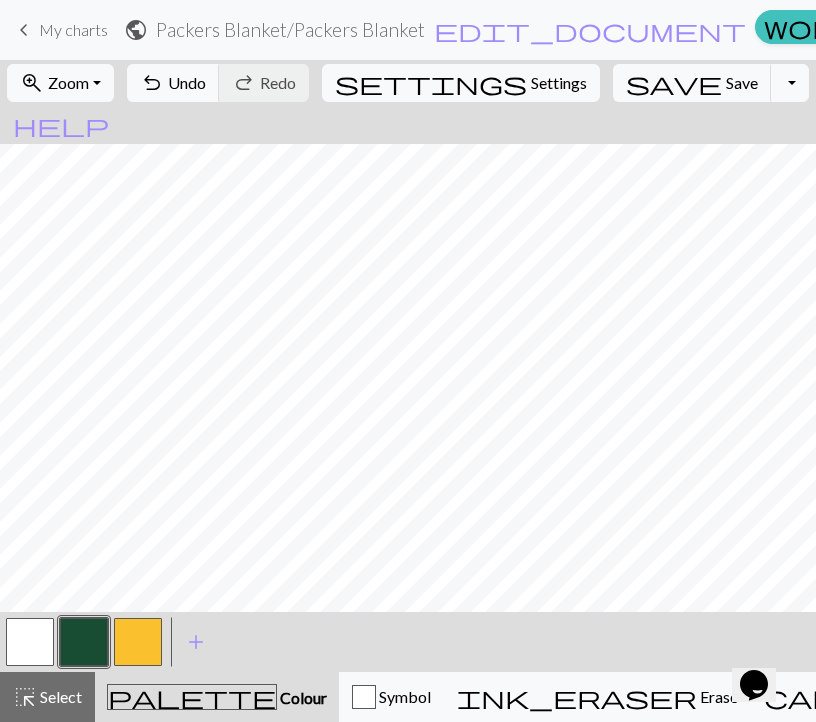 scroll, scrollTop: 132, scrollLeft: 0, axis: vertical 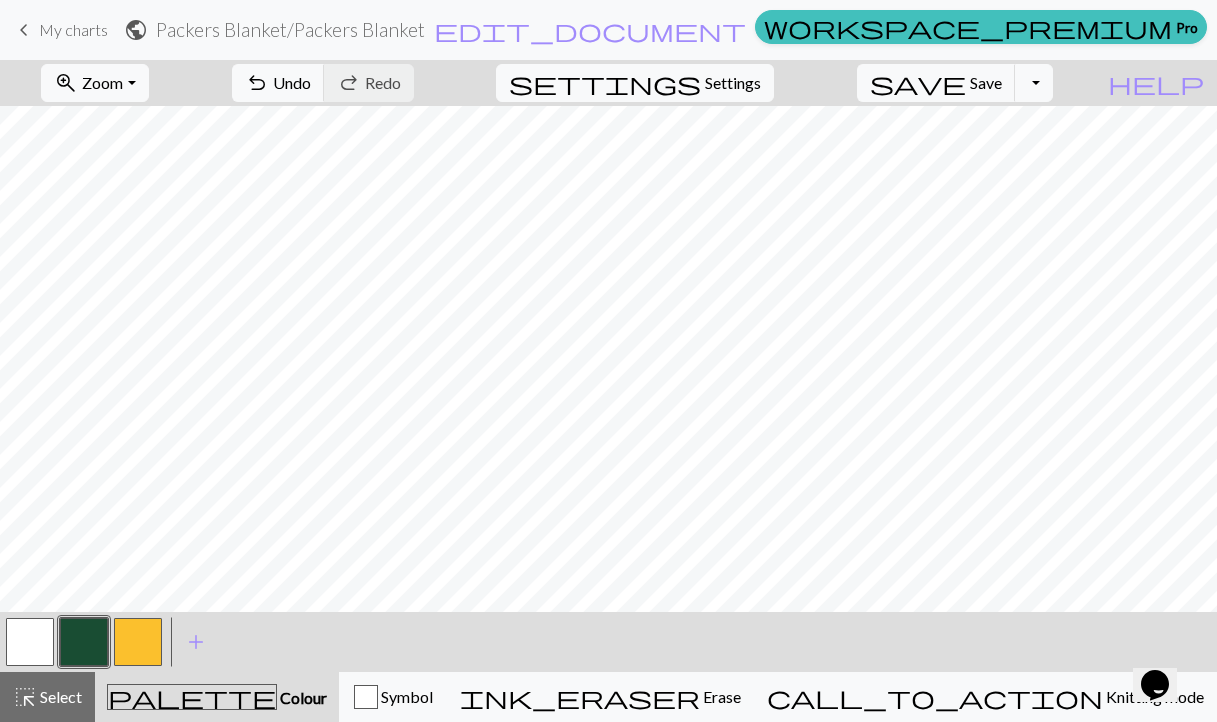 click at bounding box center [138, 642] 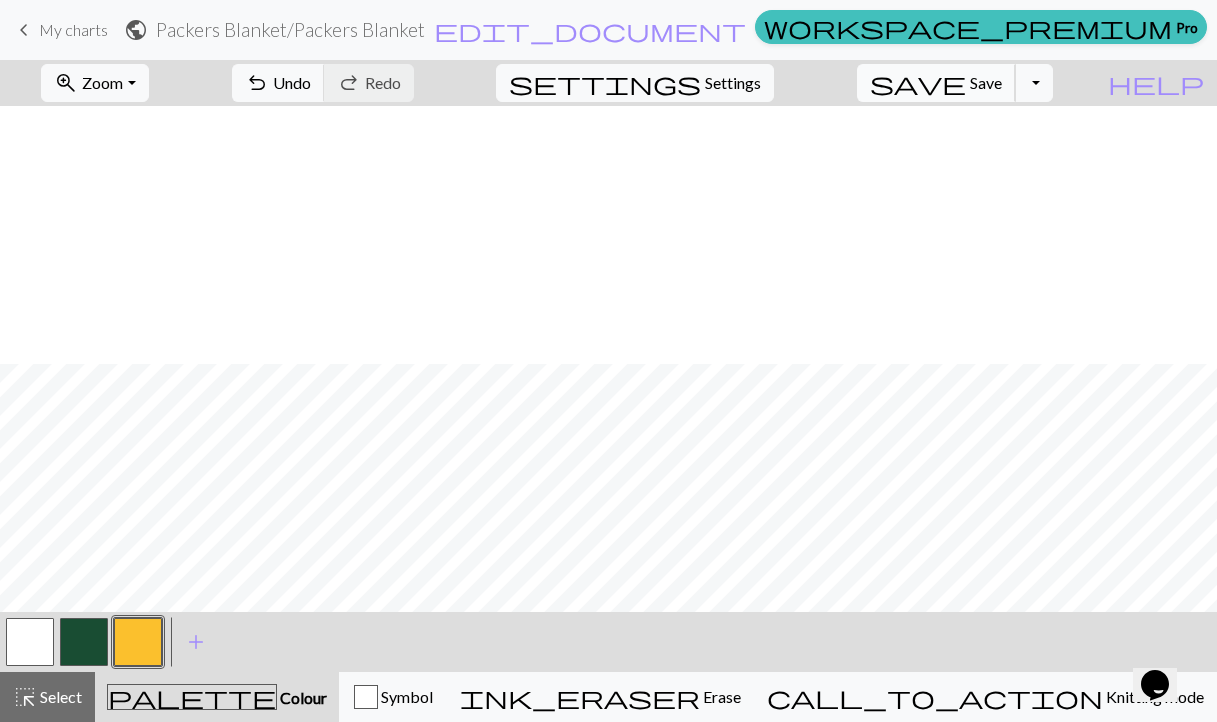 scroll, scrollTop: 509, scrollLeft: 0, axis: vertical 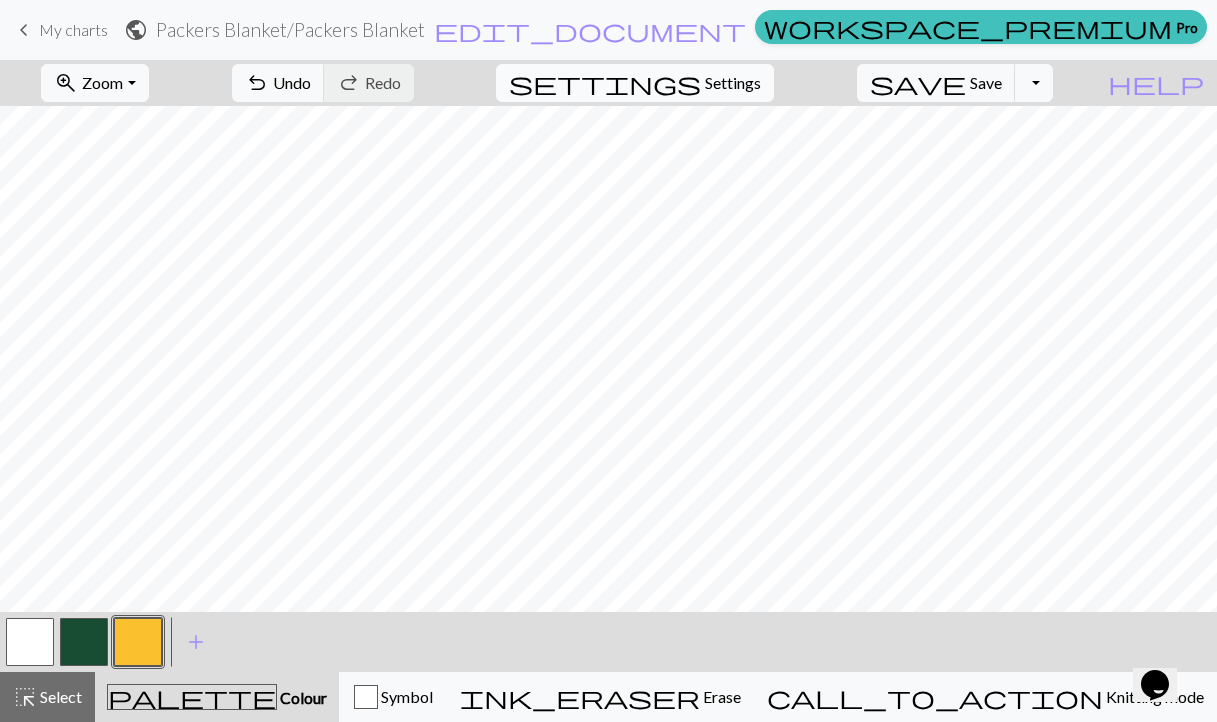 click on "settings  Settings" at bounding box center (635, 83) 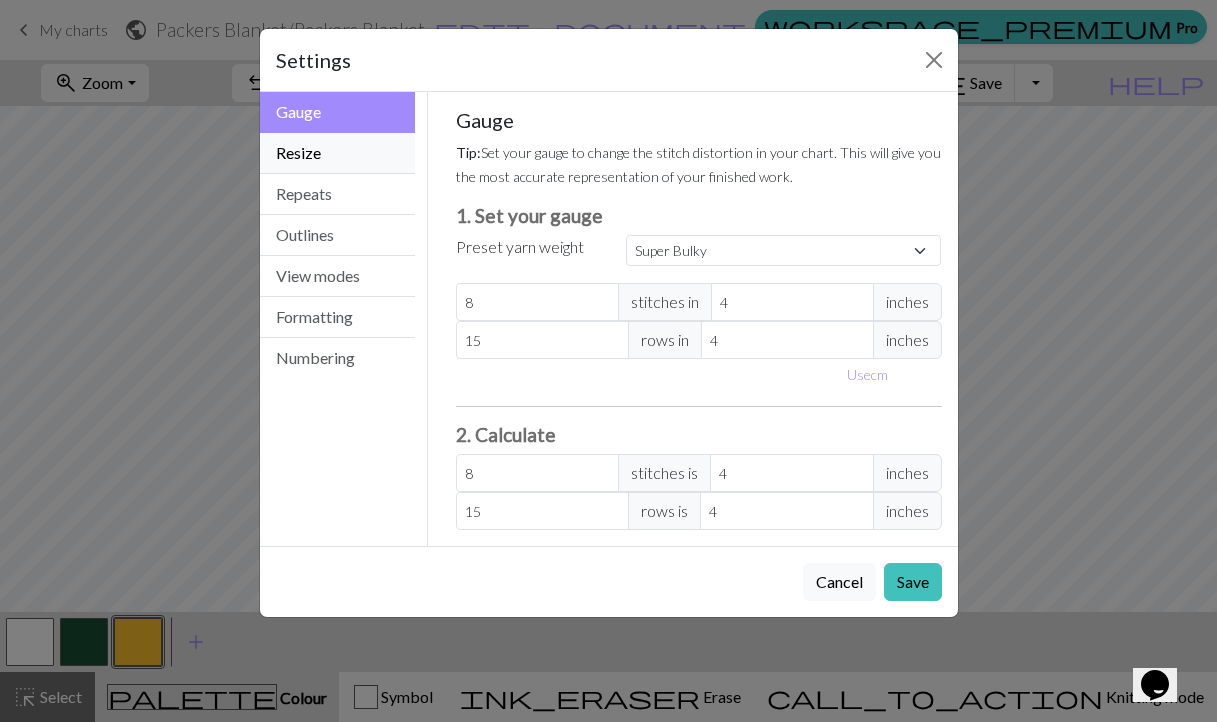 click on "Resize" at bounding box center [338, 153] 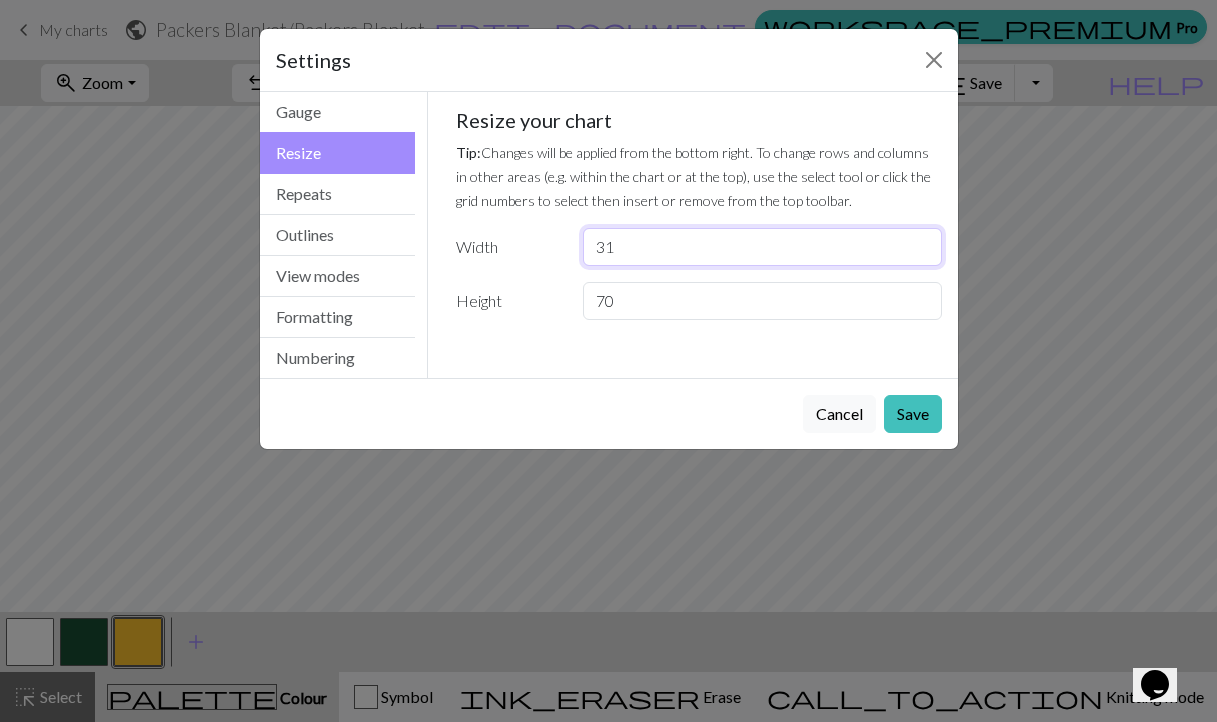 click on "31" at bounding box center [762, 247] 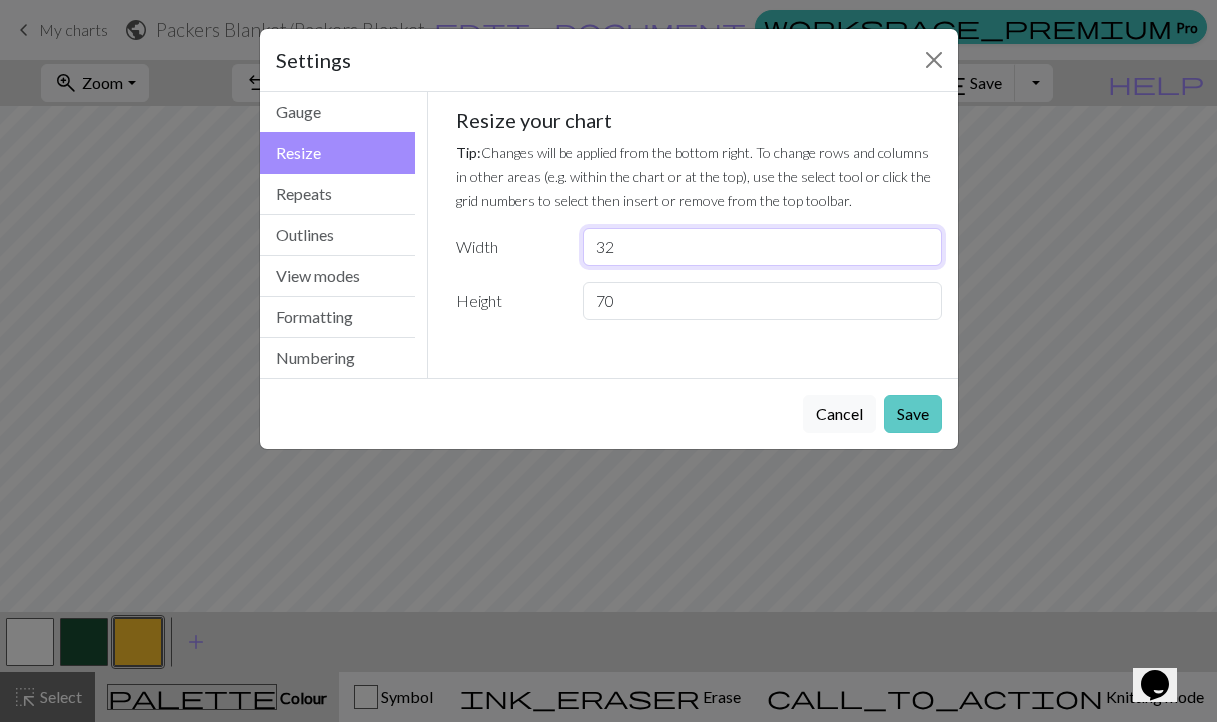 type on "32" 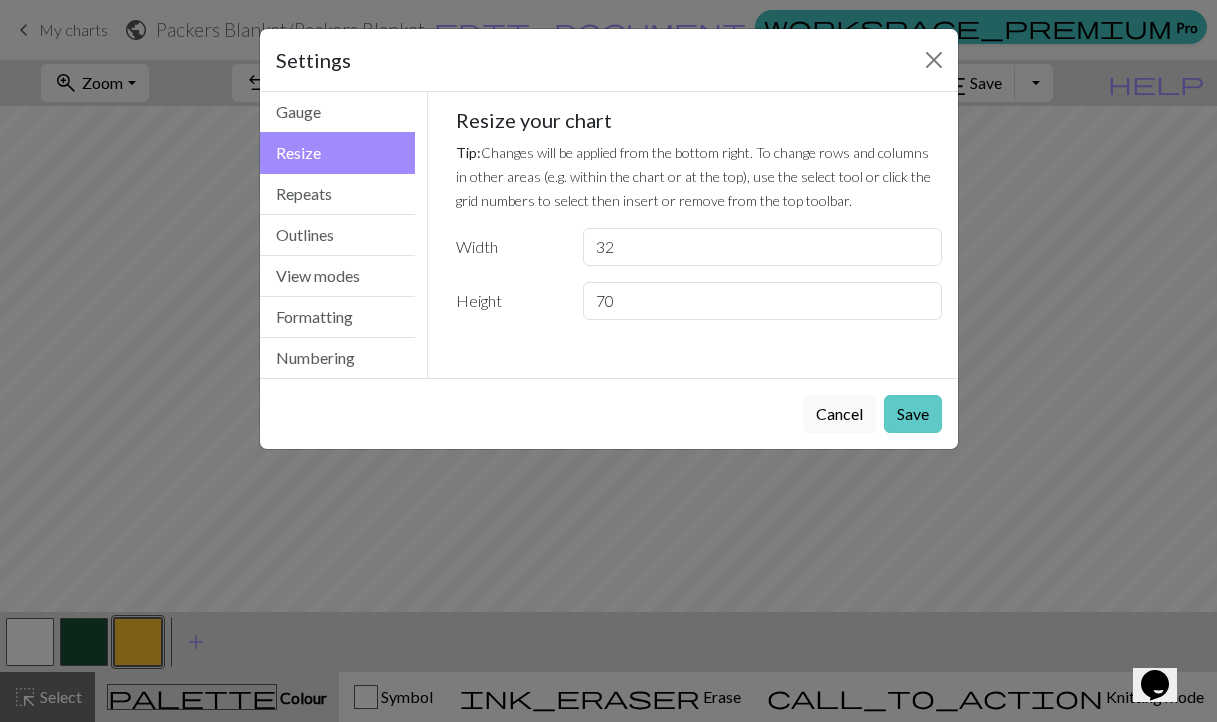click on "Save" at bounding box center (913, 414) 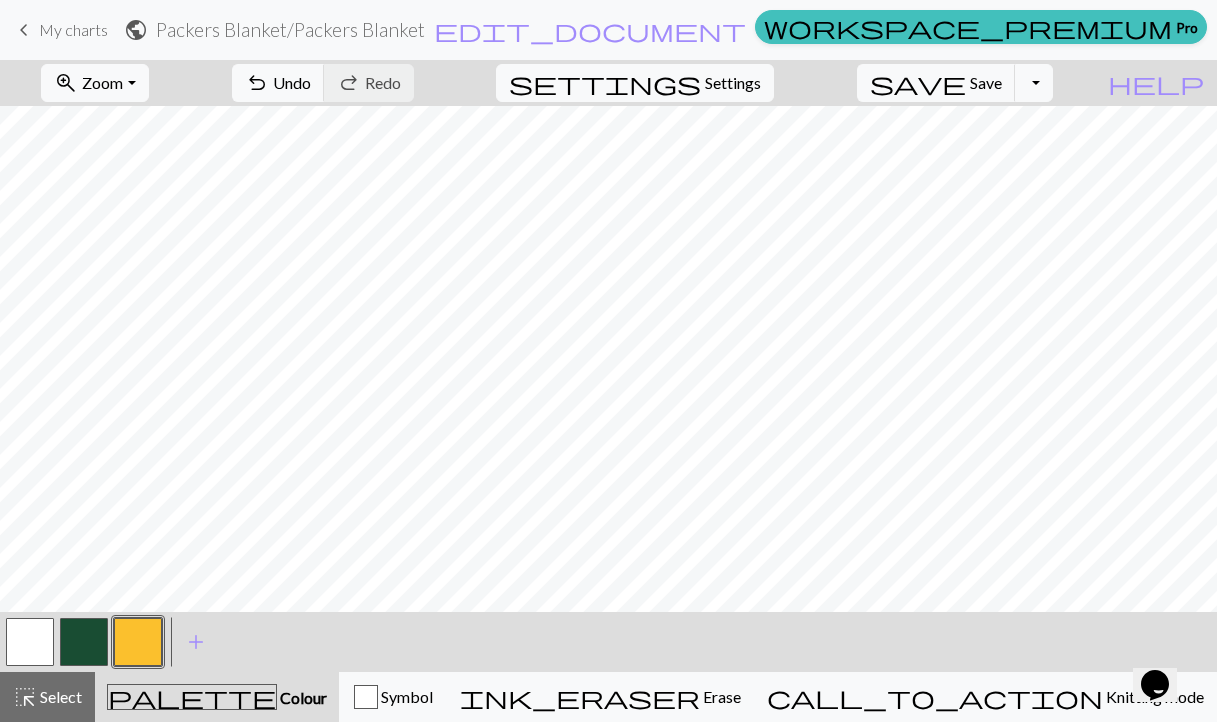 click at bounding box center [84, 642] 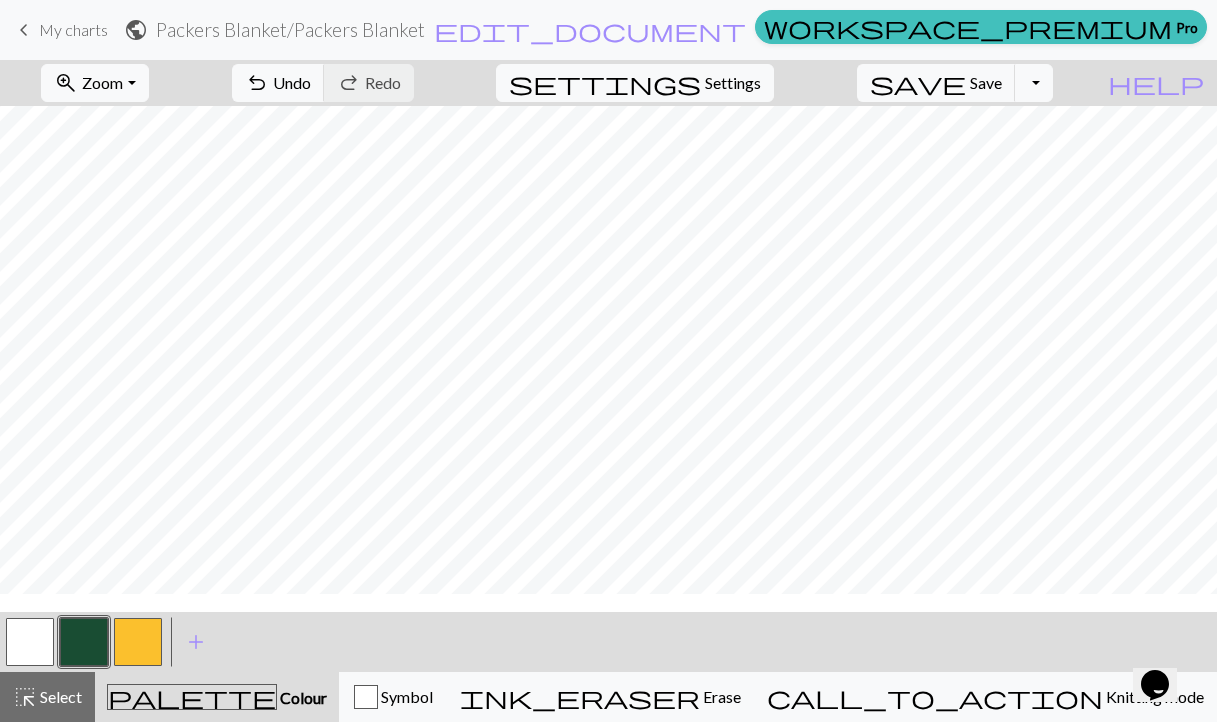 scroll, scrollTop: 316, scrollLeft: 0, axis: vertical 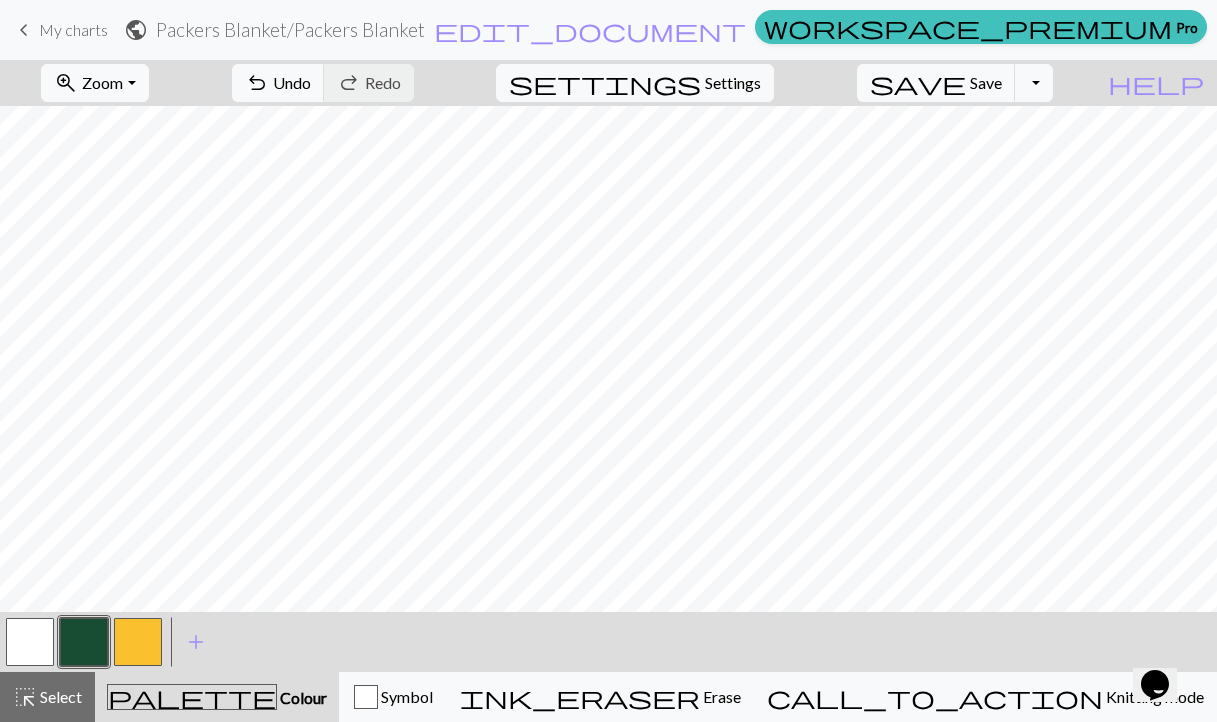 click at bounding box center [138, 642] 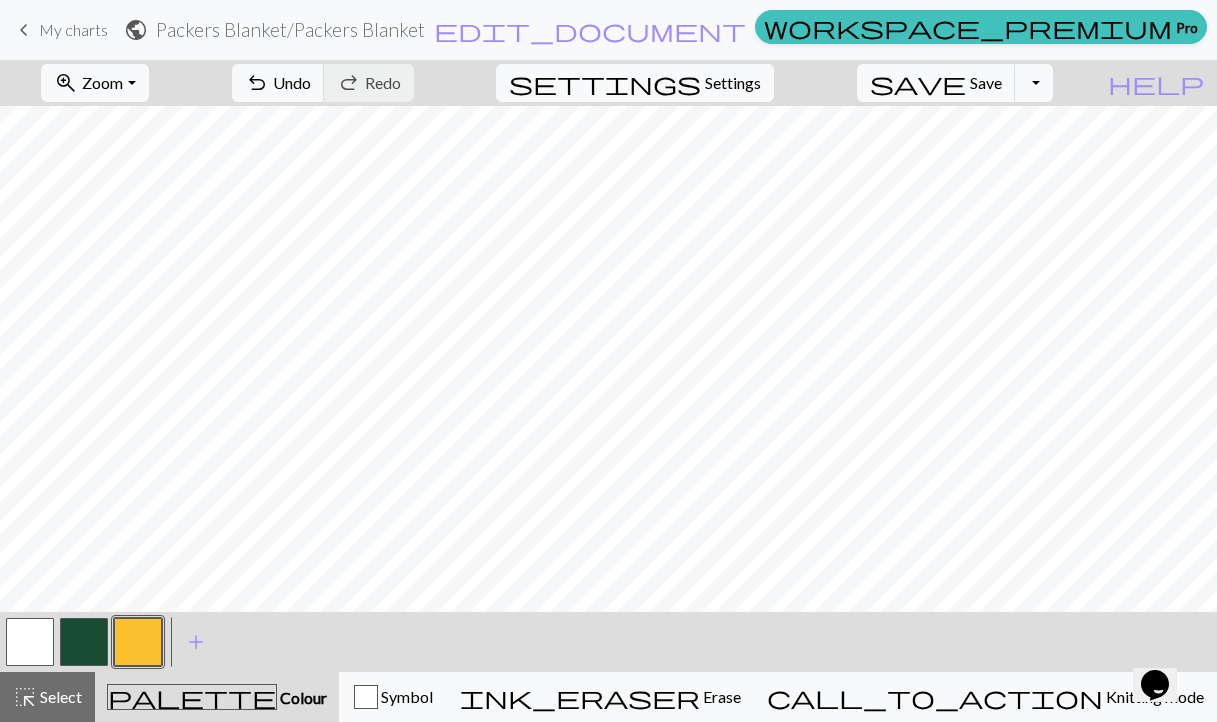 scroll, scrollTop: 0, scrollLeft: 0, axis: both 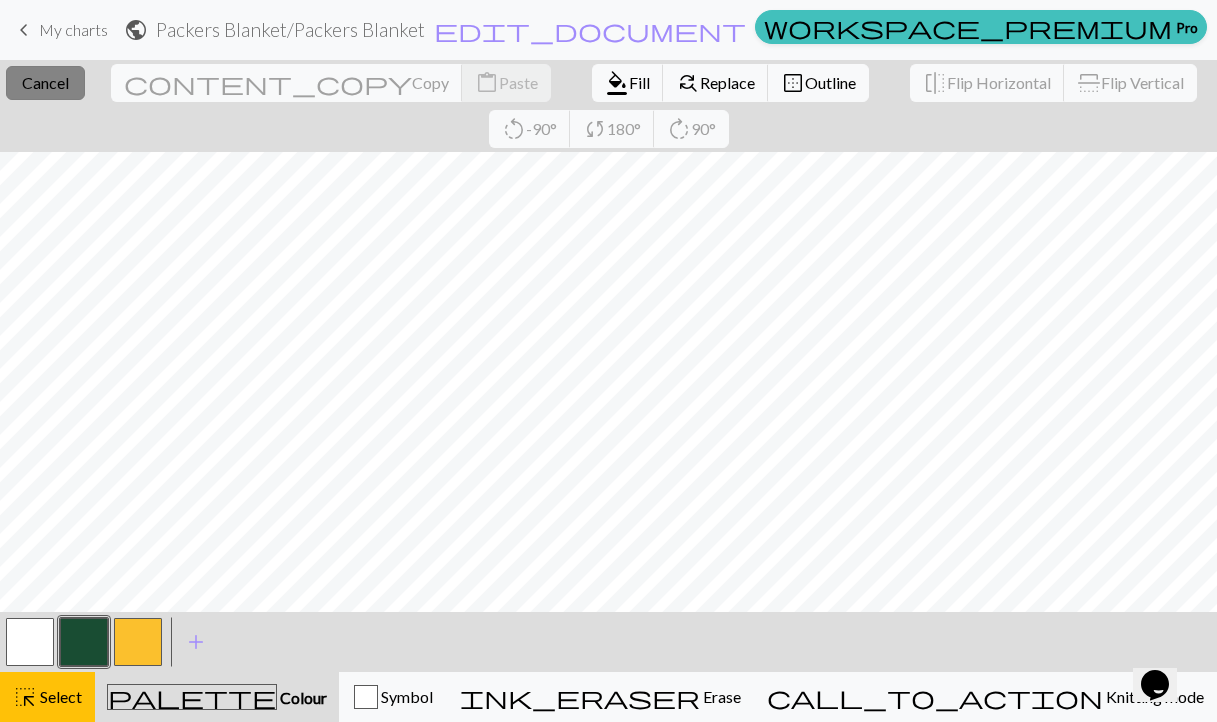 click on "Cancel" at bounding box center [45, 82] 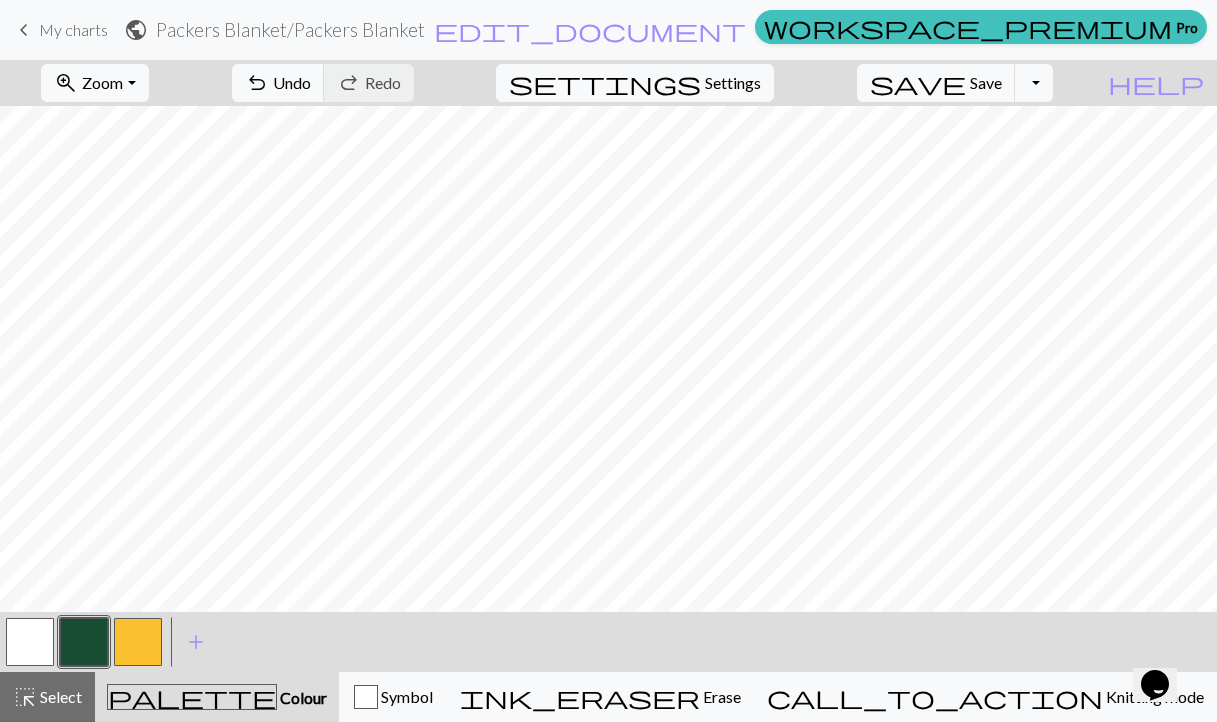 scroll, scrollTop: 0, scrollLeft: 0, axis: both 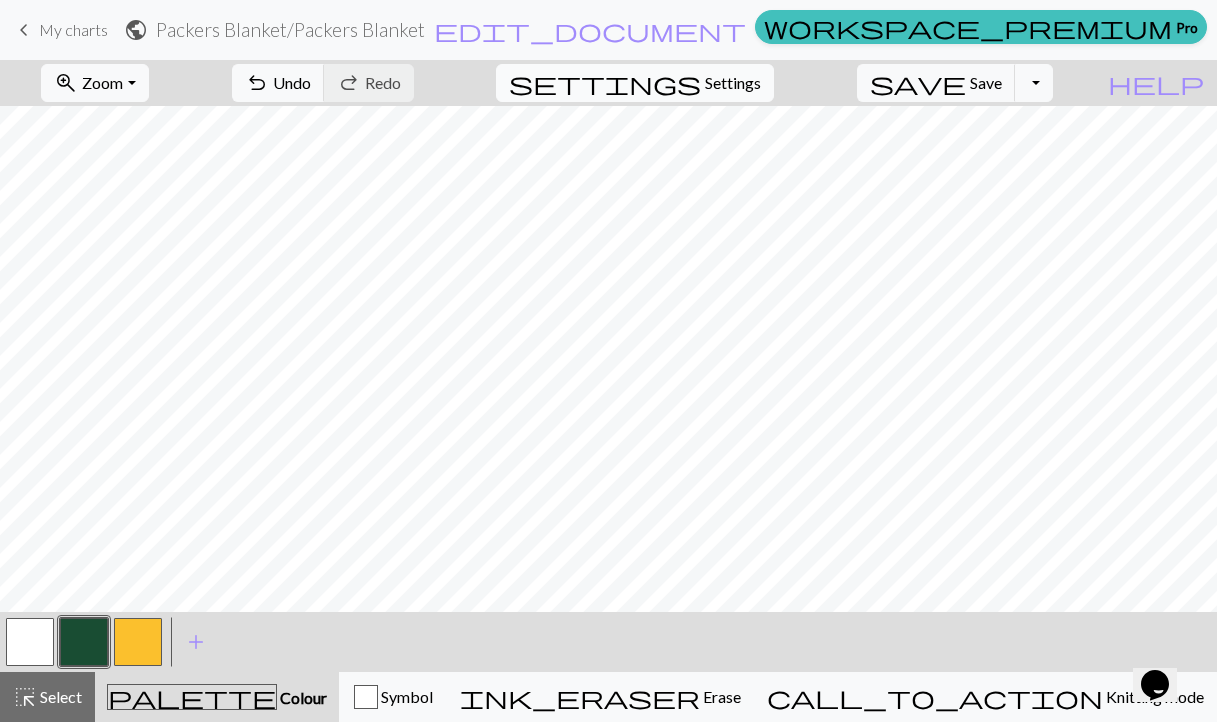 click on "Settings" at bounding box center (733, 83) 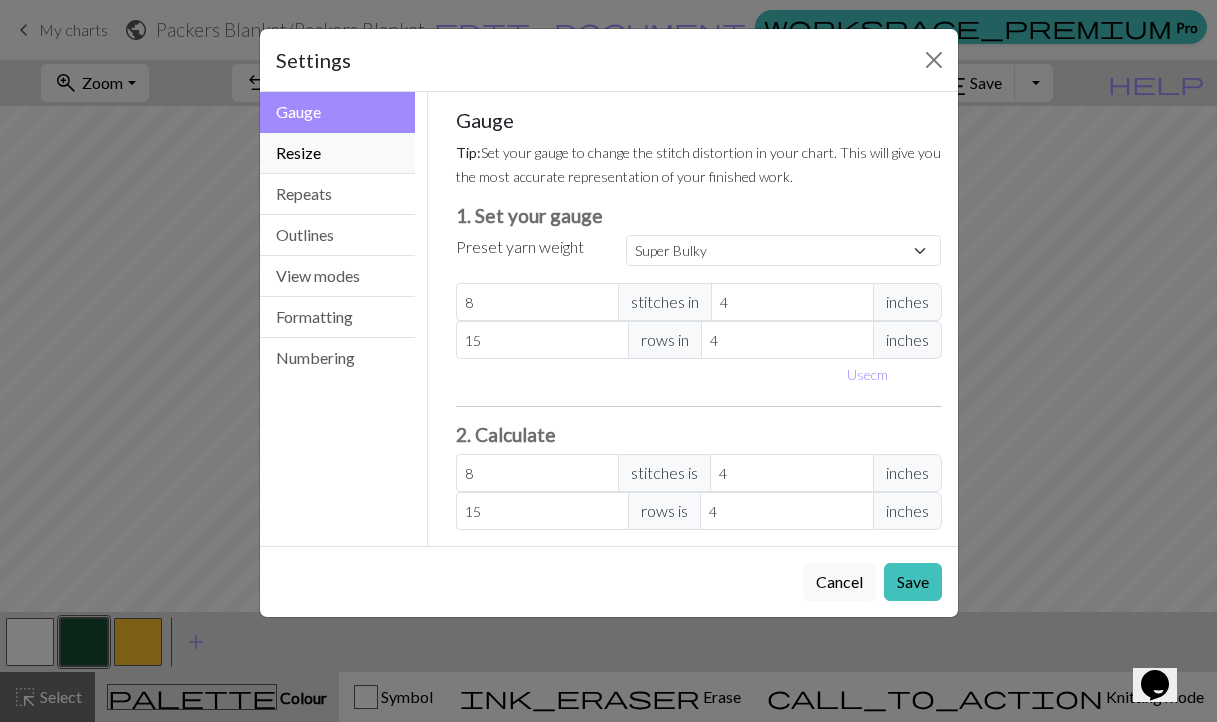 click on "Resize" at bounding box center [338, 153] 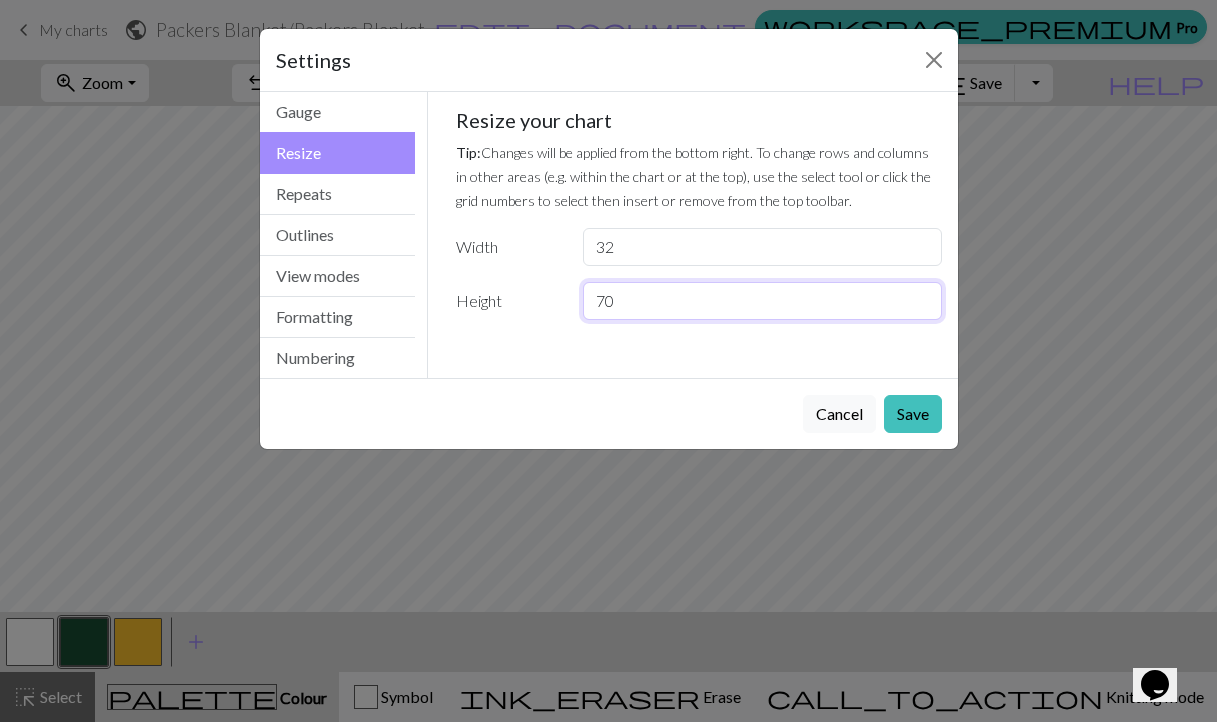 click on "70" at bounding box center (762, 301) 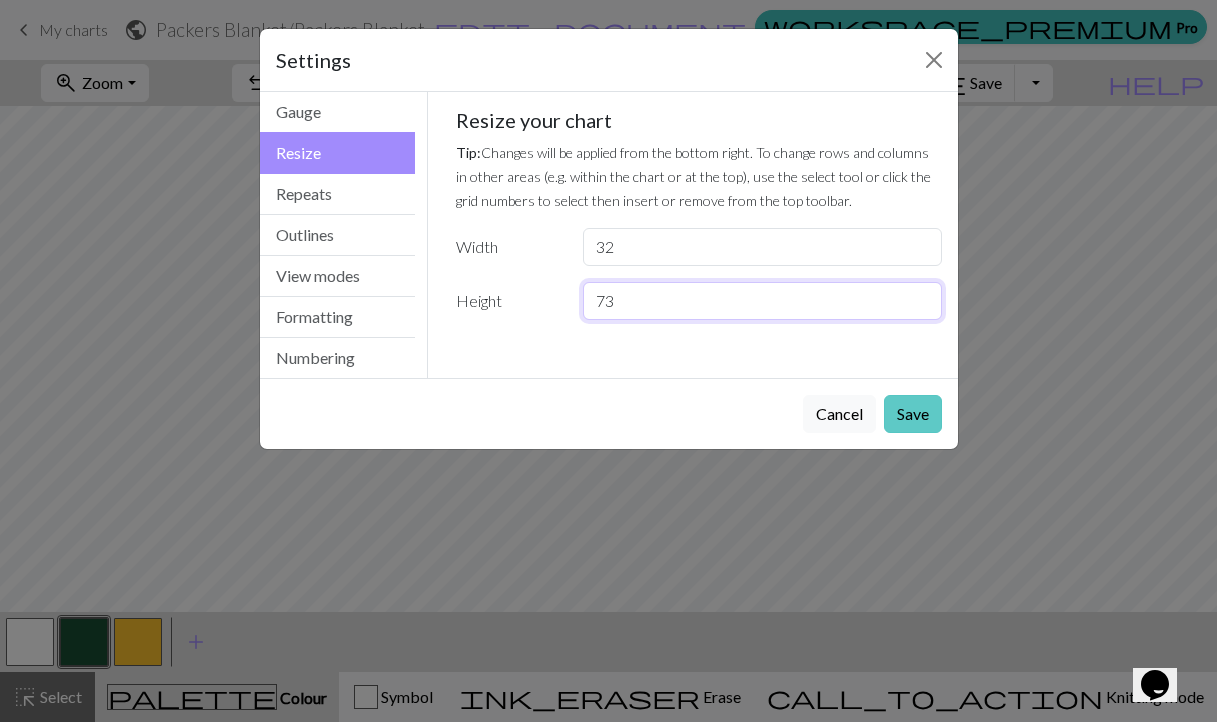 type on "73" 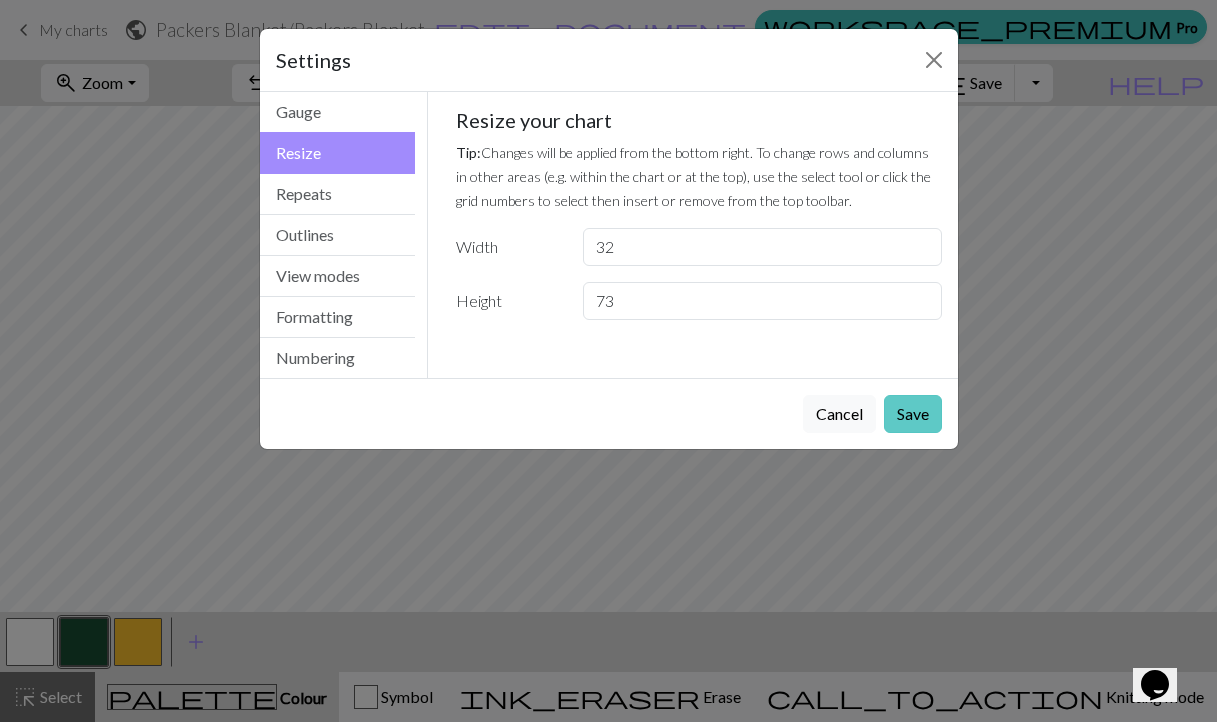 click on "Save" at bounding box center [913, 414] 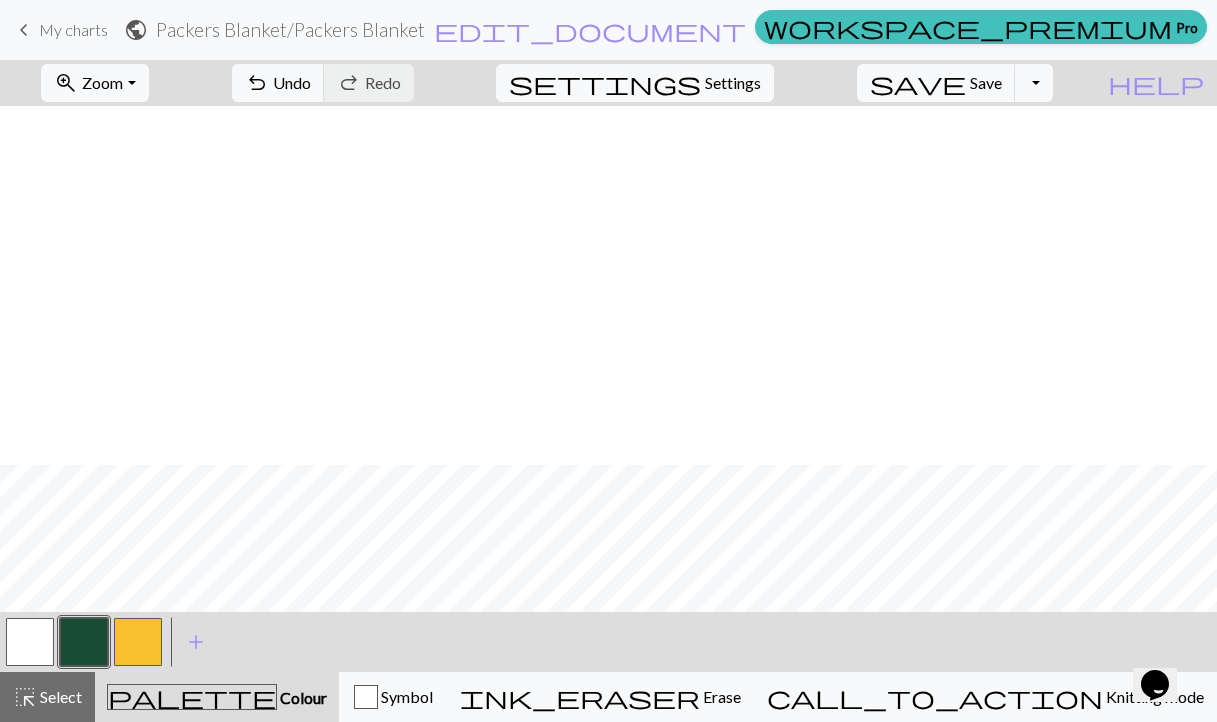 scroll, scrollTop: 549, scrollLeft: 0, axis: vertical 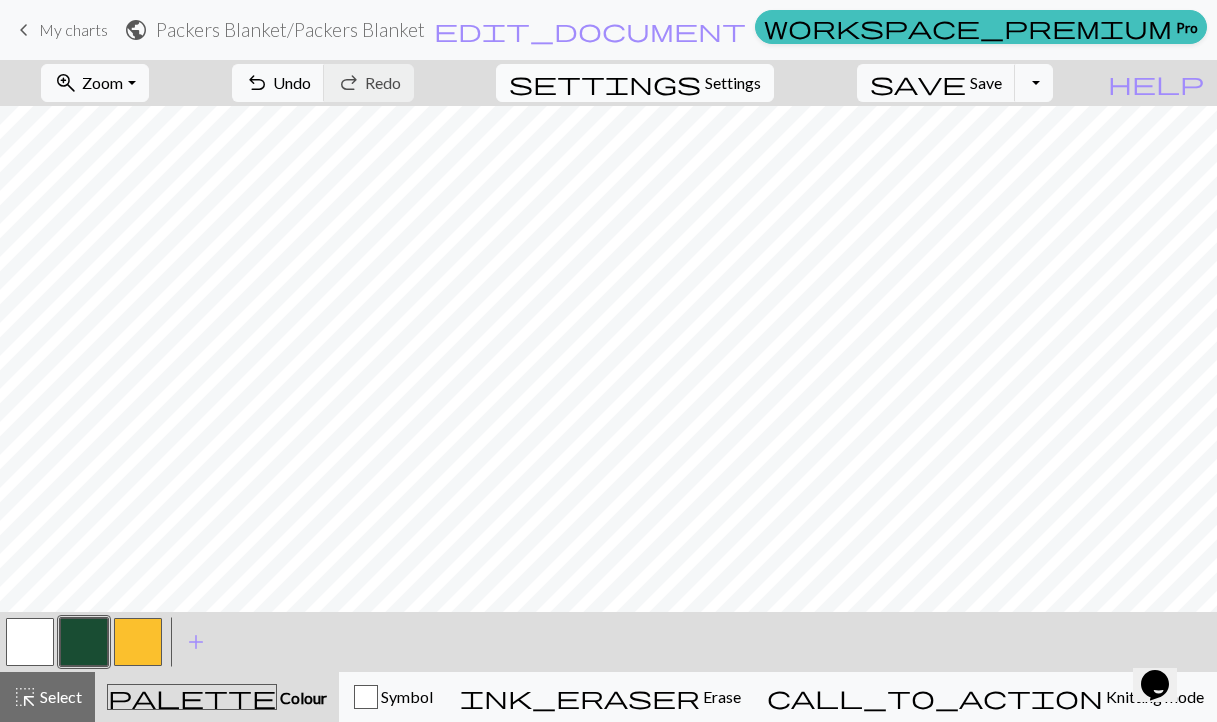 click on "Settings" at bounding box center (733, 83) 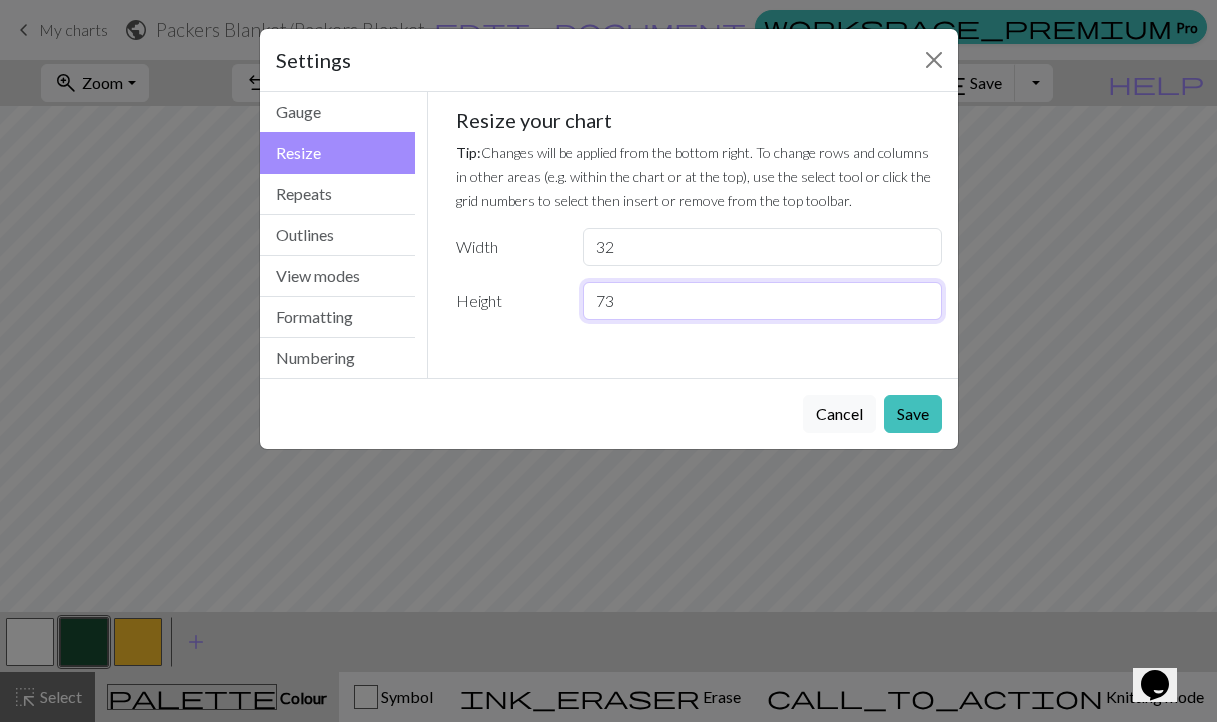 click on "73" at bounding box center (762, 301) 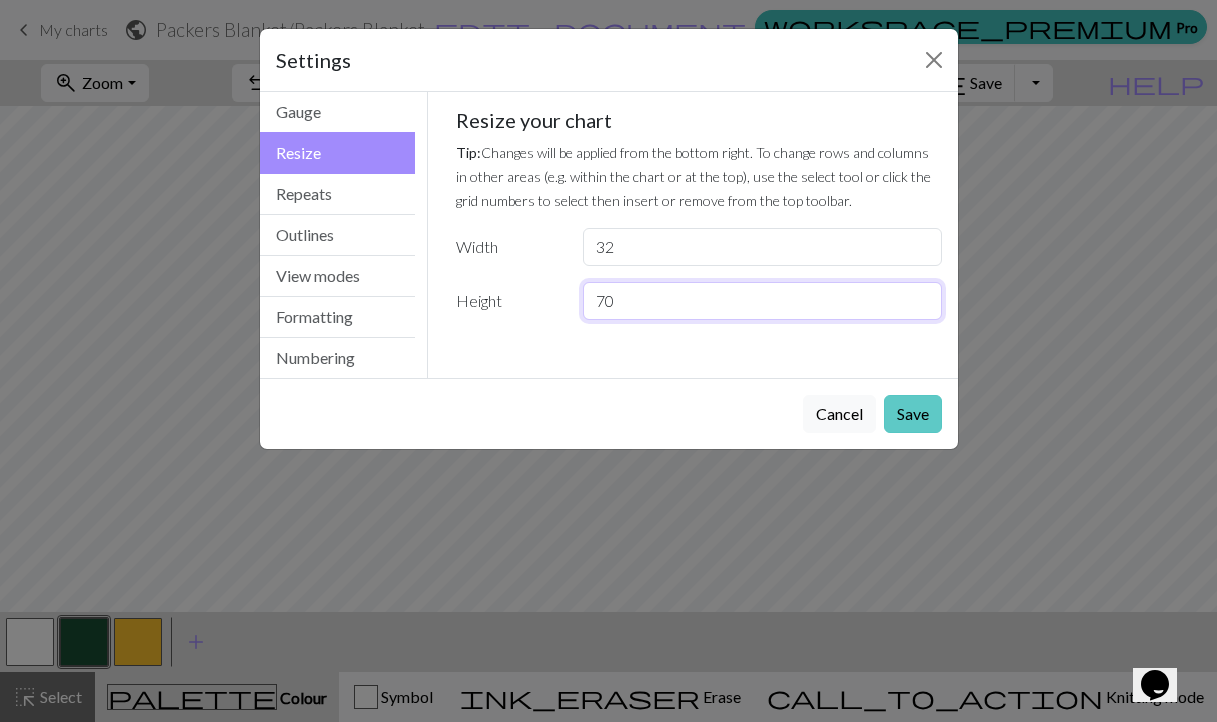 type on "70" 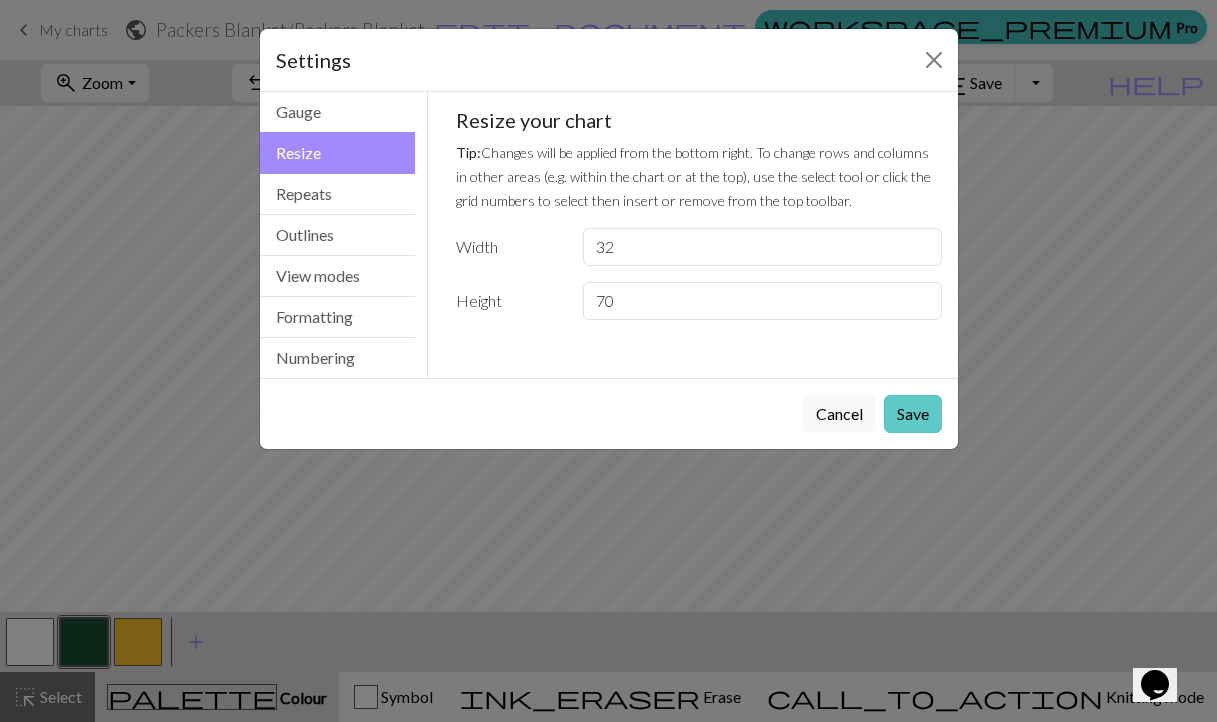 click on "Save" at bounding box center (913, 414) 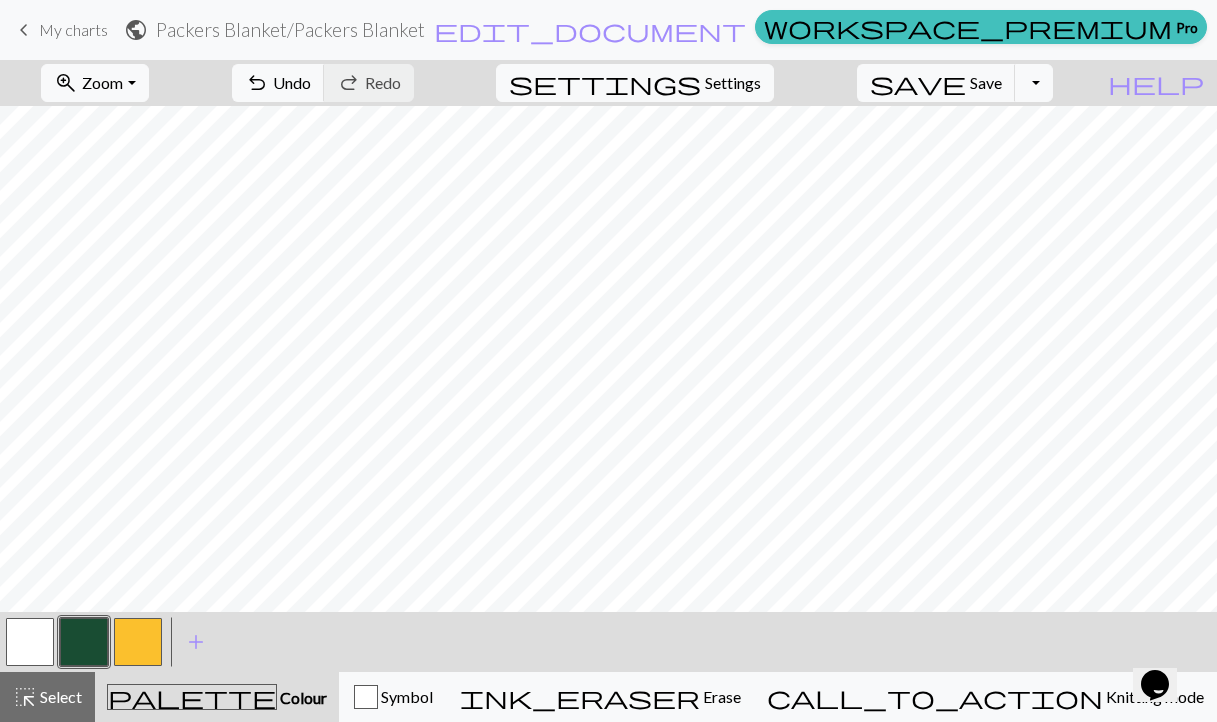 scroll, scrollTop: 509, scrollLeft: 0, axis: vertical 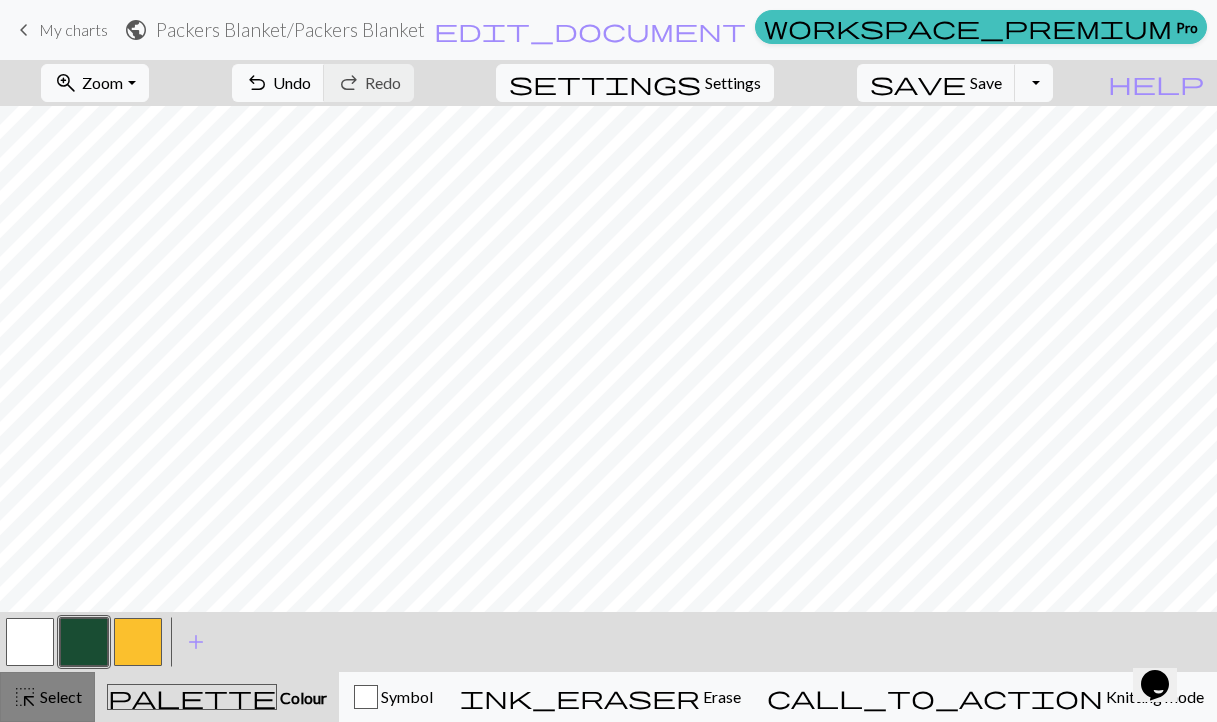 click on "Select" at bounding box center (59, 696) 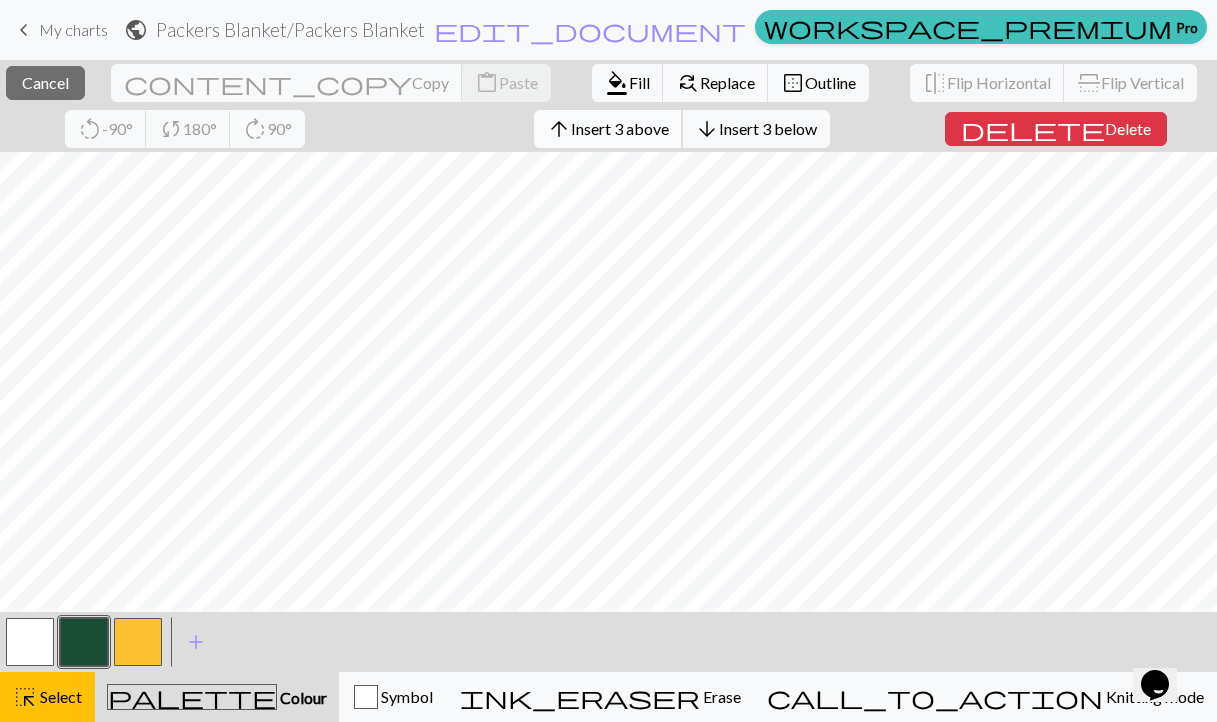 click on "Insert 3 above" at bounding box center [620, 128] 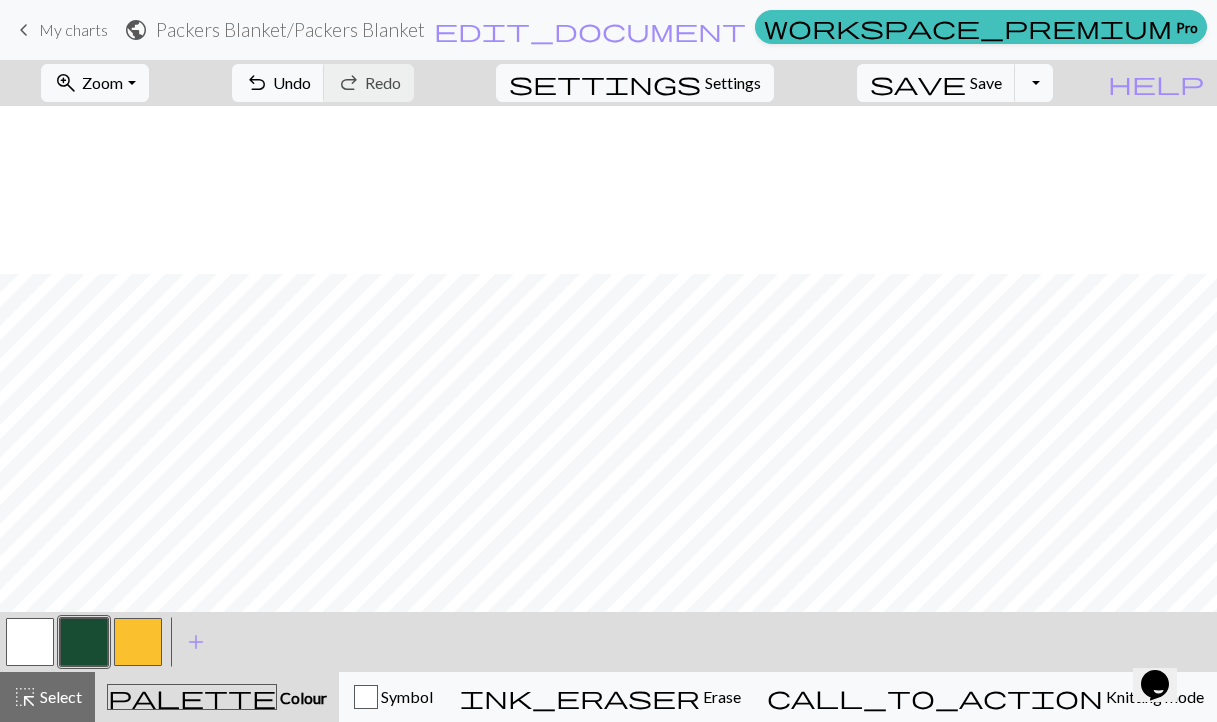 scroll, scrollTop: 549, scrollLeft: 0, axis: vertical 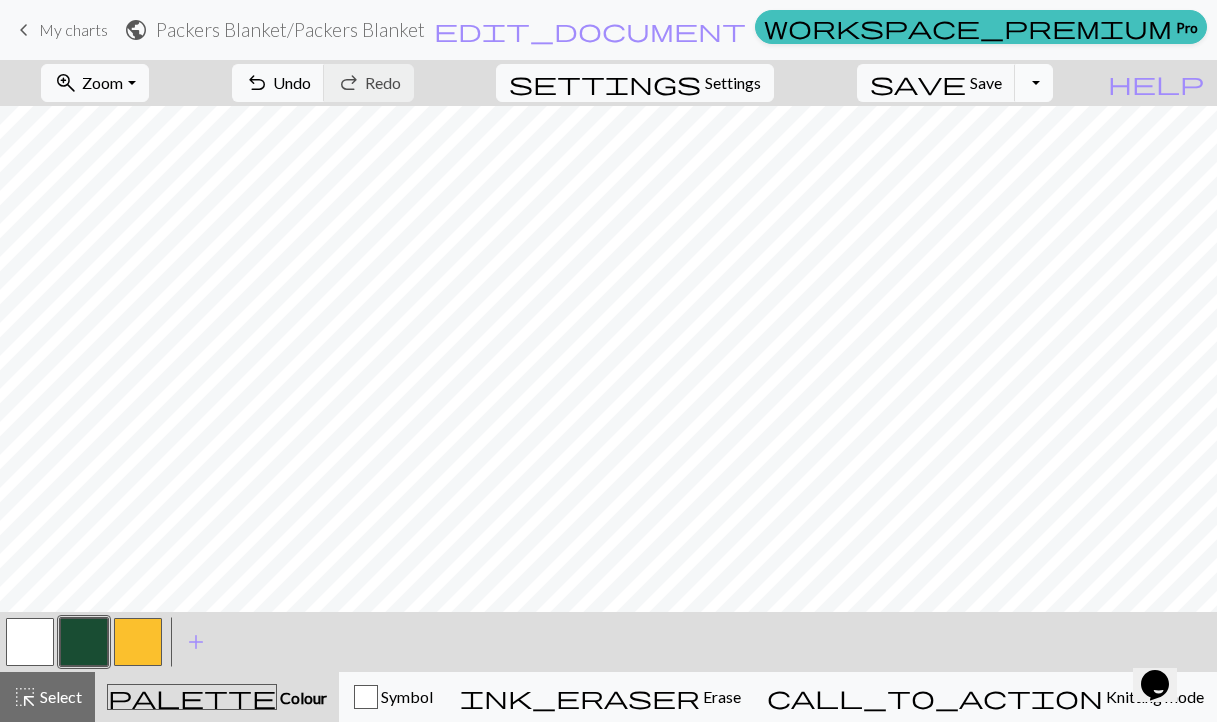 click on "Toggle Dropdown" at bounding box center (1034, 83) 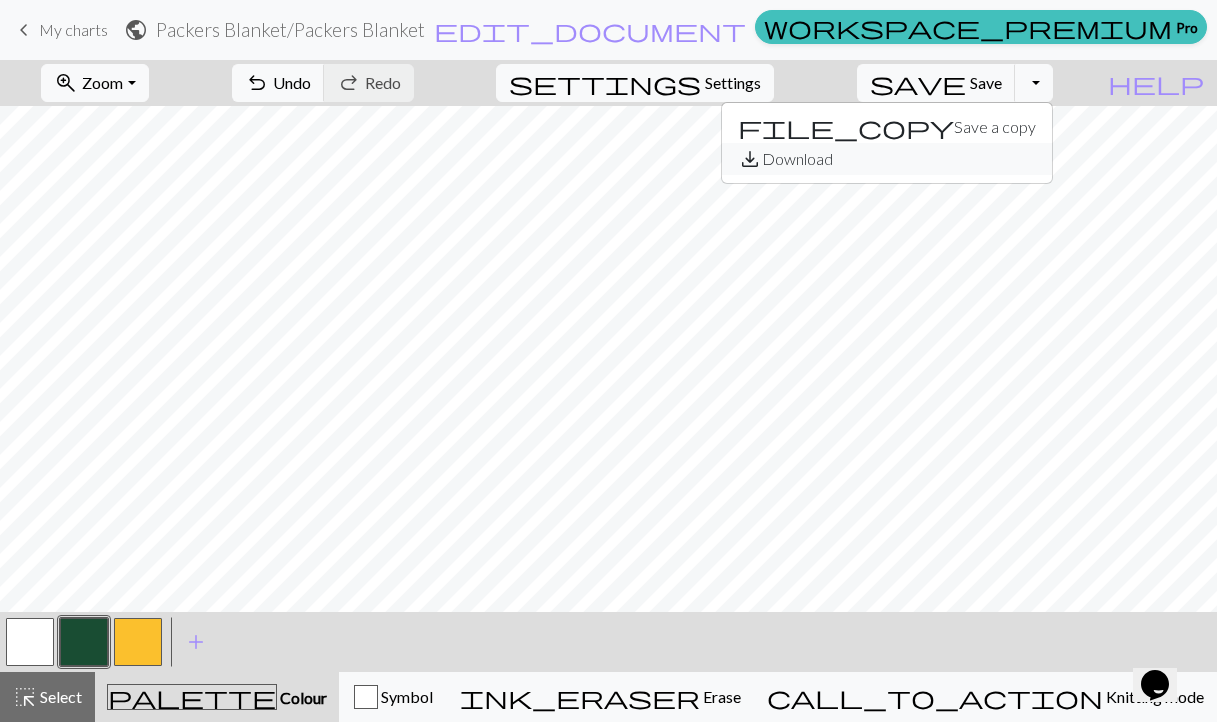 click on "save_alt  Download" at bounding box center [887, 159] 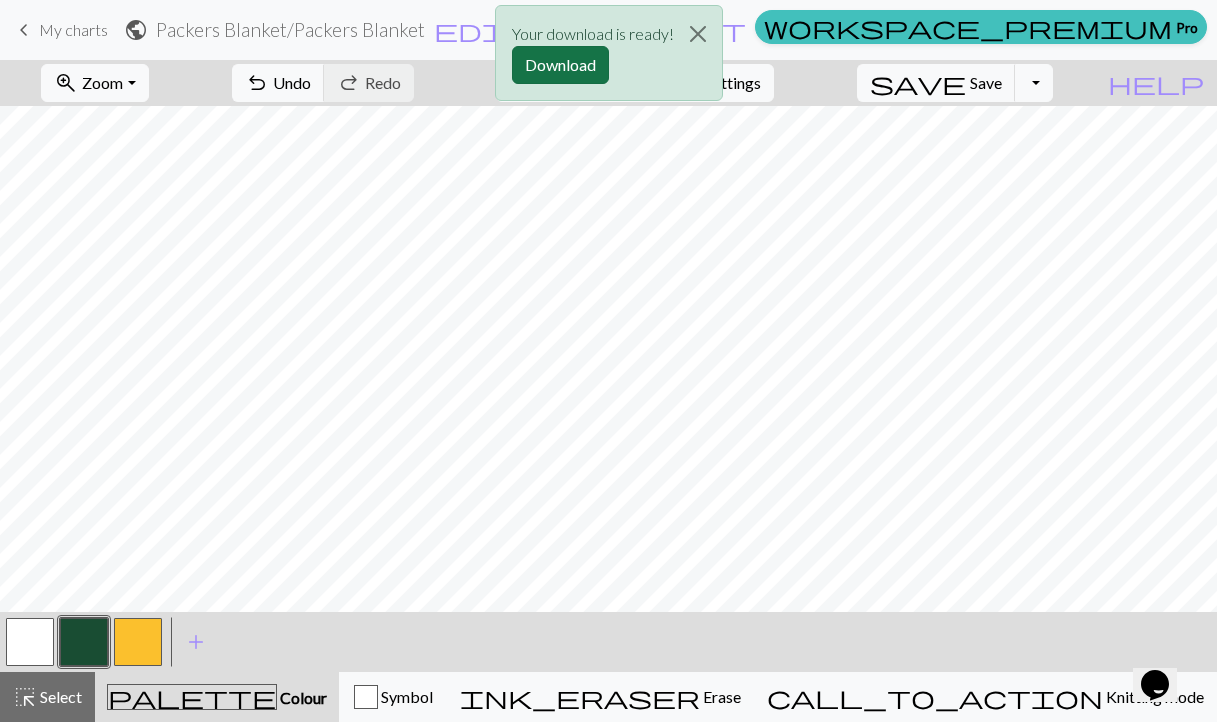 click on "Download" at bounding box center [560, 65] 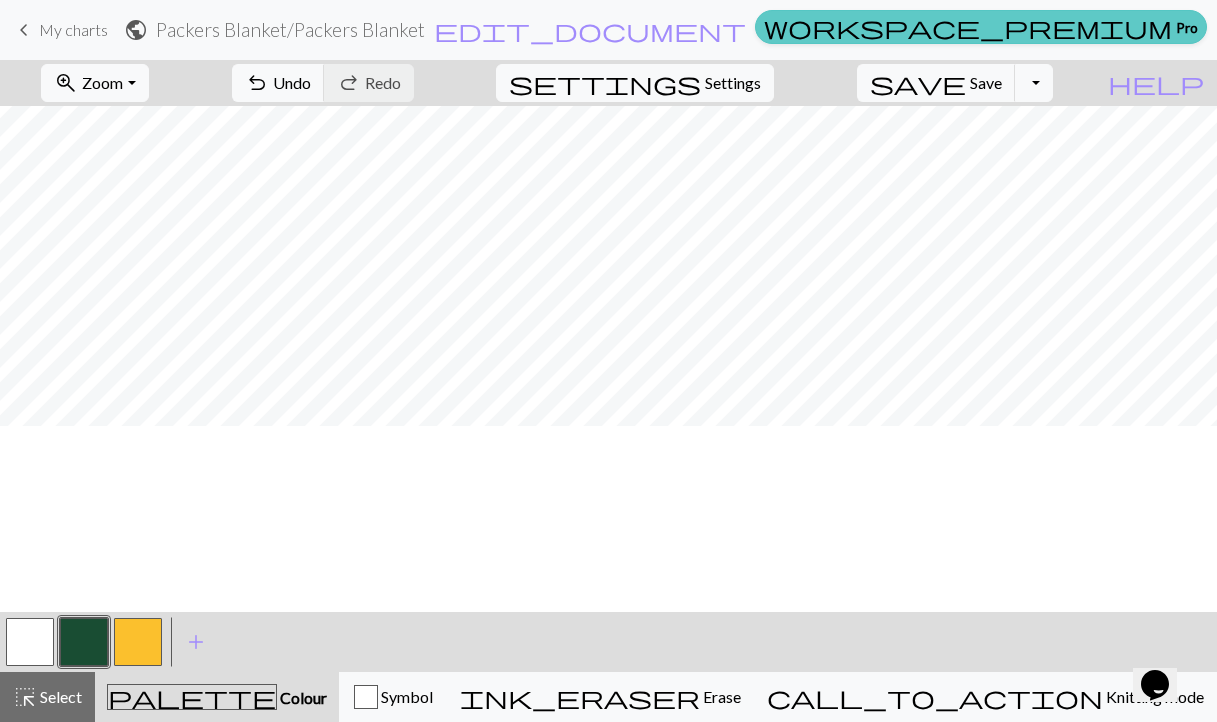 scroll, scrollTop: 0, scrollLeft: 0, axis: both 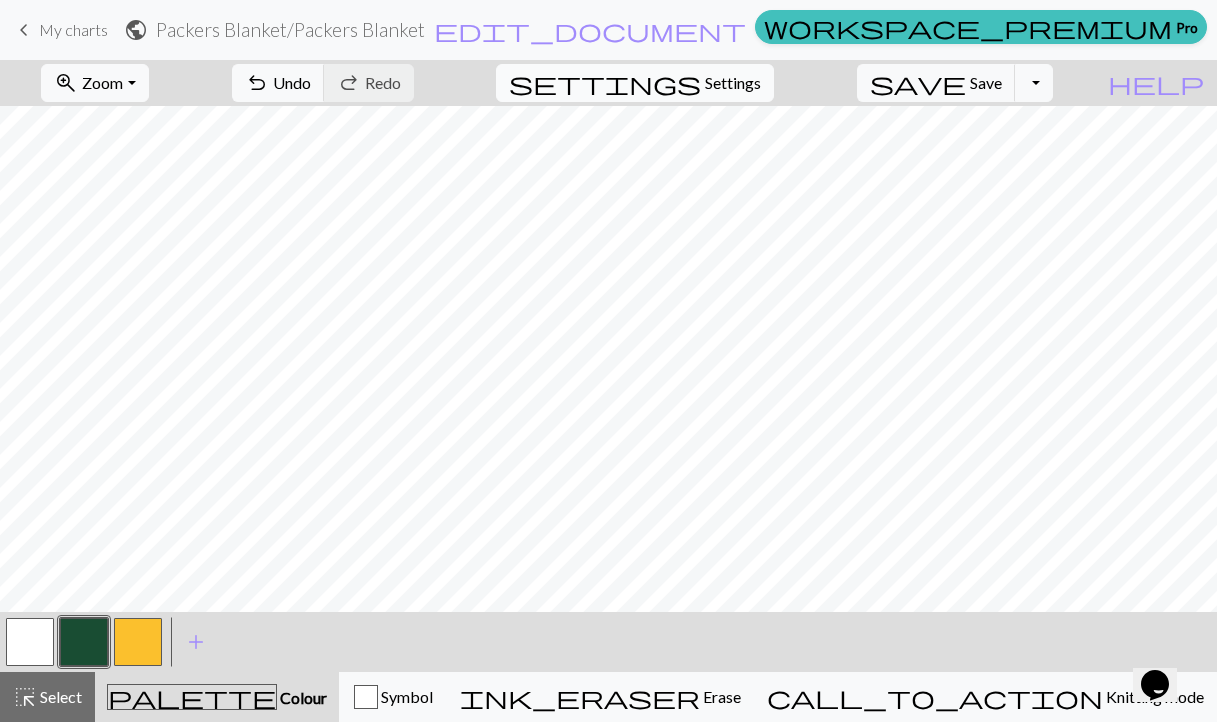 click on "Settings" at bounding box center [733, 83] 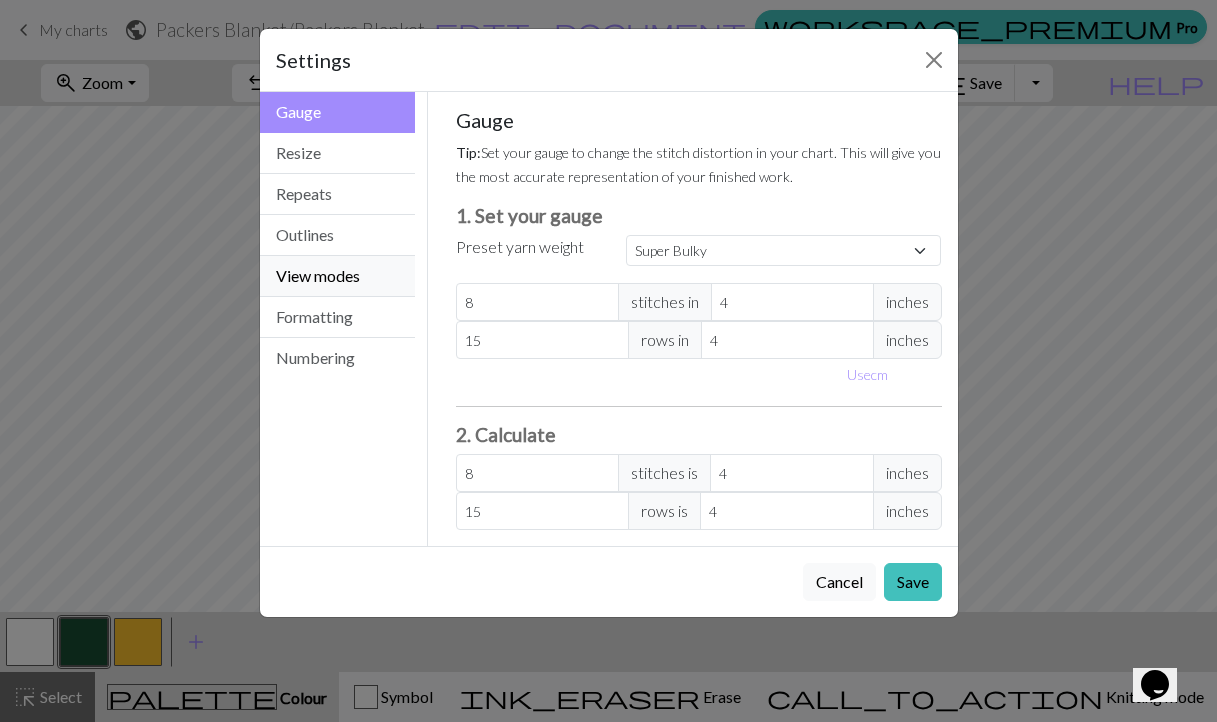click on "View modes" at bounding box center (338, 276) 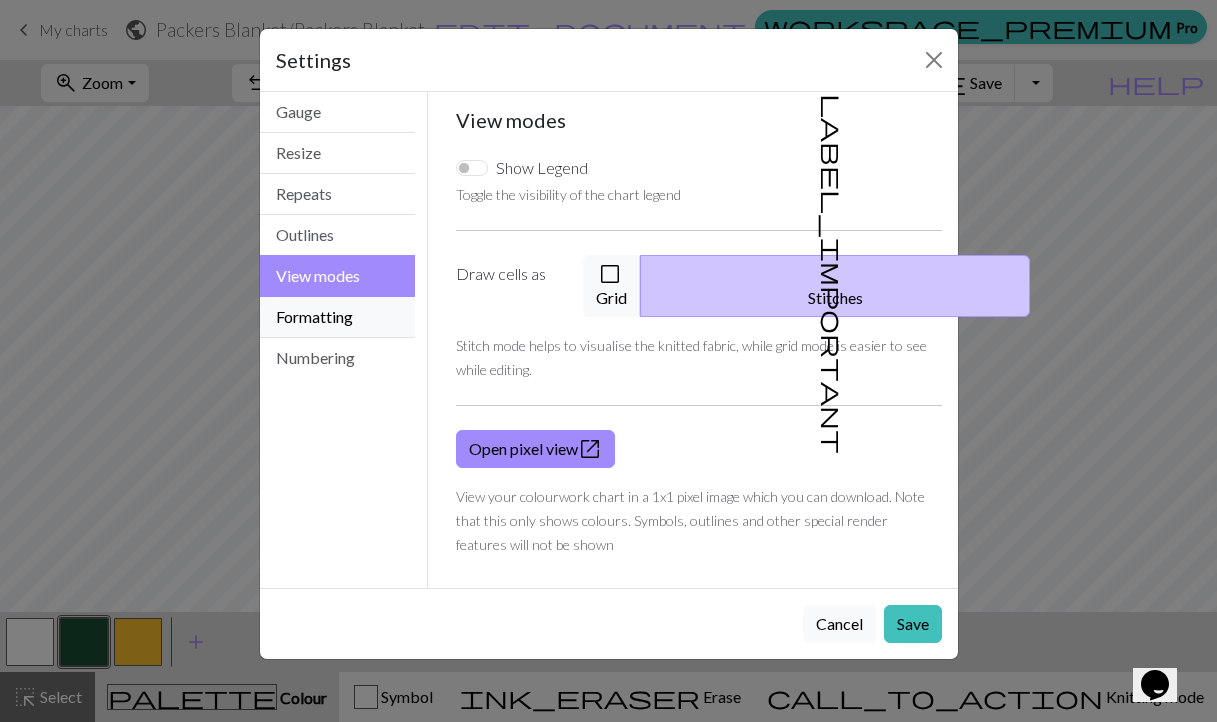 click on "Formatting" at bounding box center [338, 317] 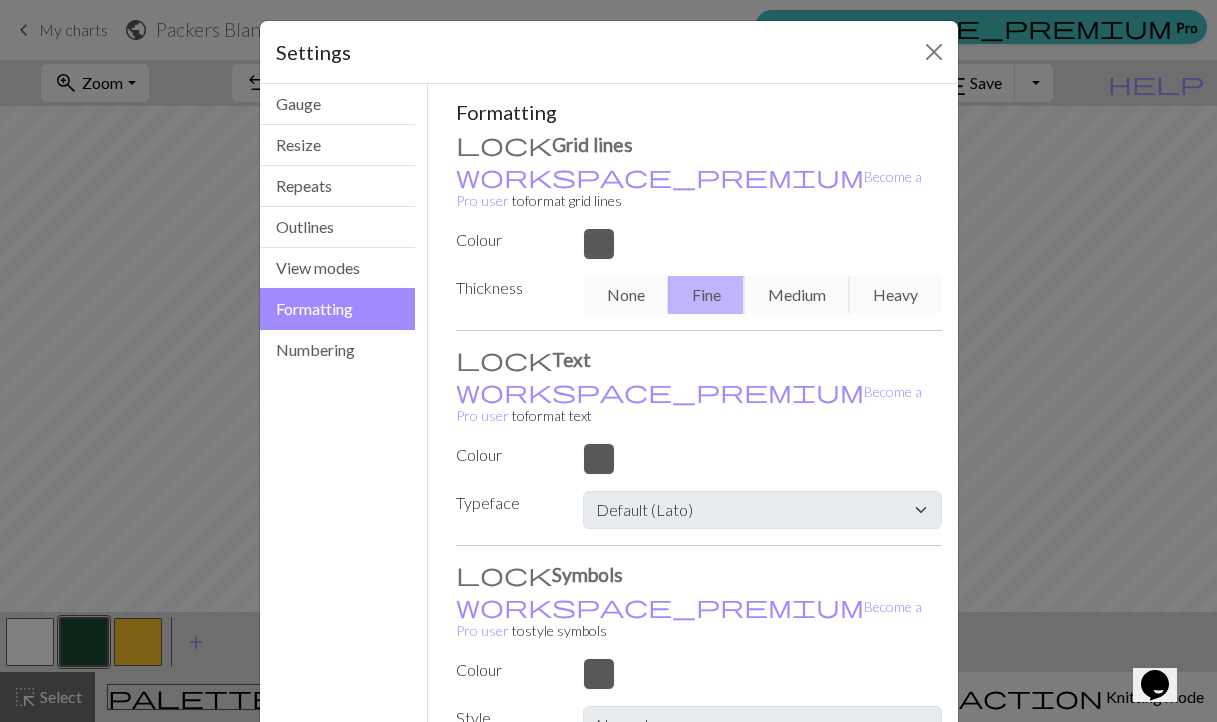 scroll, scrollTop: 0, scrollLeft: 0, axis: both 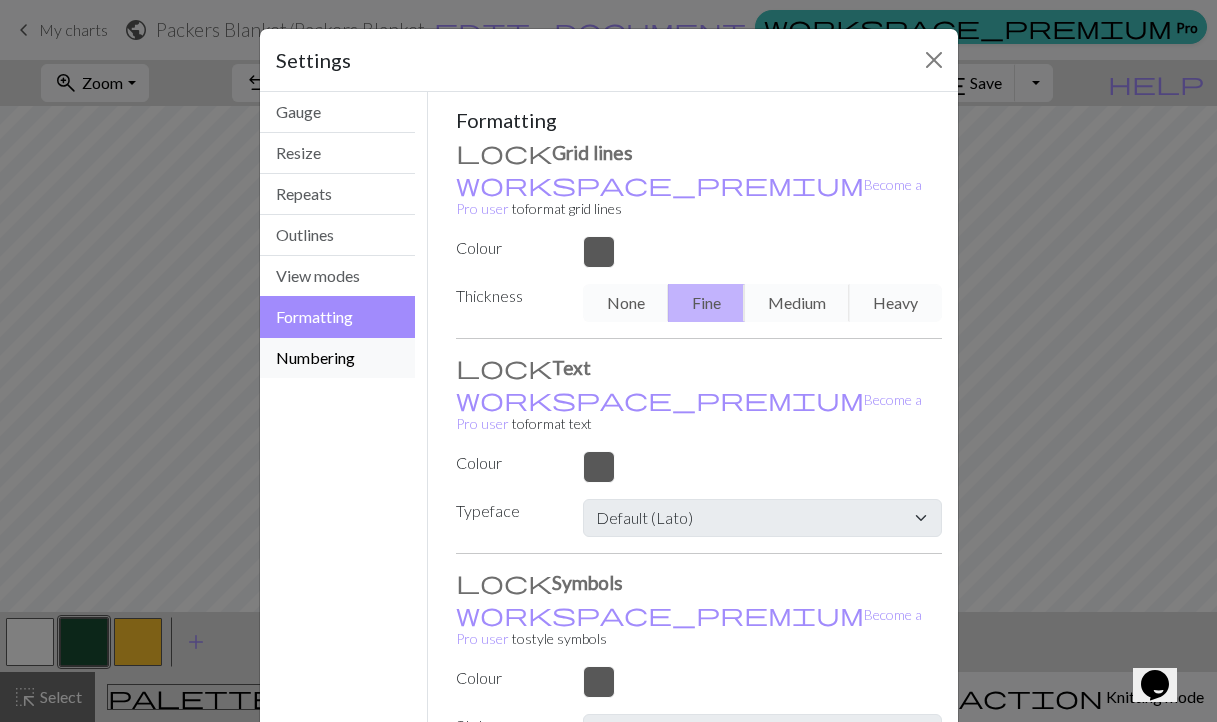 click on "Numbering" at bounding box center [338, 358] 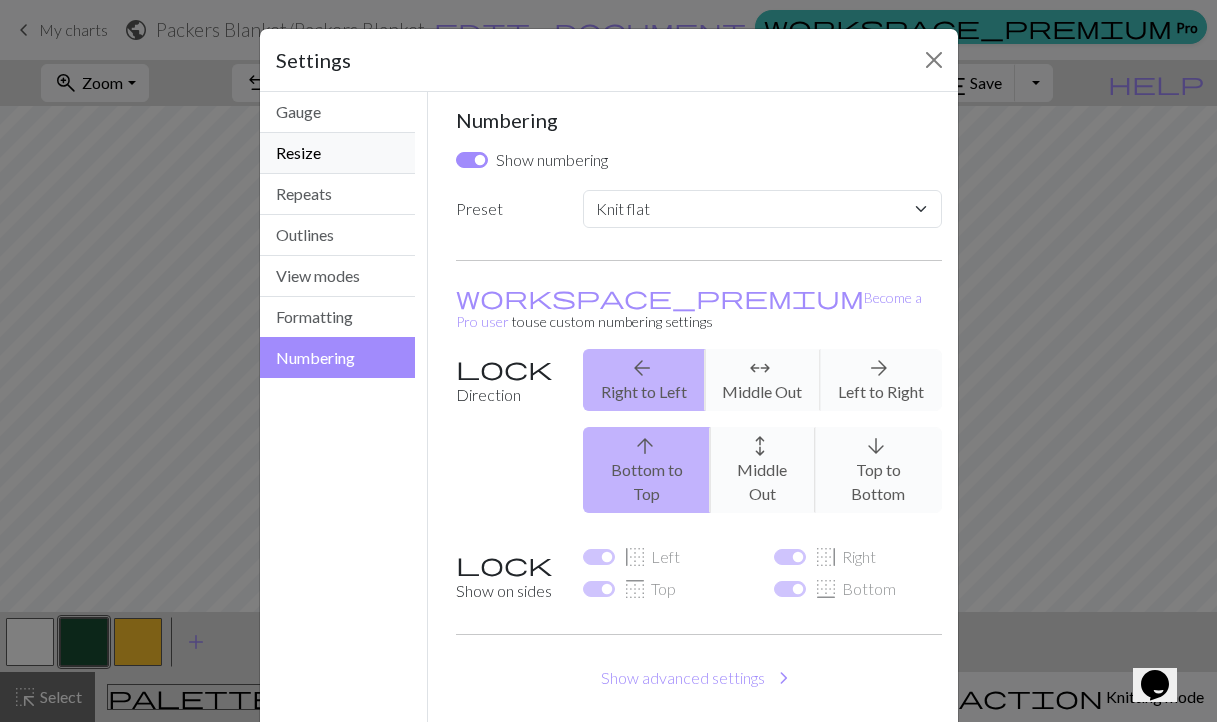 click on "Resize" at bounding box center (338, 153) 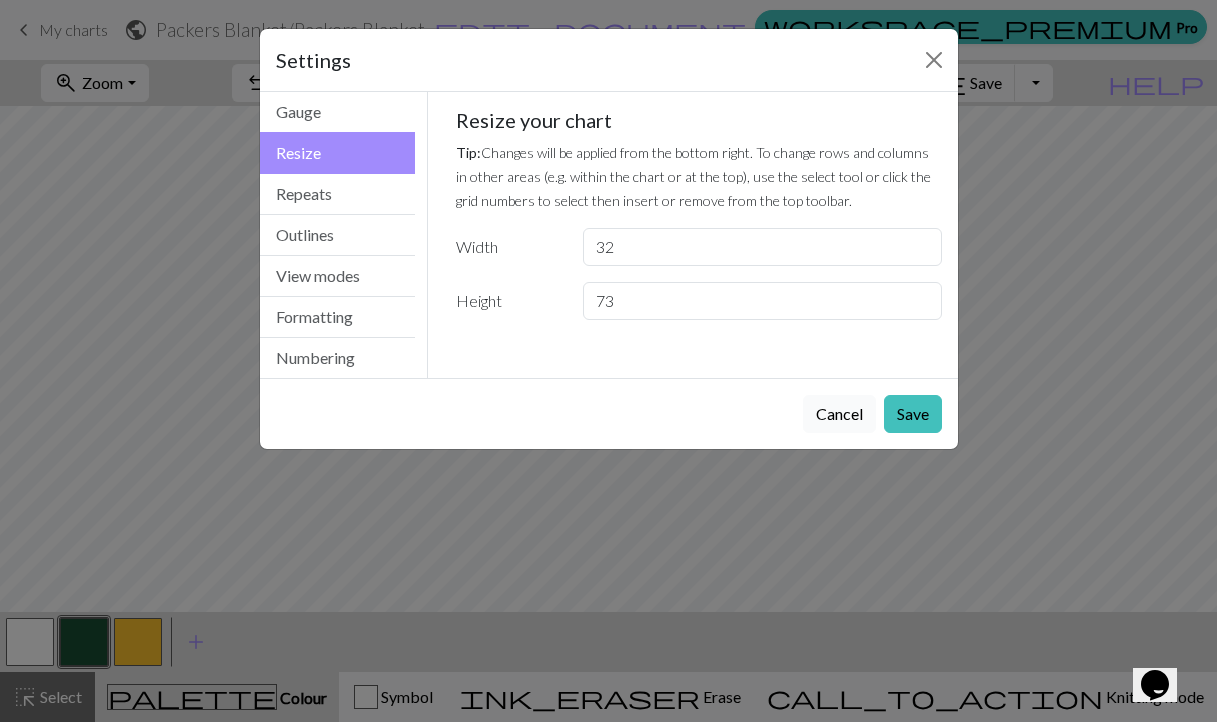 click on "Cancel" at bounding box center [839, 414] 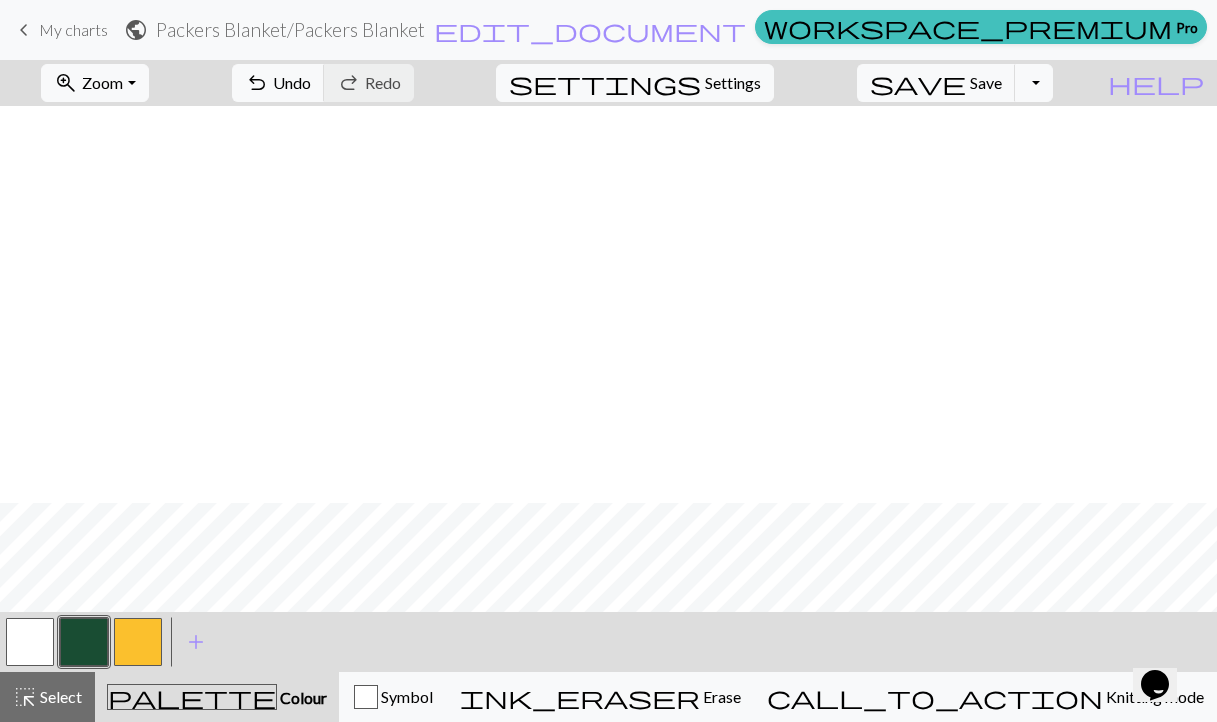 scroll, scrollTop: 549, scrollLeft: 0, axis: vertical 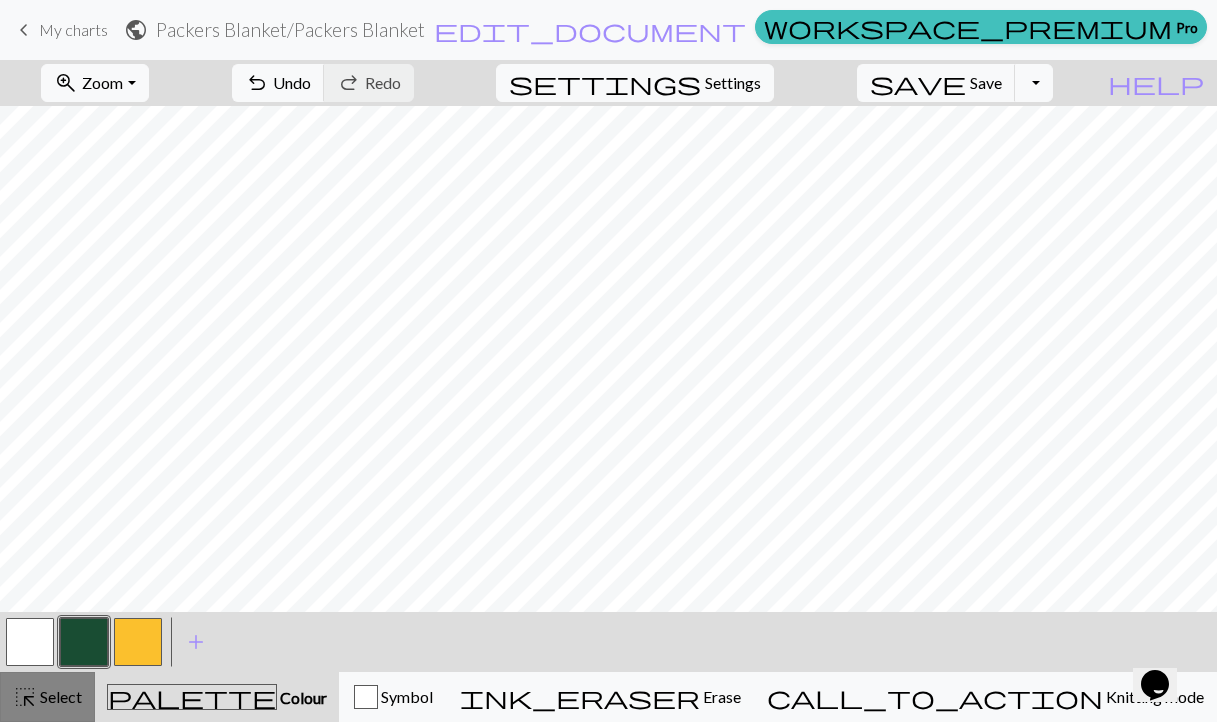 click on "highlight_alt   Select   Select" at bounding box center [47, 697] 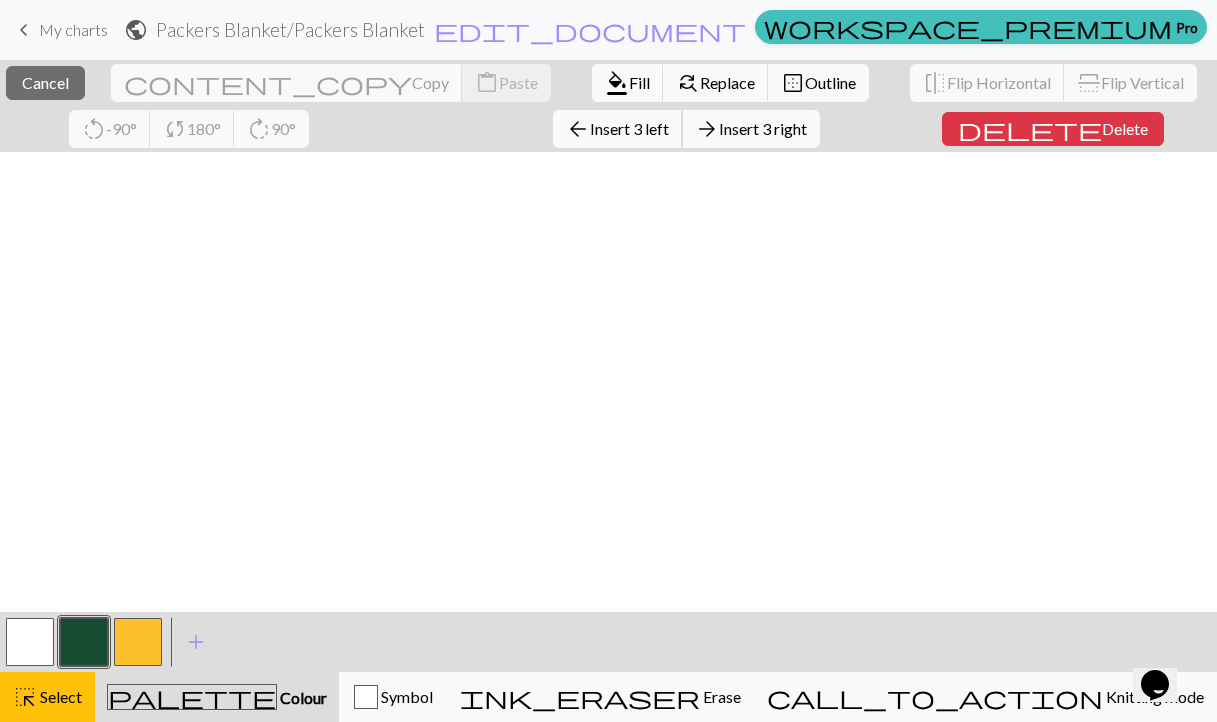scroll, scrollTop: 595, scrollLeft: 0, axis: vertical 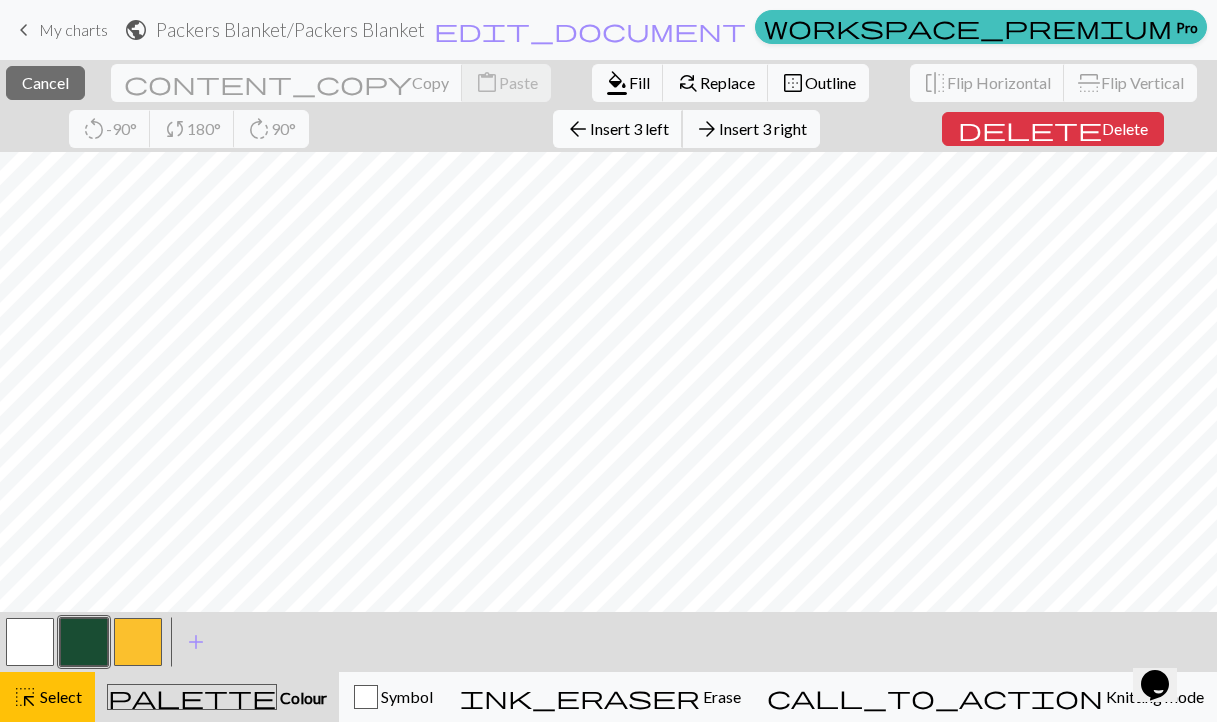 click on "Insert 3 left" at bounding box center (629, 128) 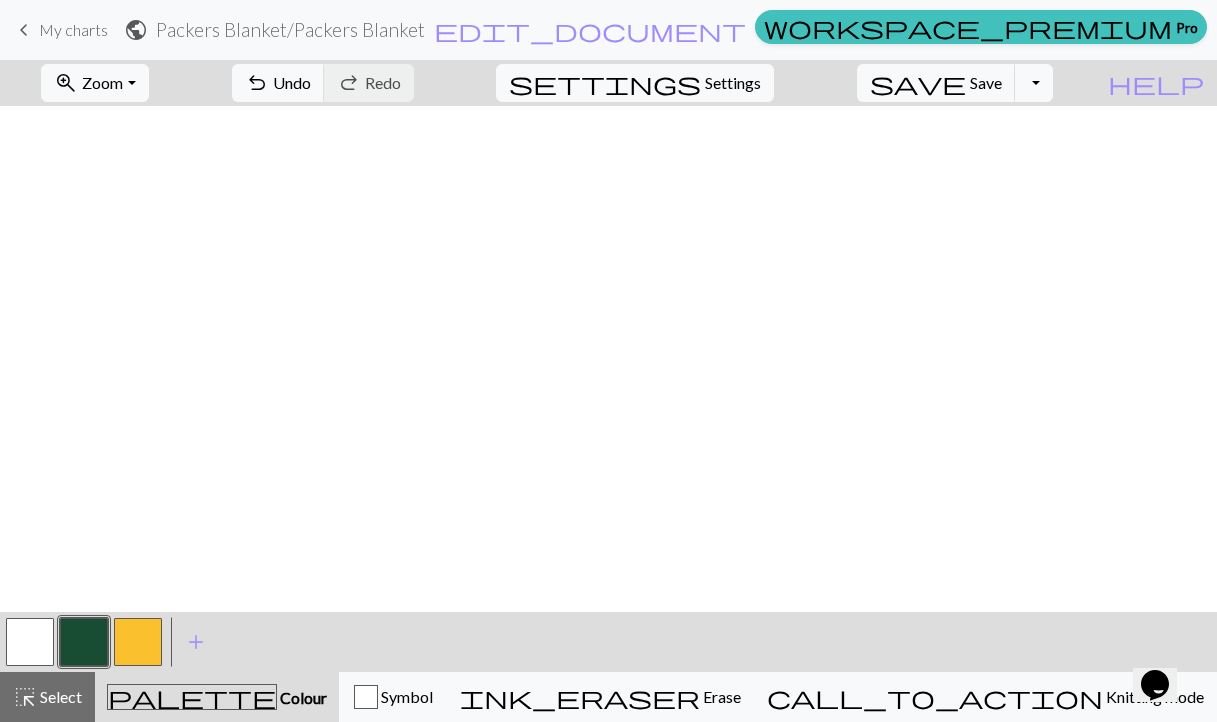 scroll, scrollTop: 0, scrollLeft: 0, axis: both 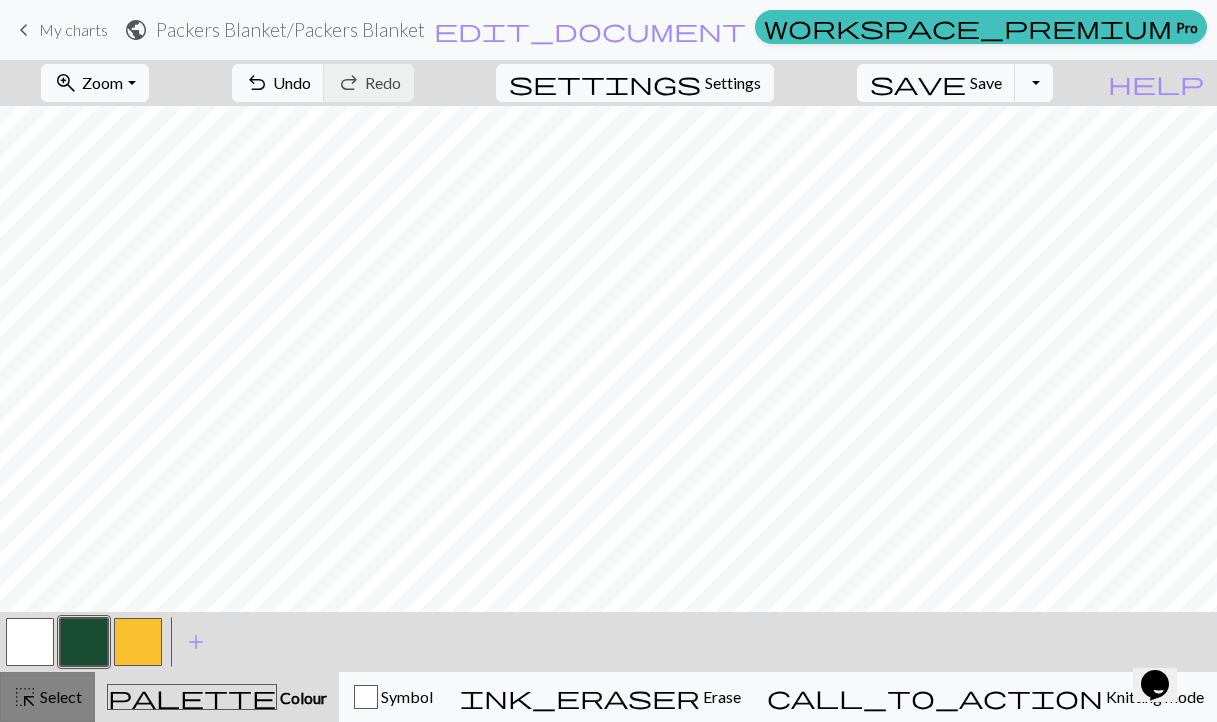 click on "Select" at bounding box center [59, 696] 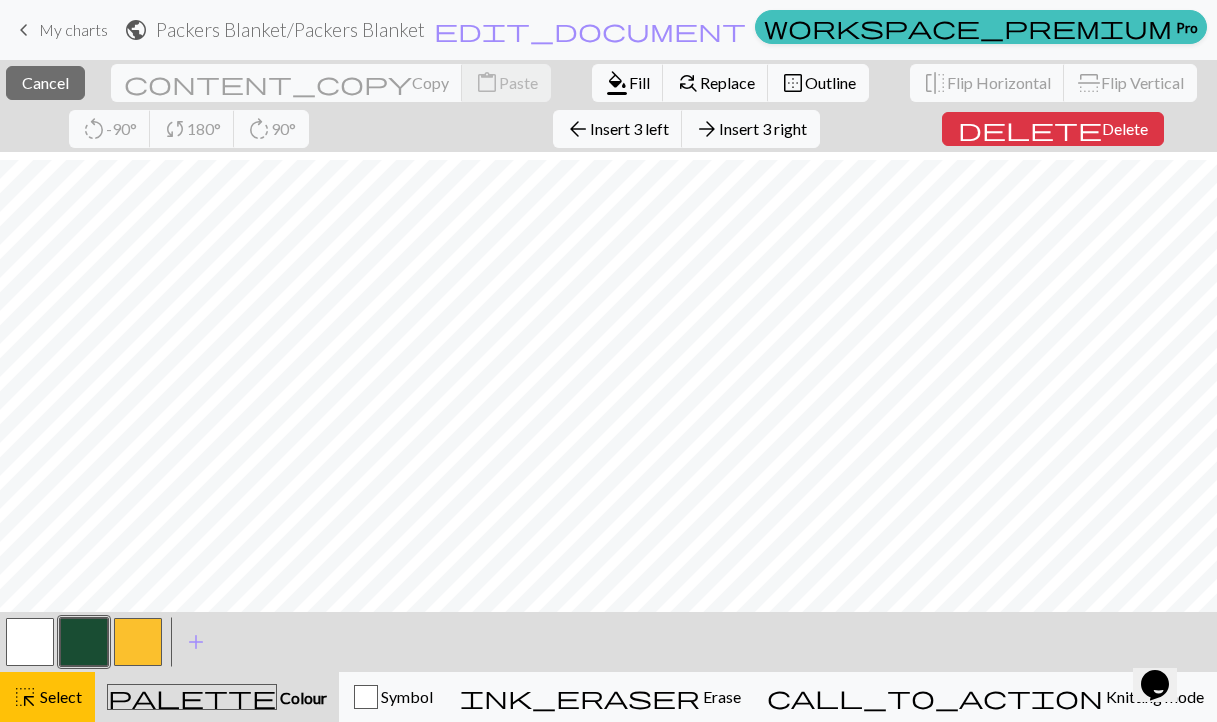 scroll, scrollTop: 595, scrollLeft: 0, axis: vertical 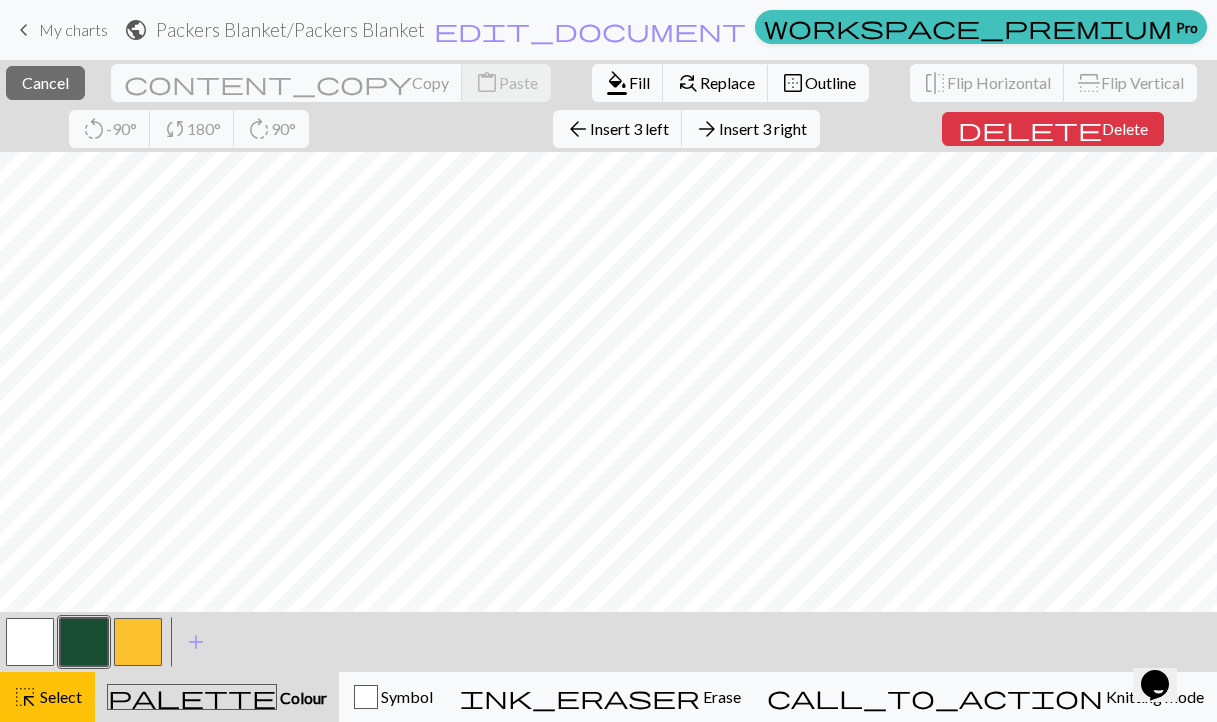 click on "Insert 3 right" at bounding box center (763, 128) 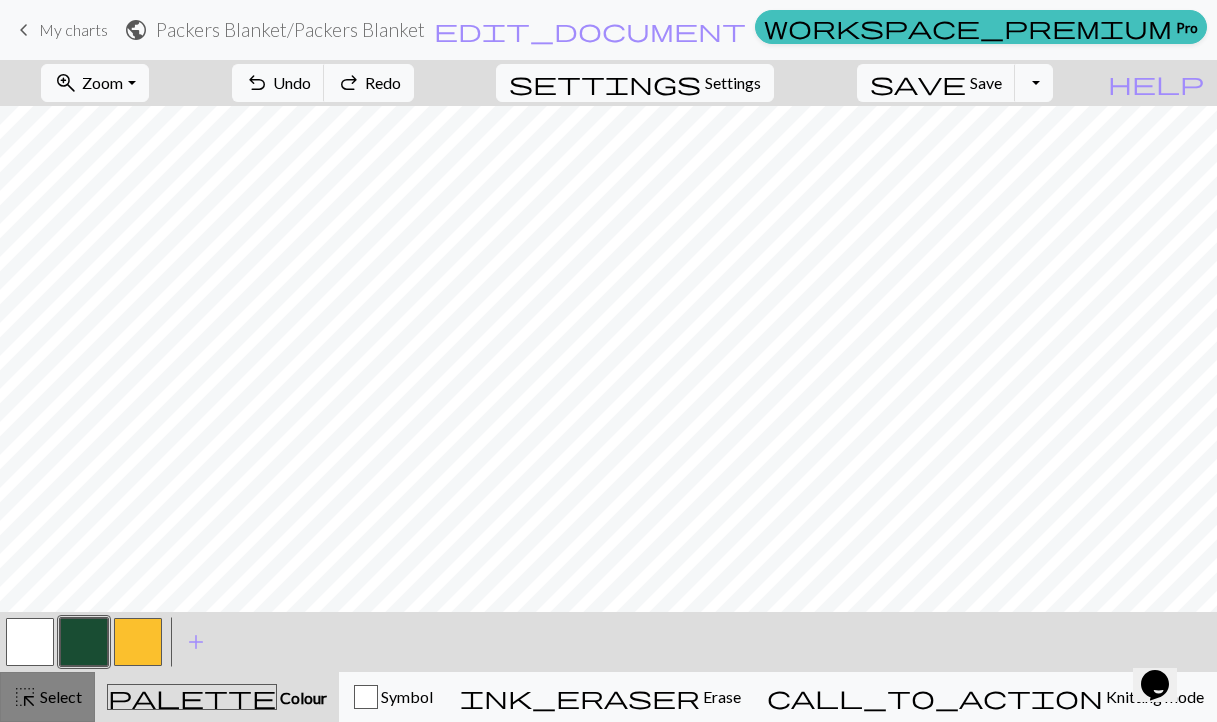 click on "Select" at bounding box center [59, 696] 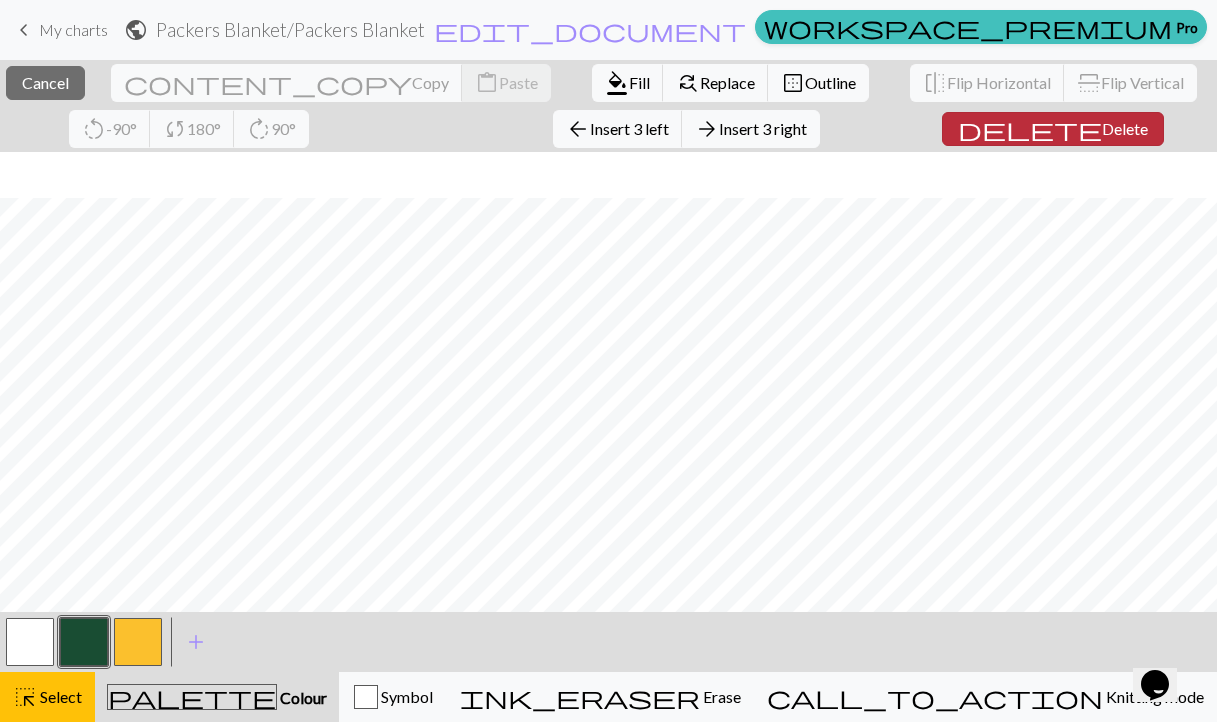 scroll, scrollTop: 595, scrollLeft: 0, axis: vertical 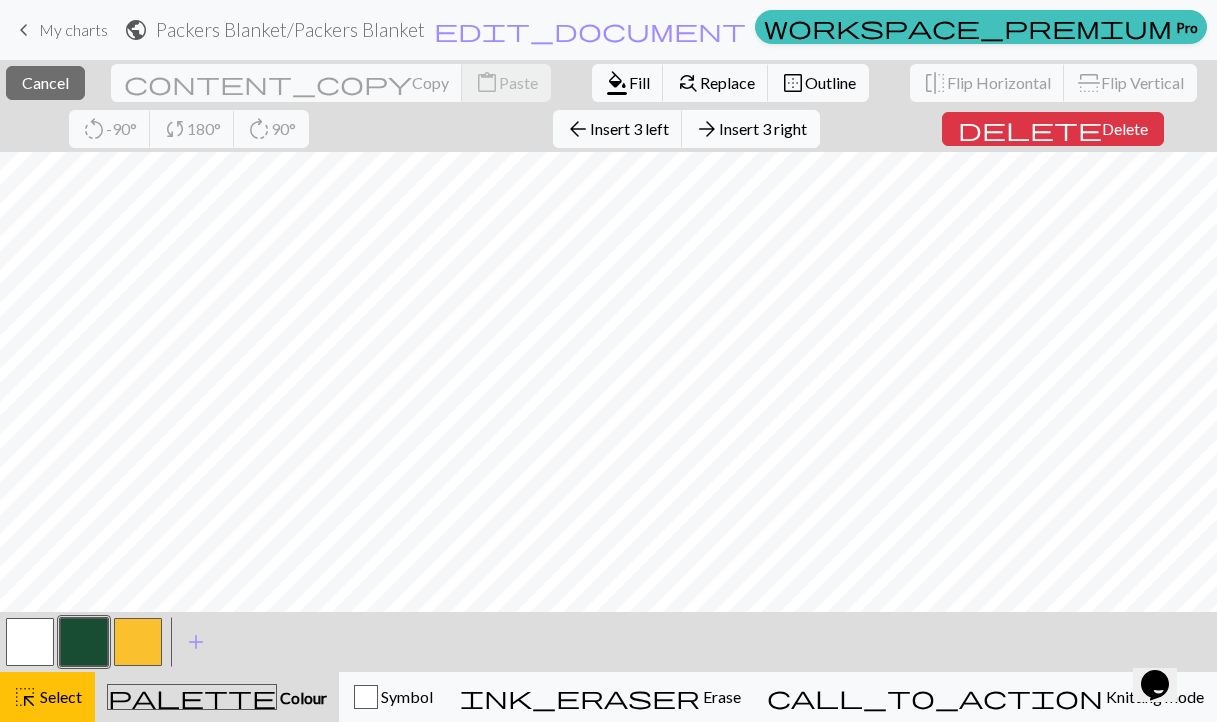 click on "Insert 3 right" at bounding box center (763, 128) 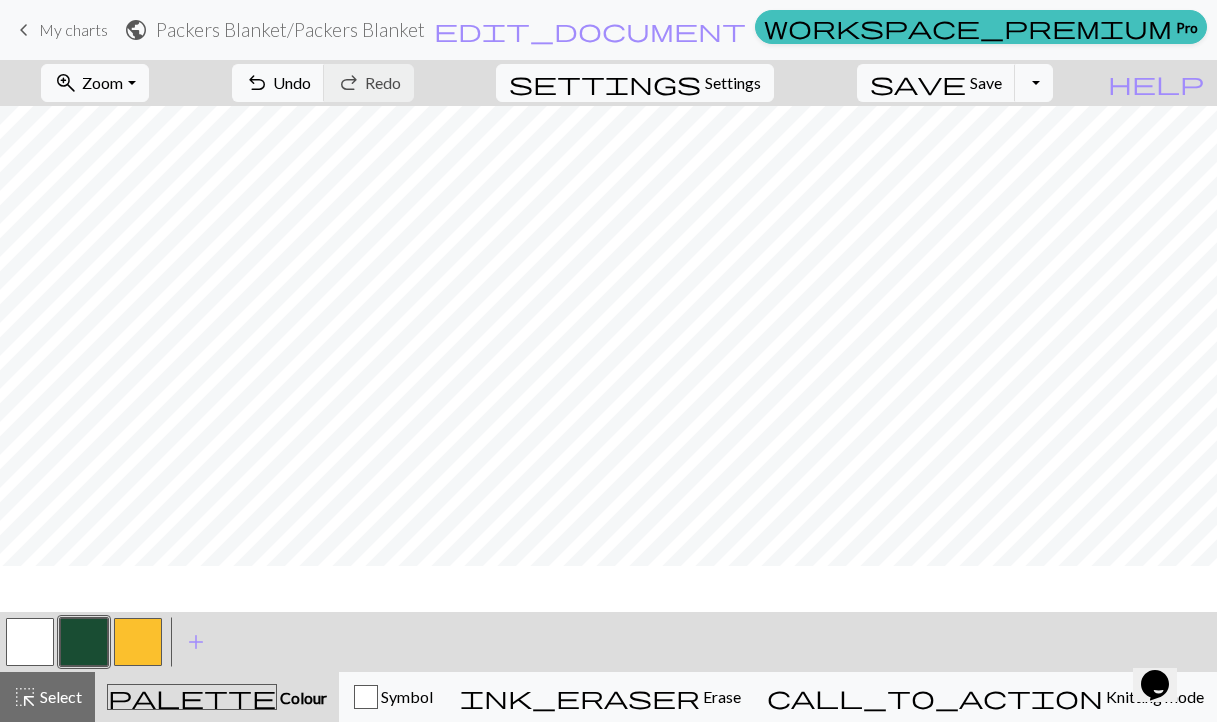 scroll, scrollTop: 549, scrollLeft: 0, axis: vertical 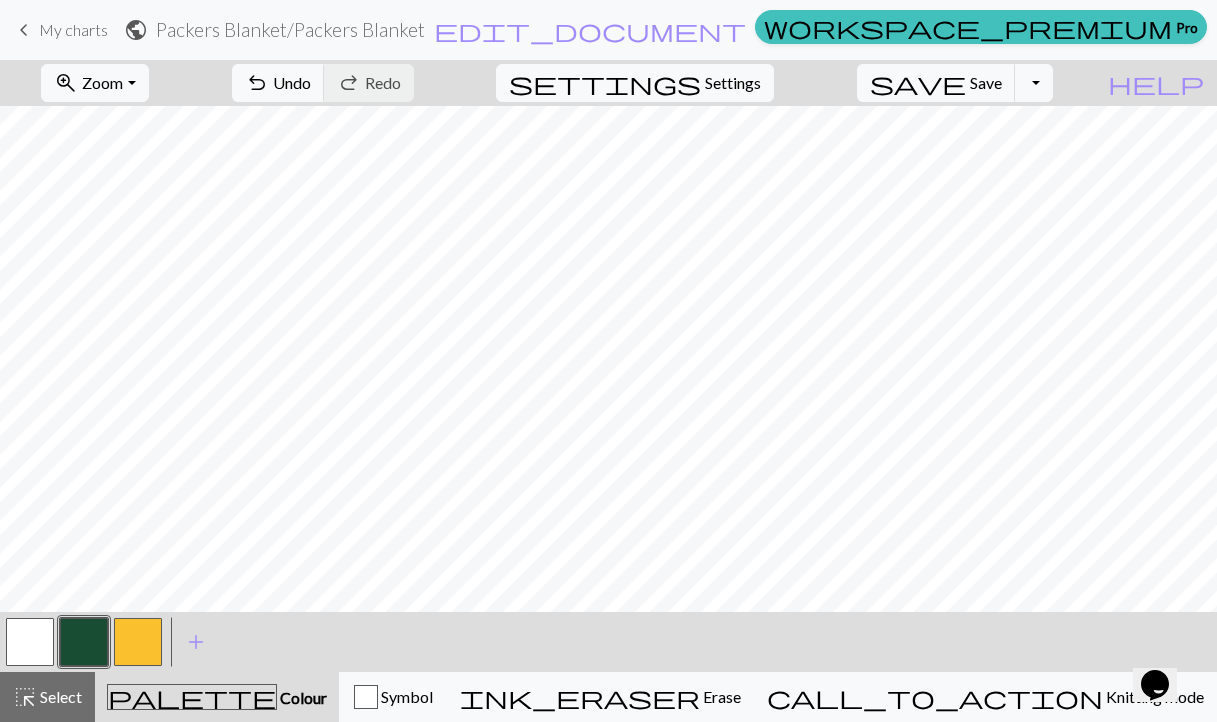 click at bounding box center [138, 642] 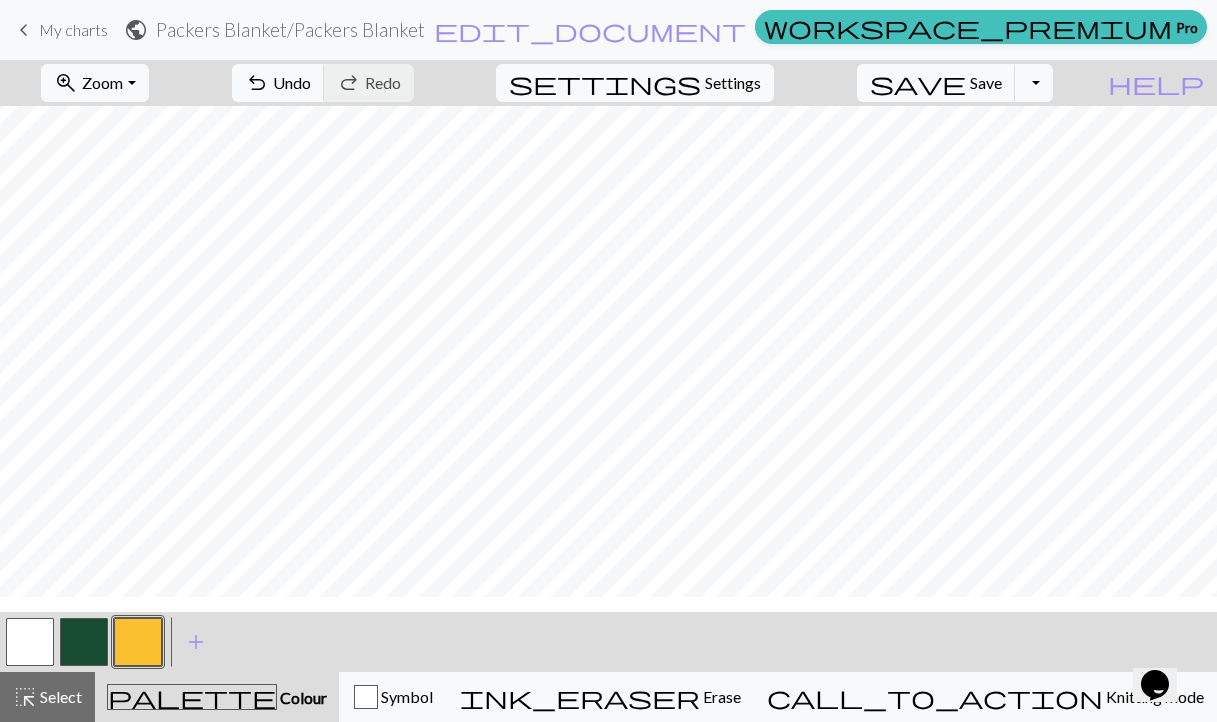 scroll, scrollTop: 0, scrollLeft: 0, axis: both 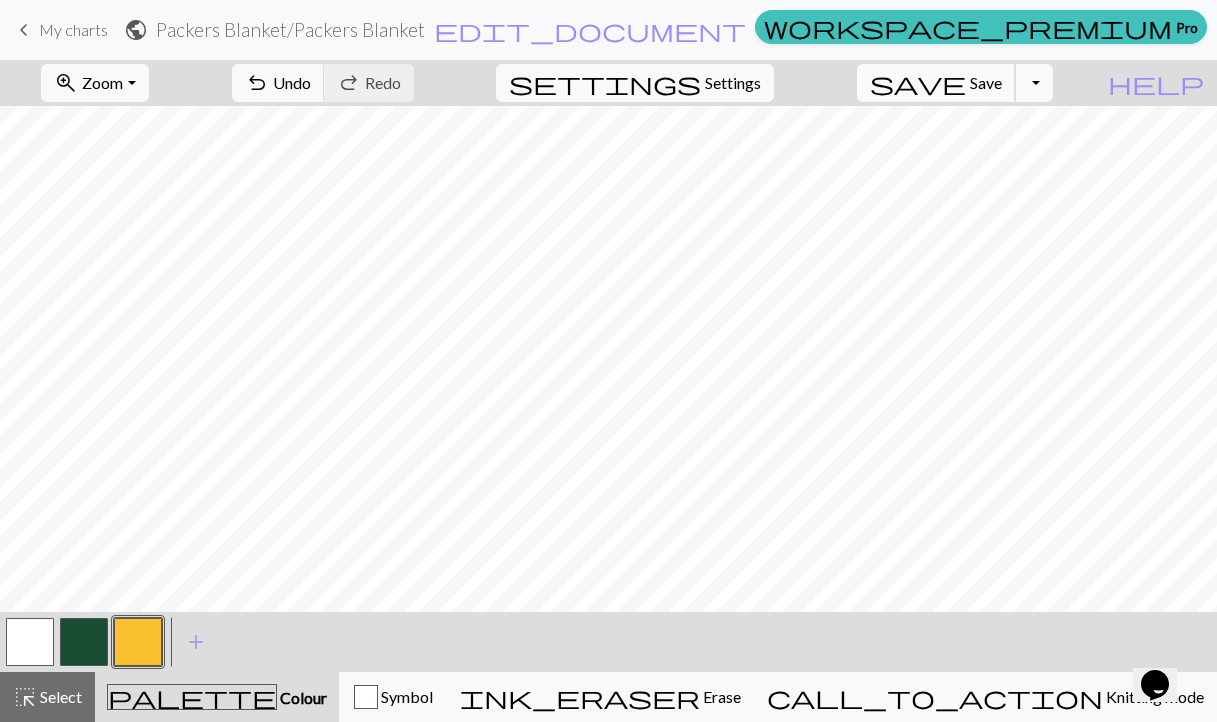 click on "Save" at bounding box center (986, 82) 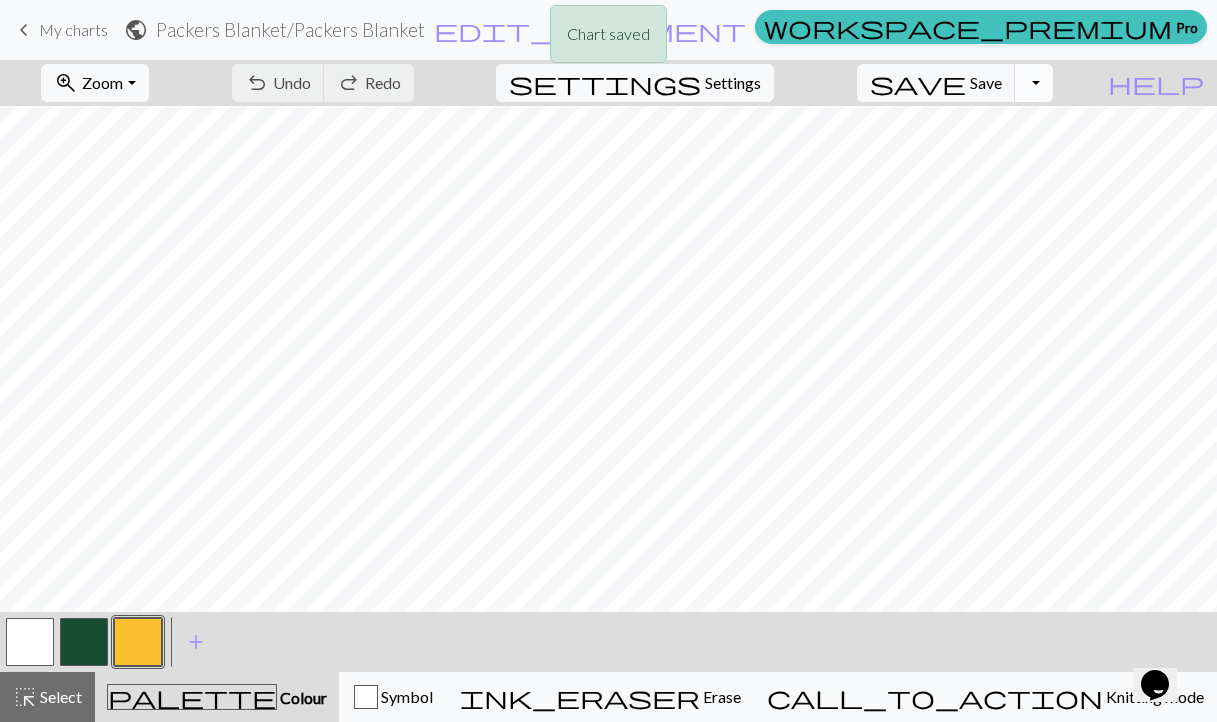click on "Toggle Dropdown" at bounding box center (1034, 83) 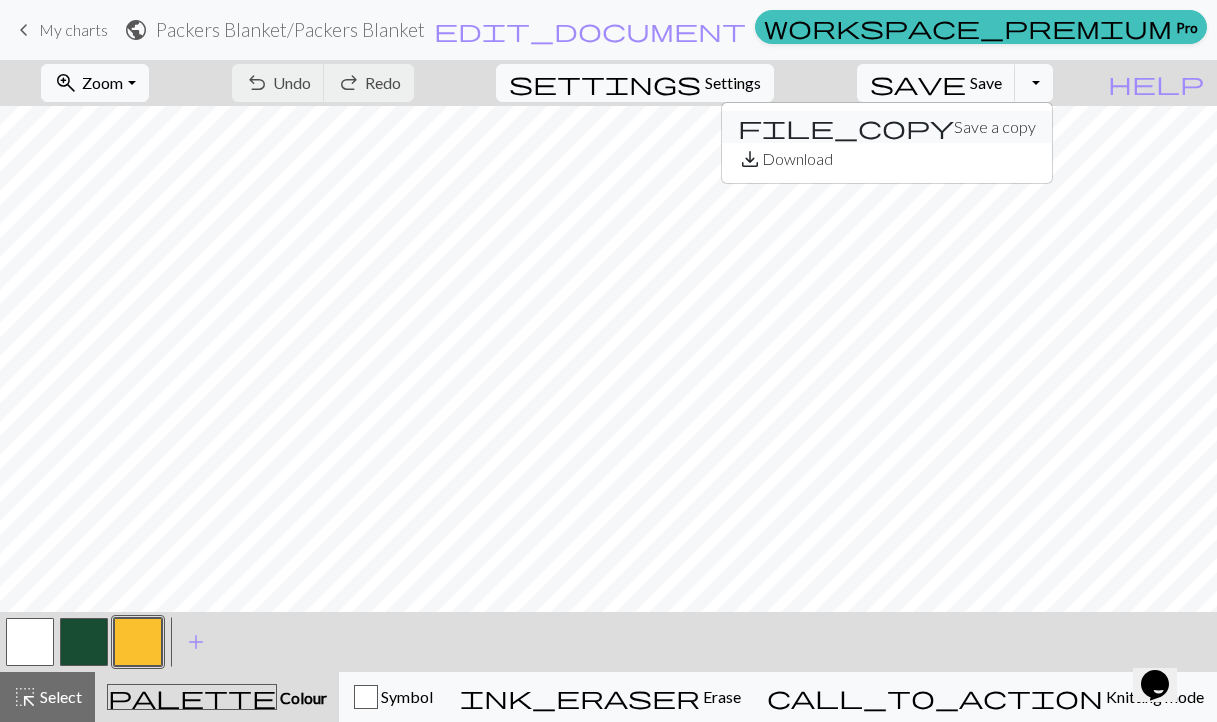 click on "file_copy  Save a copy" at bounding box center (887, 127) 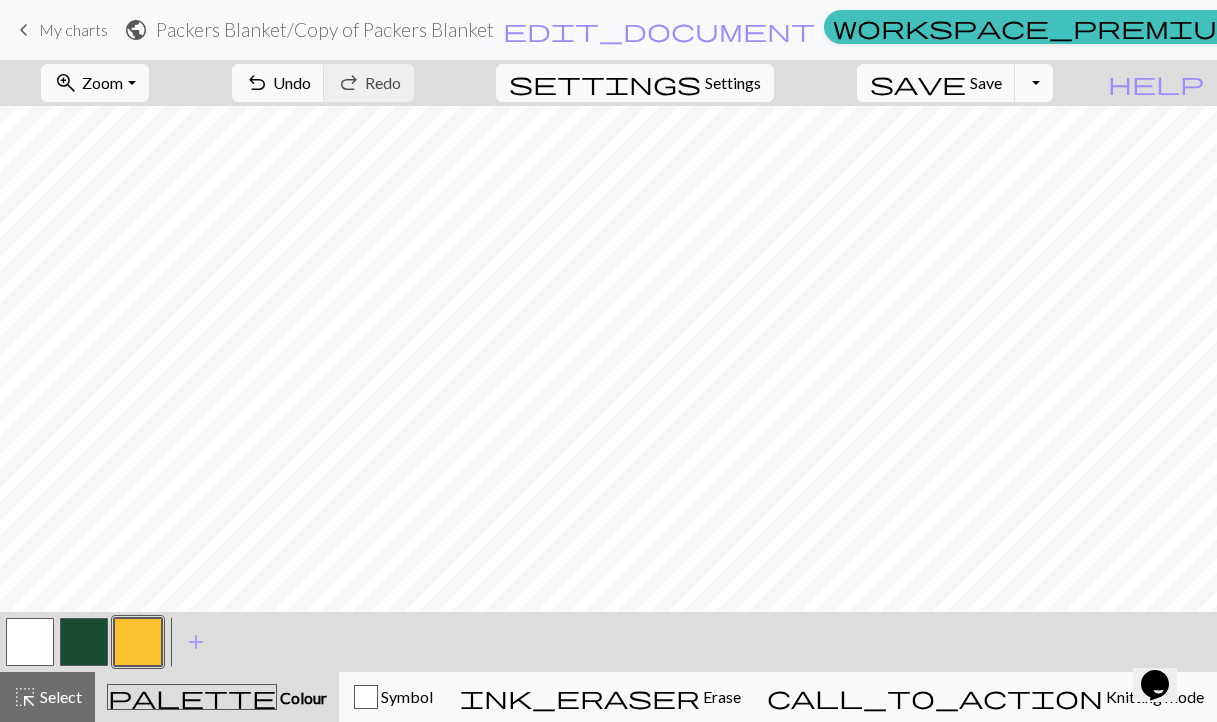 click on "Toggle Dropdown" at bounding box center [1034, 83] 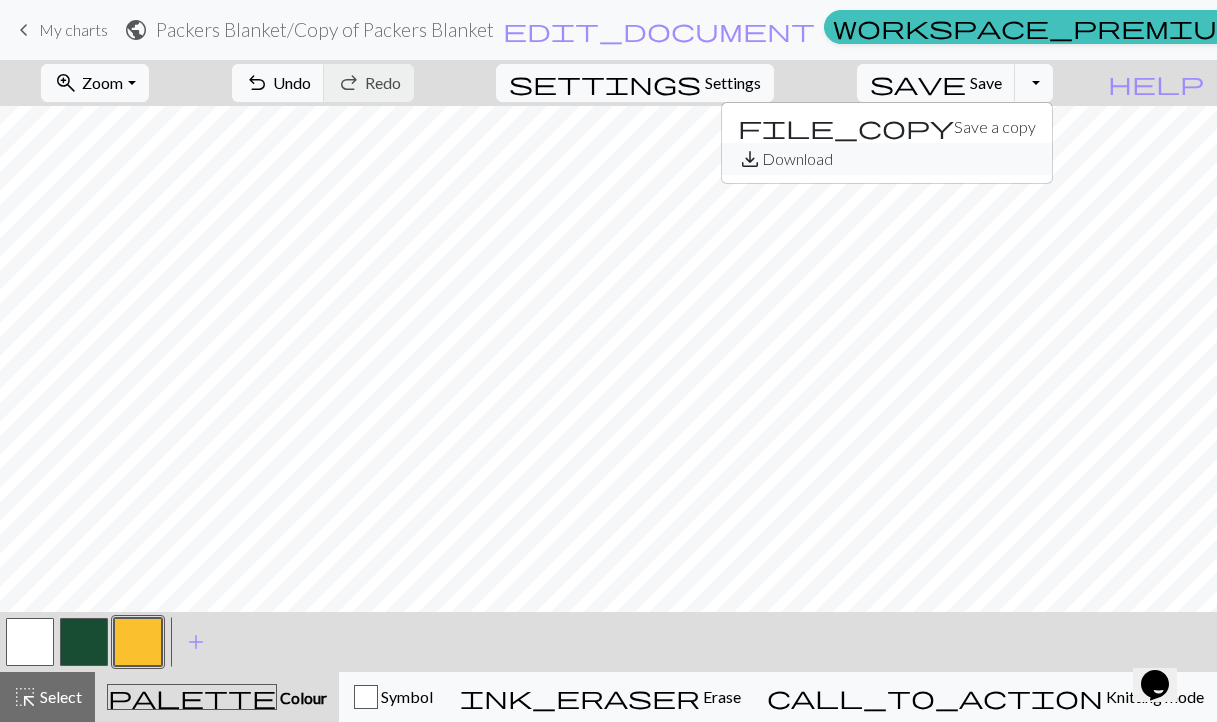 click on "save_alt  Download" at bounding box center [887, 159] 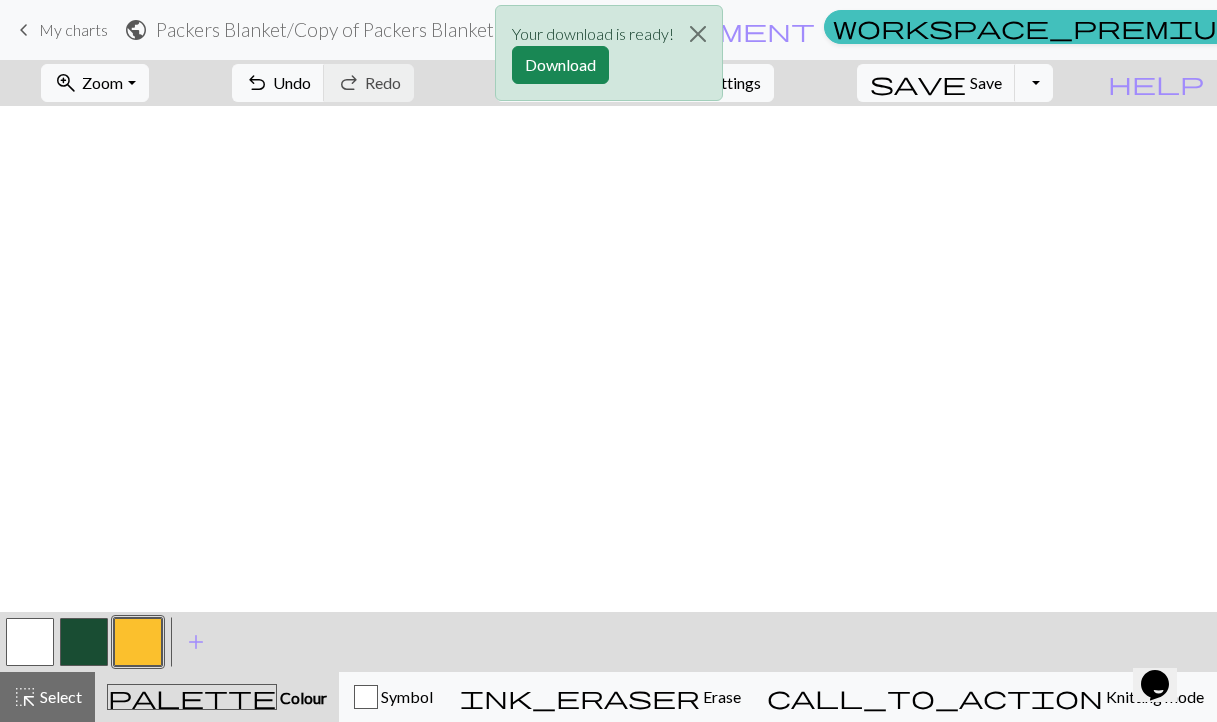 scroll, scrollTop: 0, scrollLeft: 0, axis: both 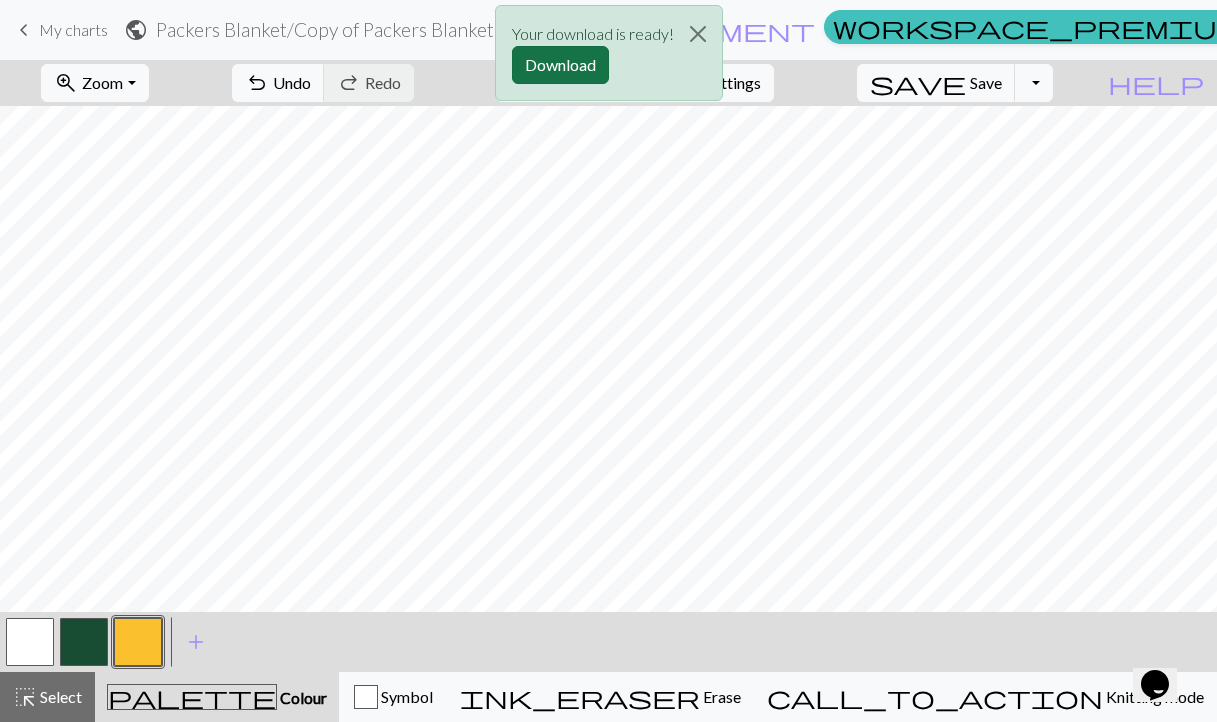 click on "Download" at bounding box center (560, 65) 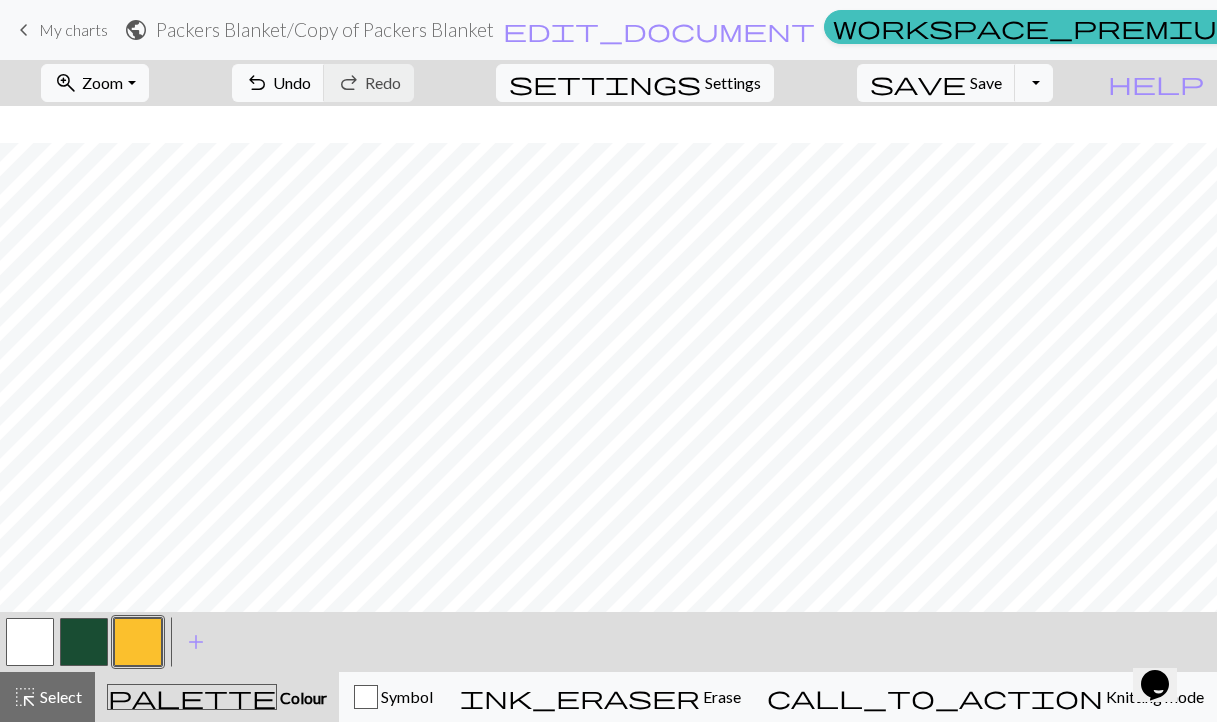 scroll, scrollTop: 263, scrollLeft: 0, axis: vertical 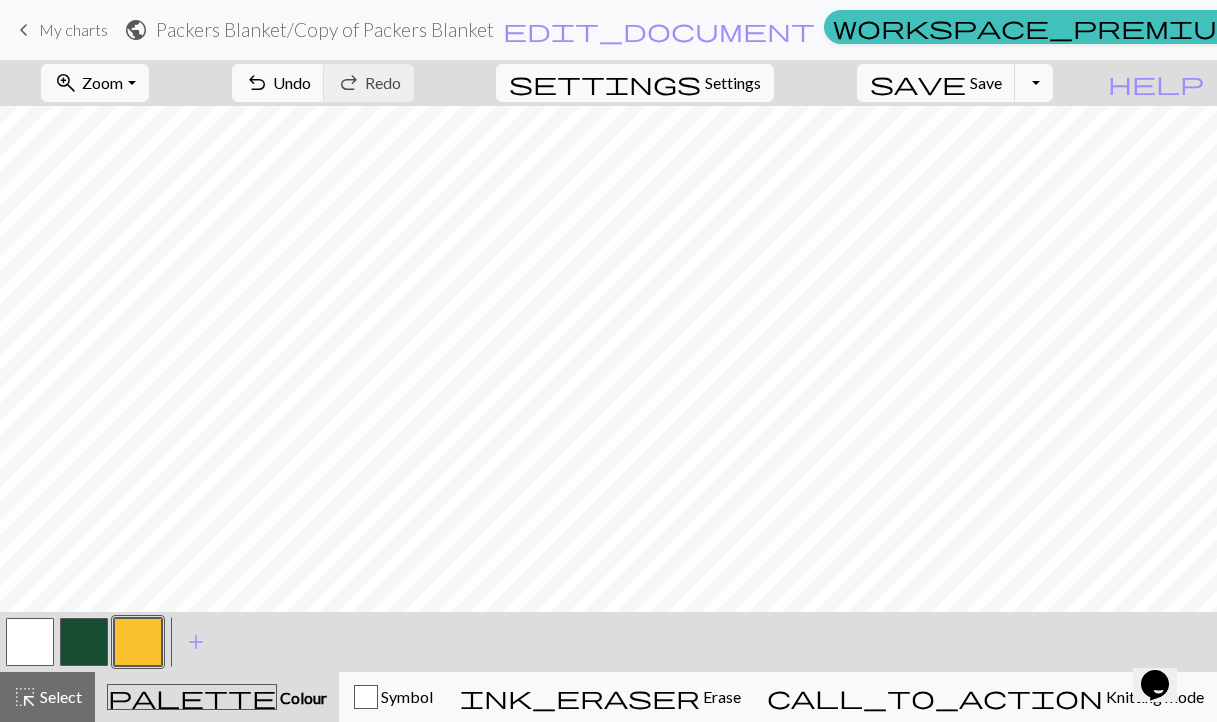 click at bounding box center (84, 642) 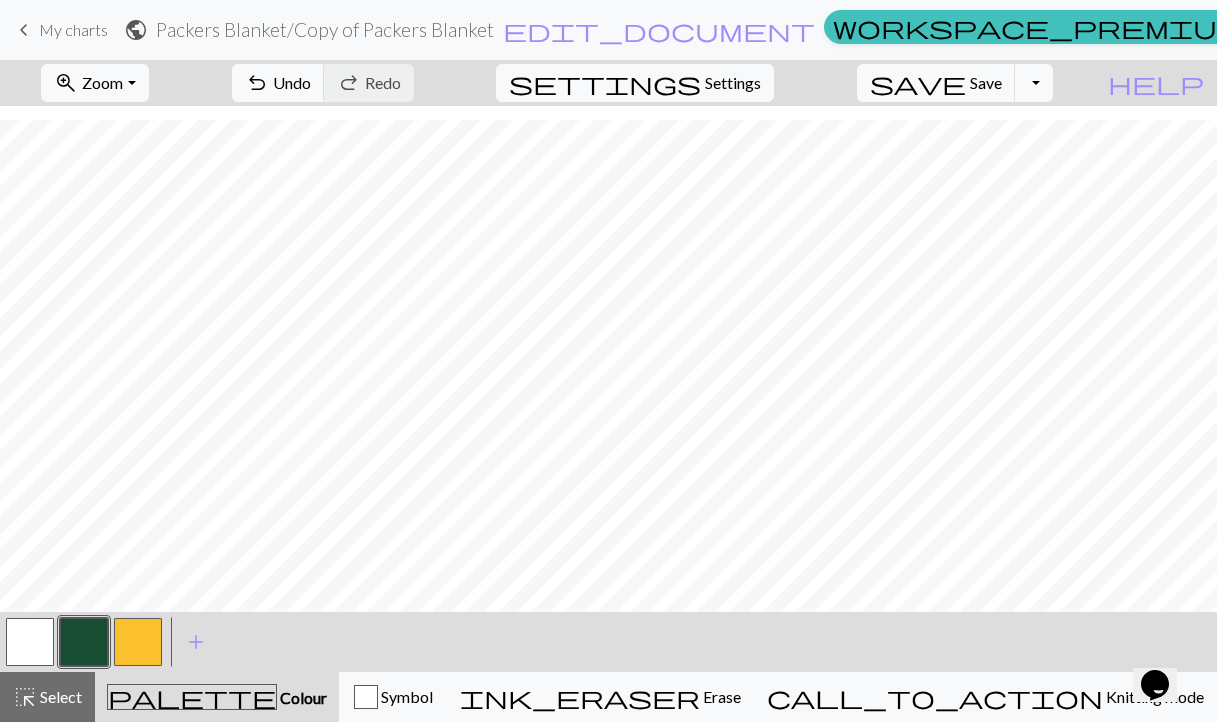 scroll, scrollTop: 340, scrollLeft: 0, axis: vertical 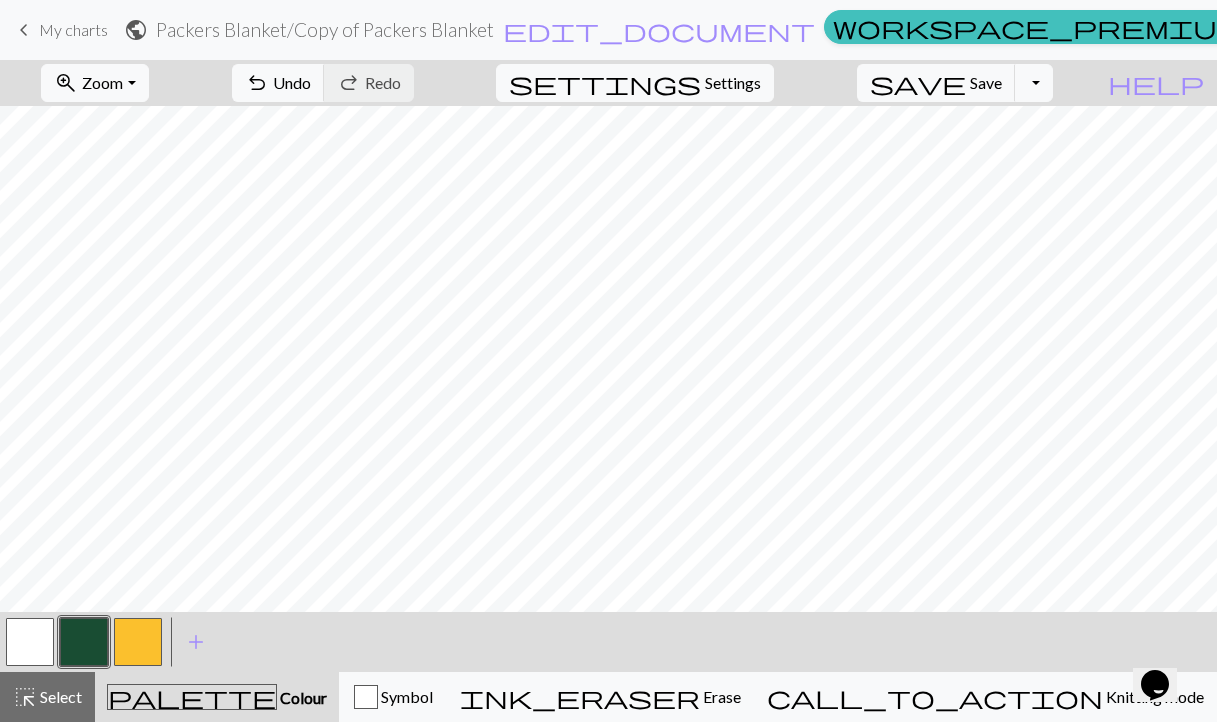click at bounding box center [30, 642] 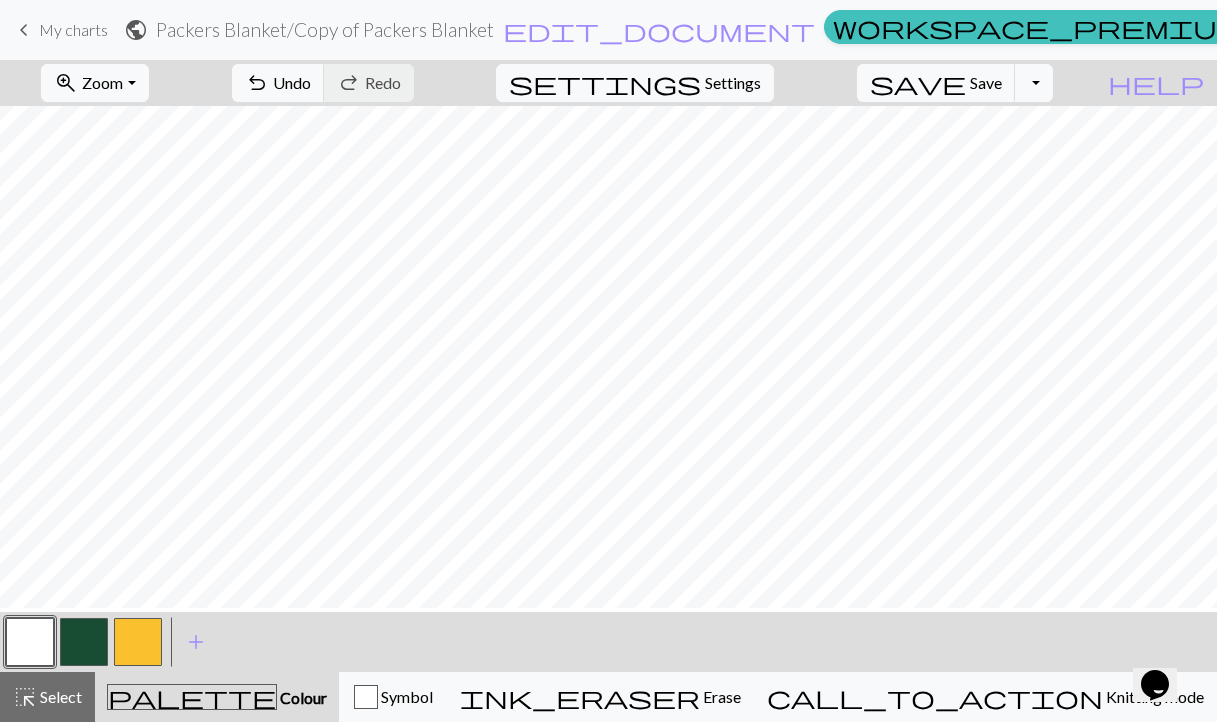 scroll, scrollTop: 231, scrollLeft: 0, axis: vertical 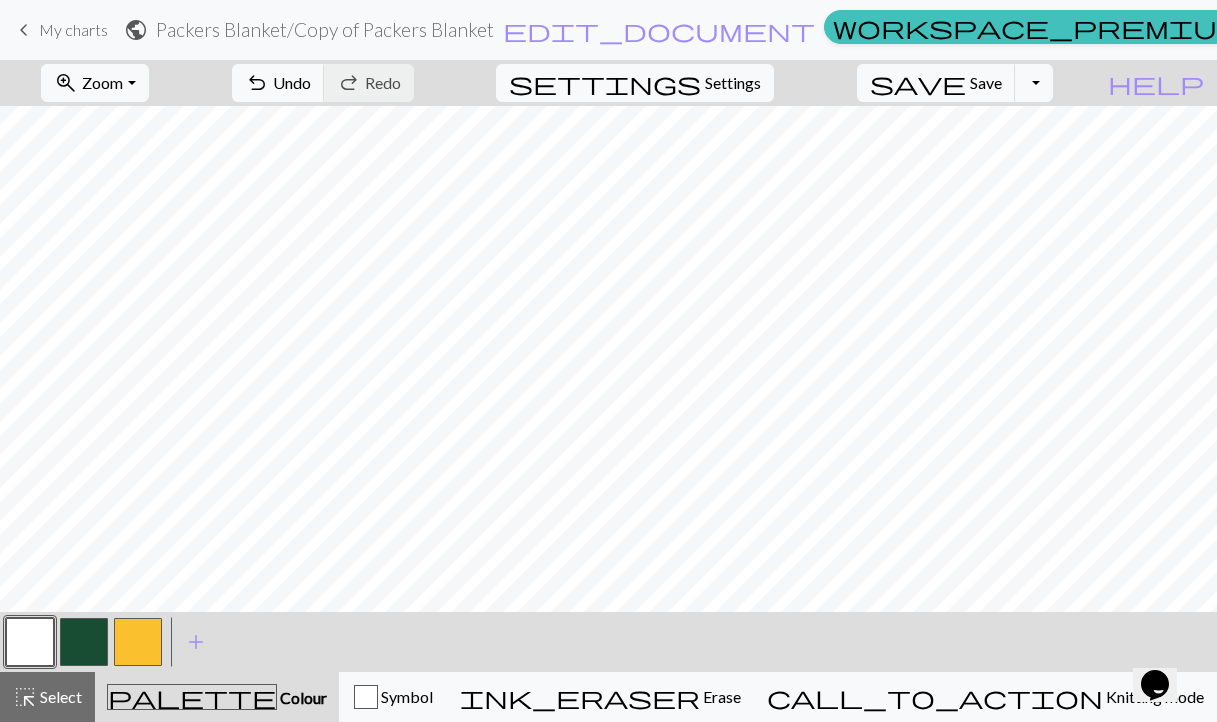 click at bounding box center (84, 642) 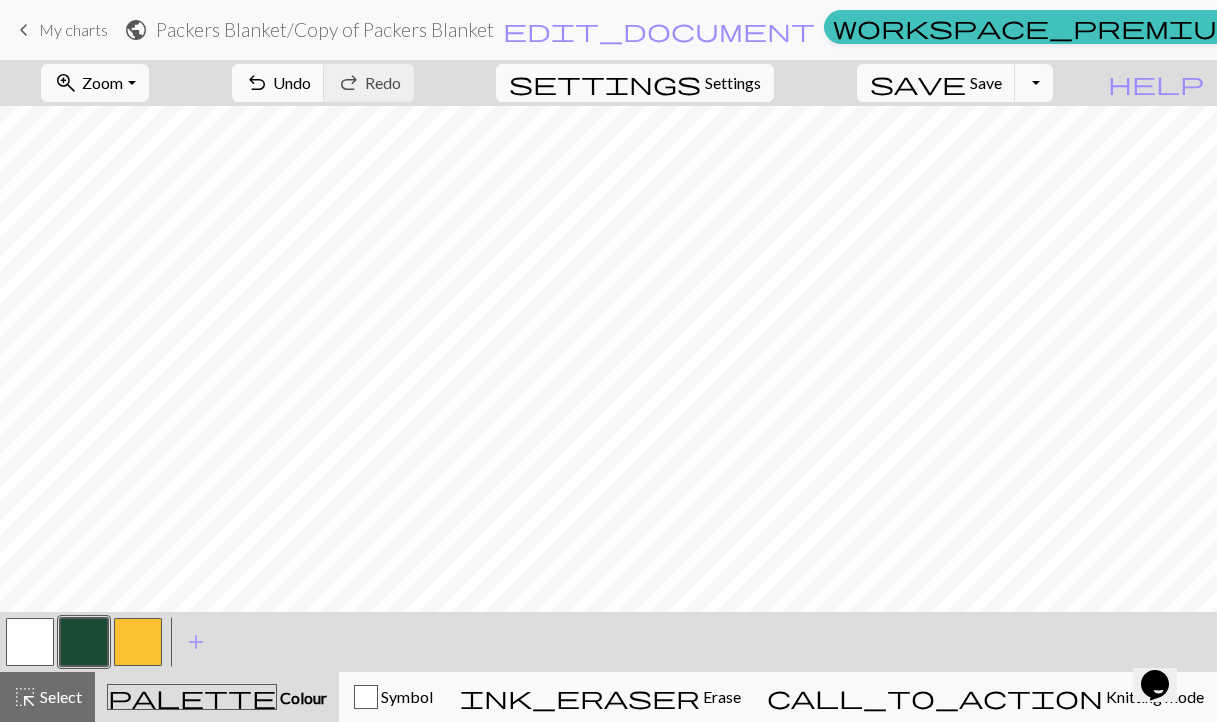 scroll, scrollTop: 244, scrollLeft: 0, axis: vertical 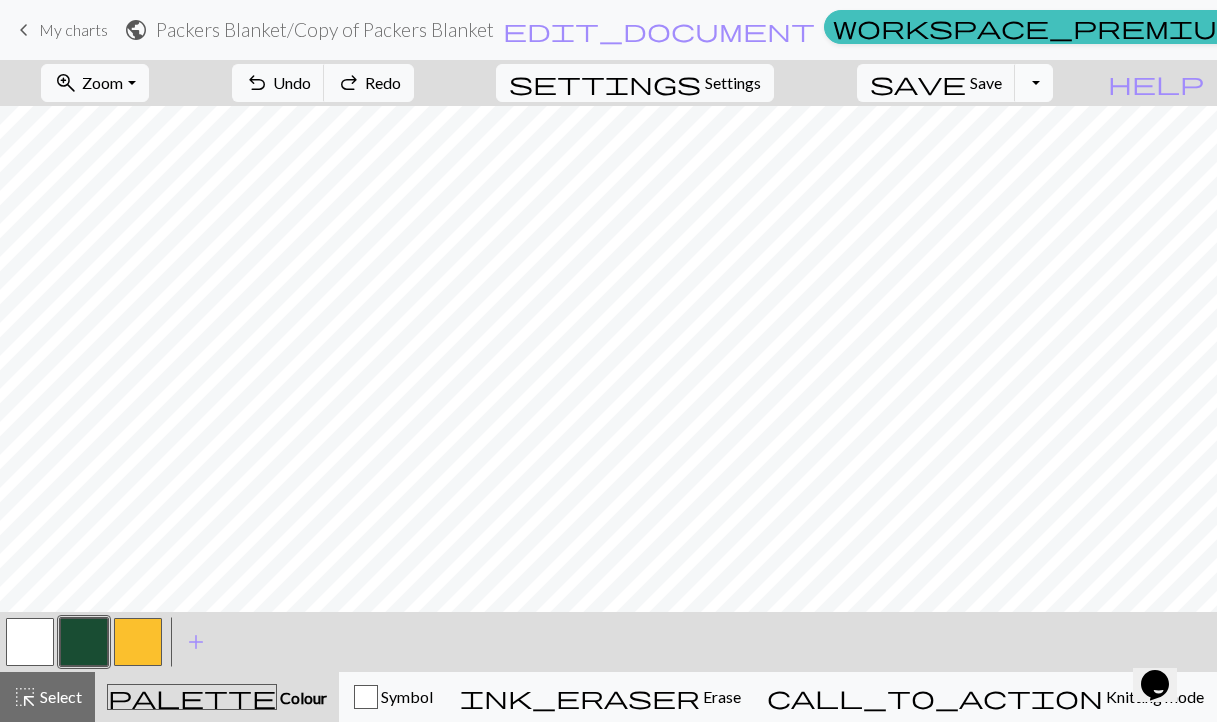 click on "Toggle Dropdown" at bounding box center [1034, 83] 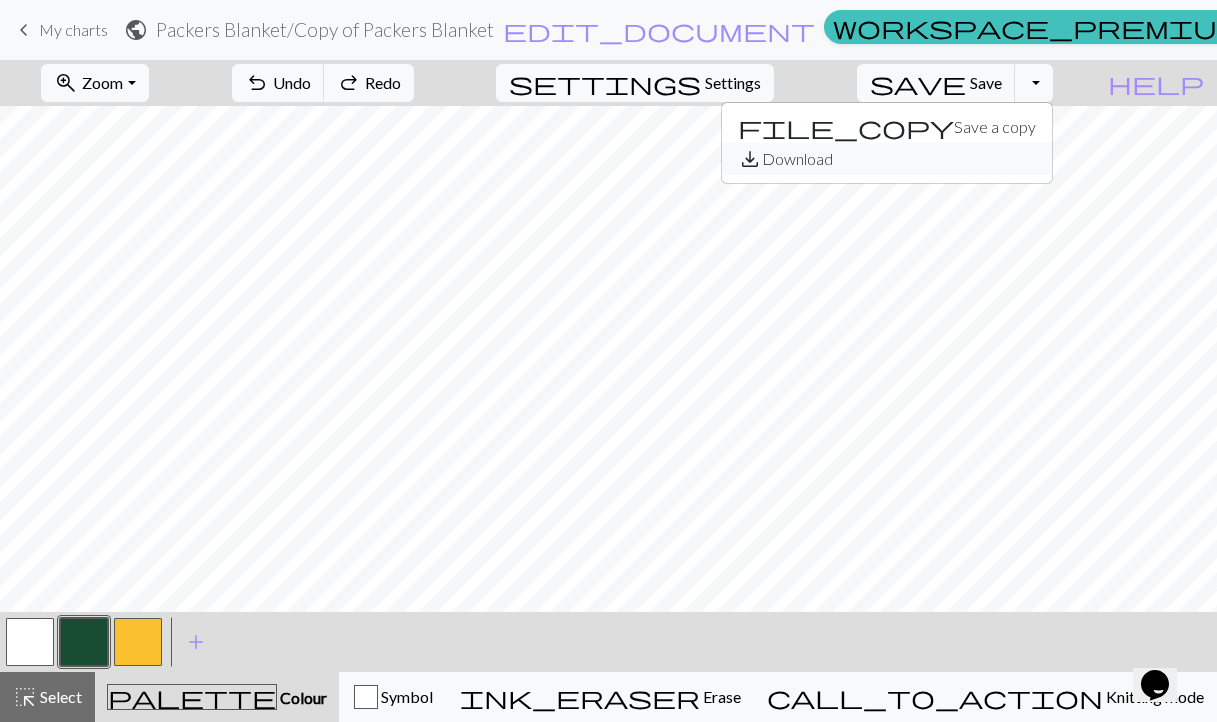 click on "save_alt  Download" at bounding box center (887, 159) 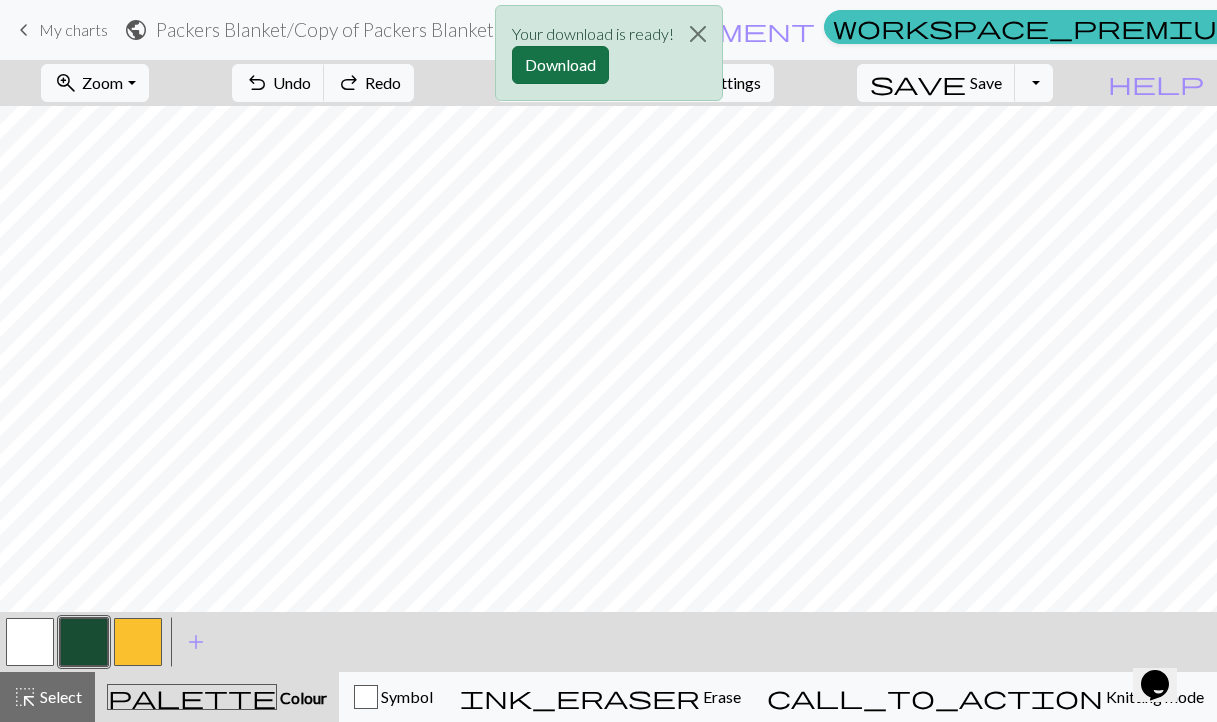 click on "Download" at bounding box center (560, 65) 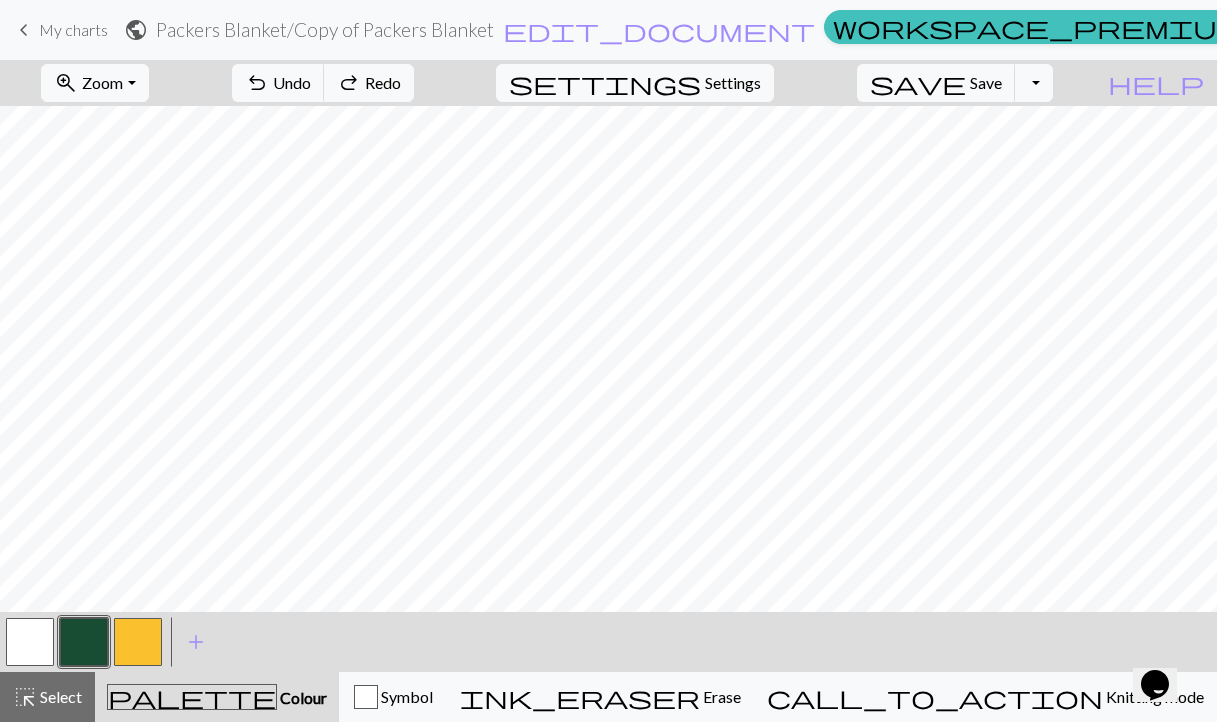 click on "public Packers Blanket  /  Copy of Packers Blanket edit_document Edit settings" at bounding box center [470, 29] 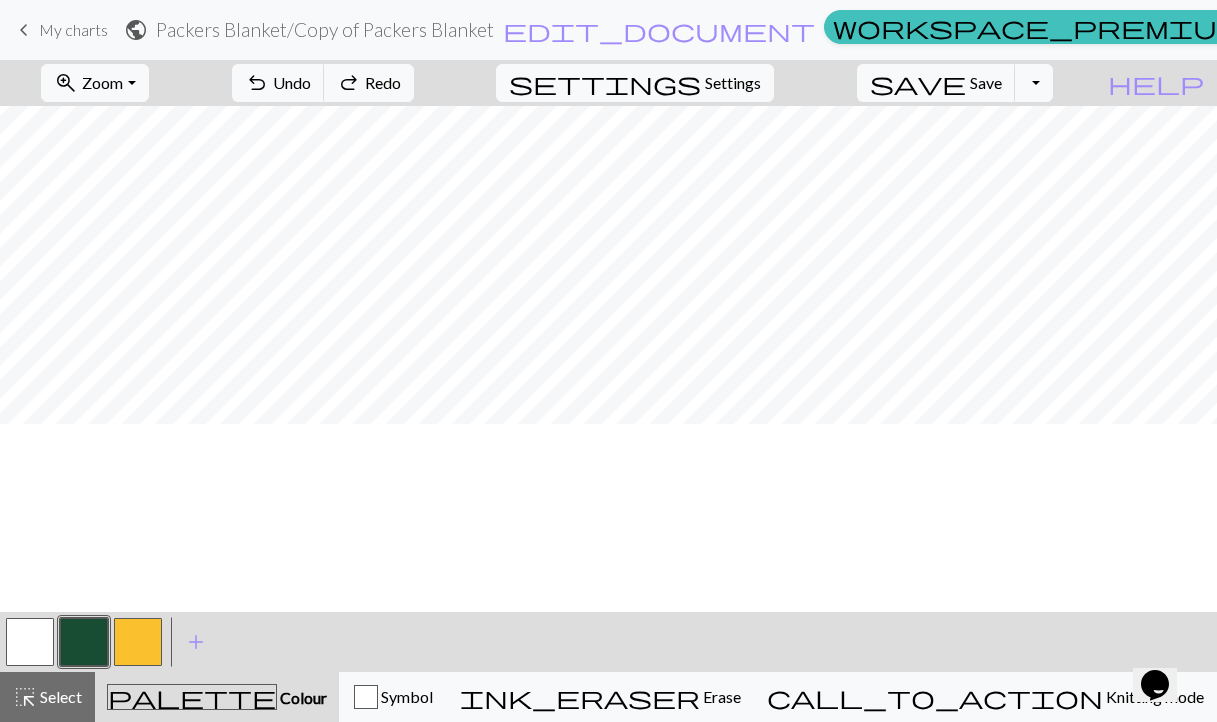 scroll, scrollTop: 25, scrollLeft: 0, axis: vertical 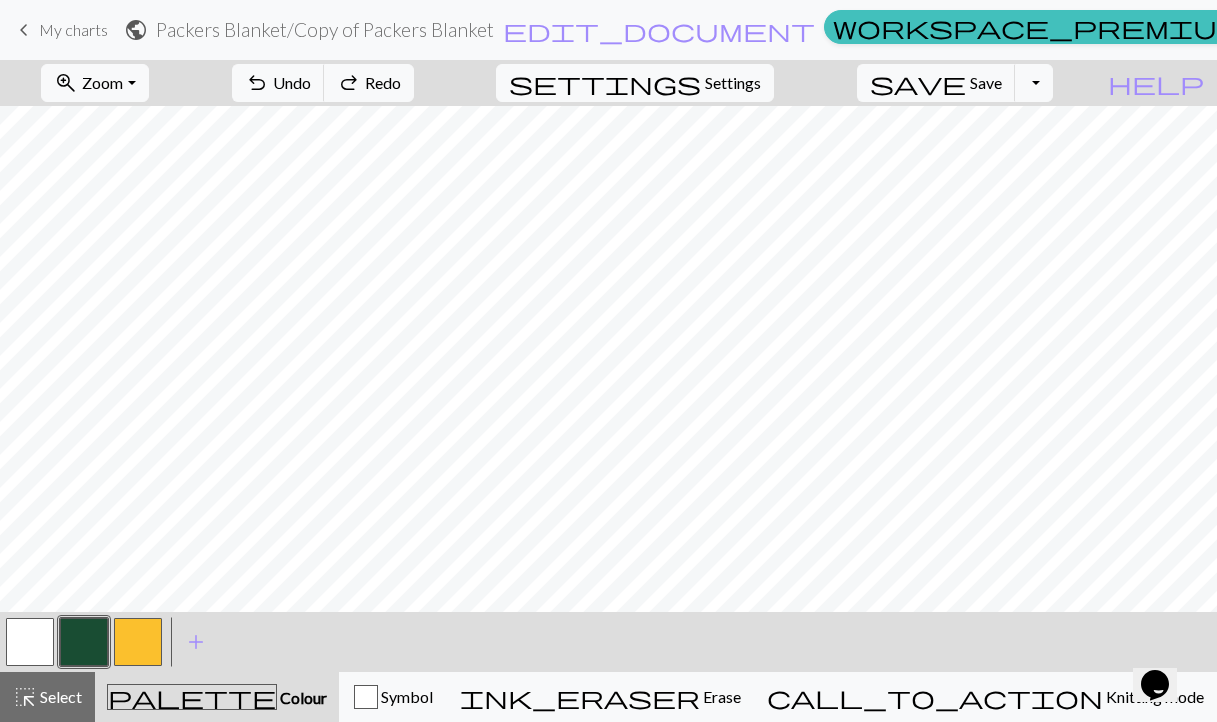 click at bounding box center [138, 642] 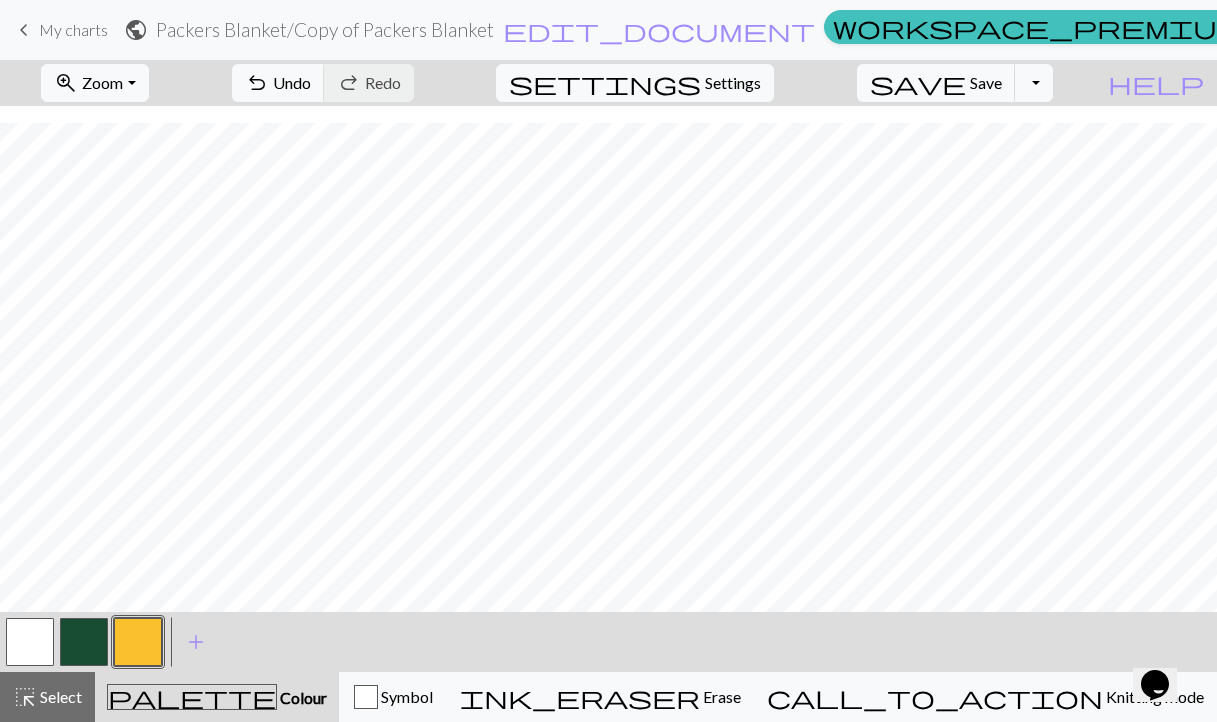 scroll, scrollTop: 117, scrollLeft: 0, axis: vertical 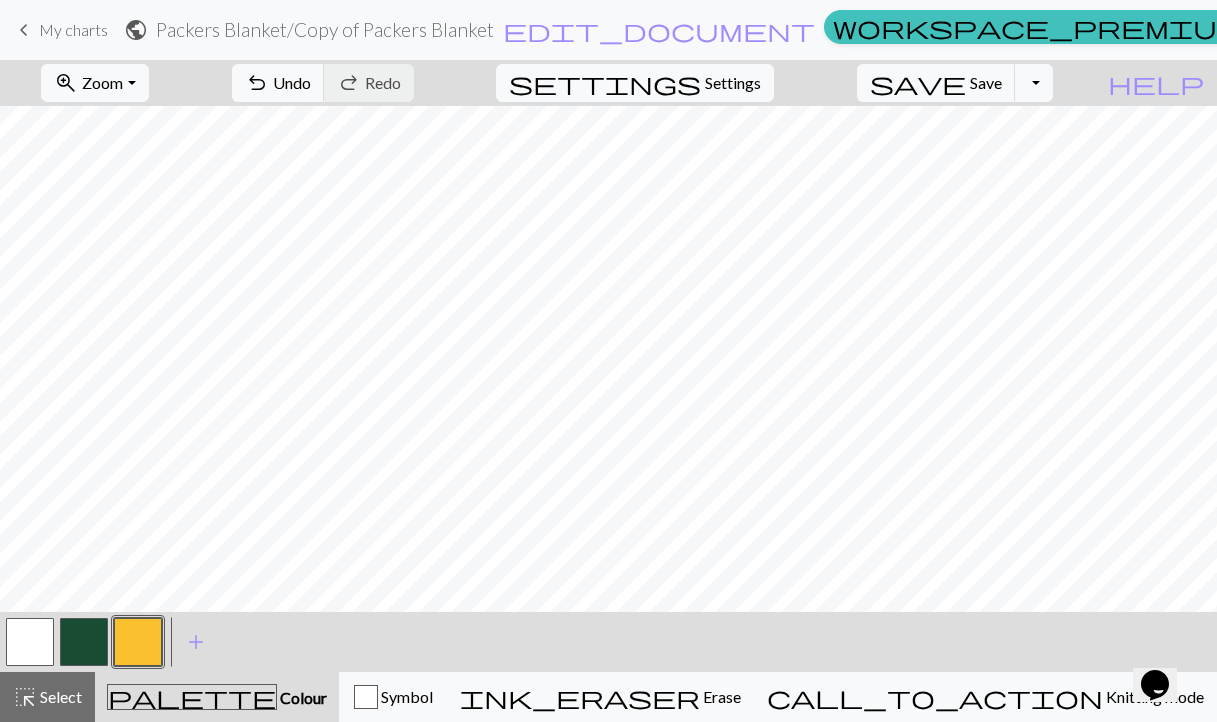 click at bounding box center [84, 642] 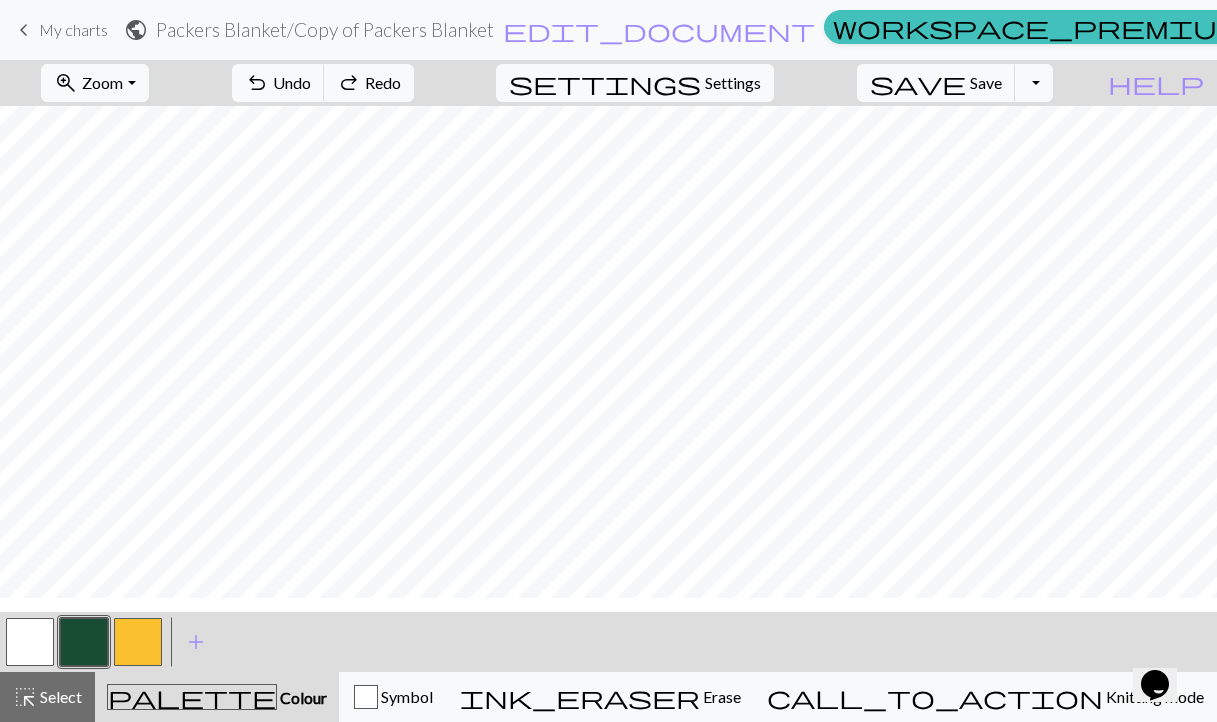 scroll, scrollTop: 0, scrollLeft: 0, axis: both 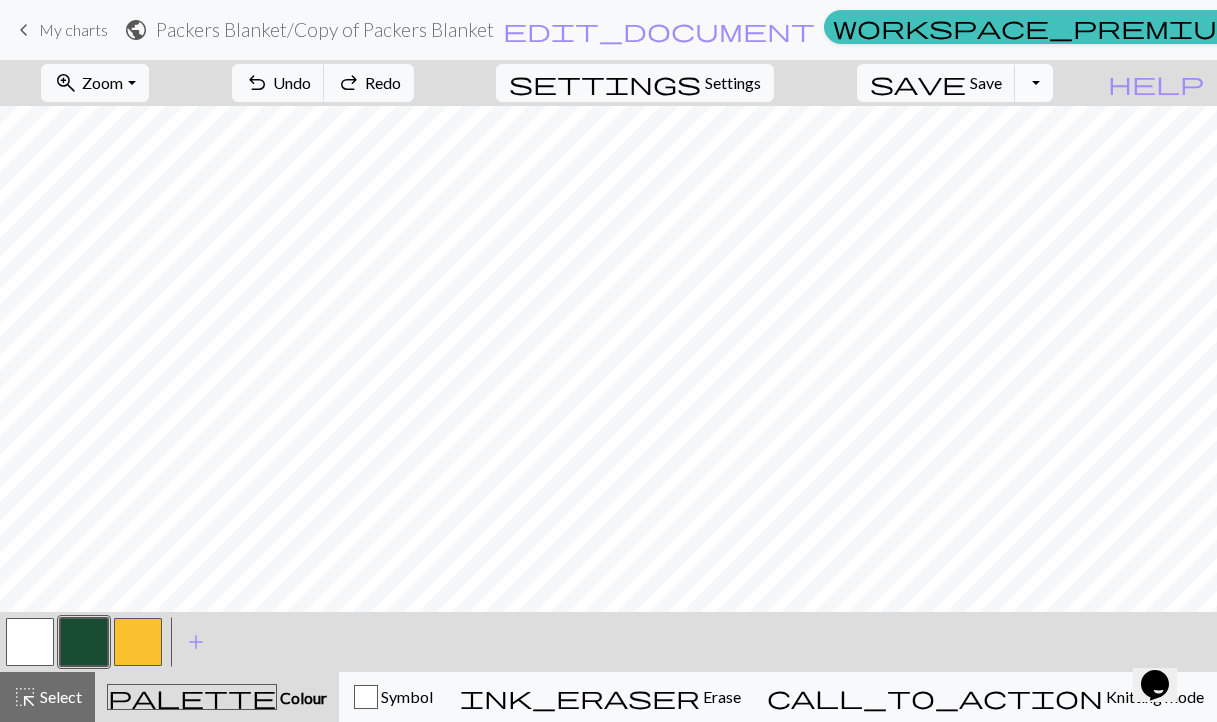 click on "Toggle Dropdown" at bounding box center [1034, 83] 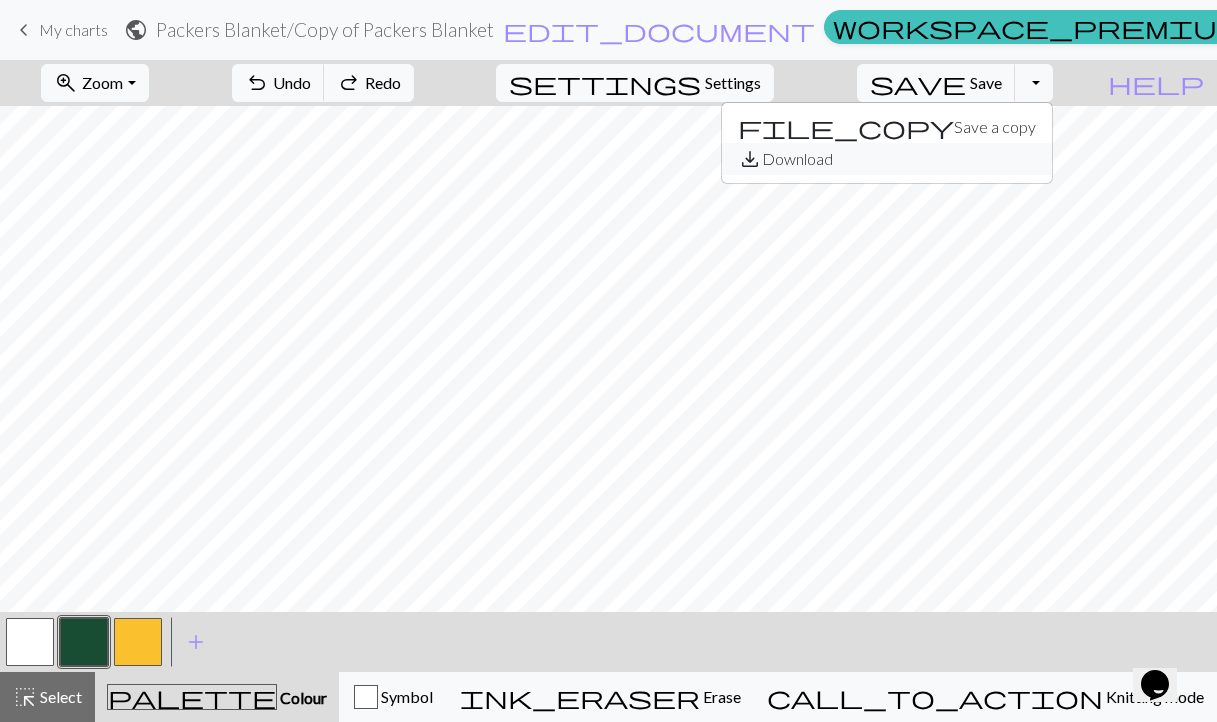 click on "save_alt  Download" at bounding box center [887, 159] 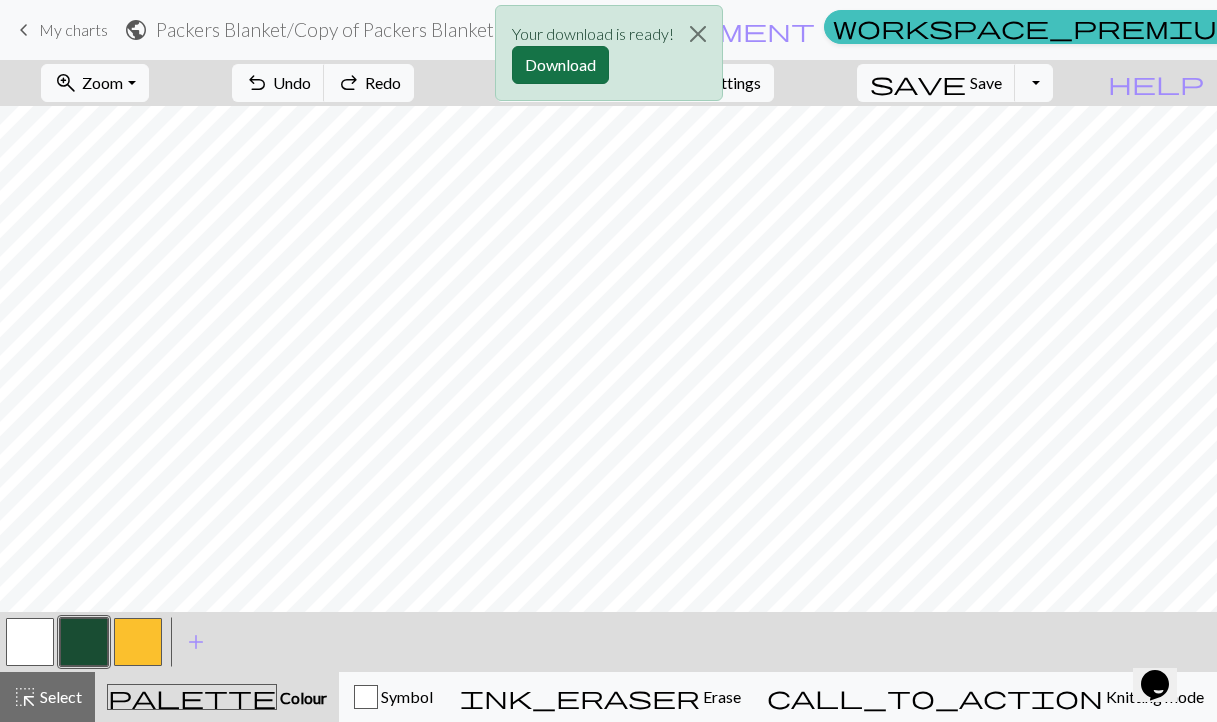 click on "Download" at bounding box center (560, 65) 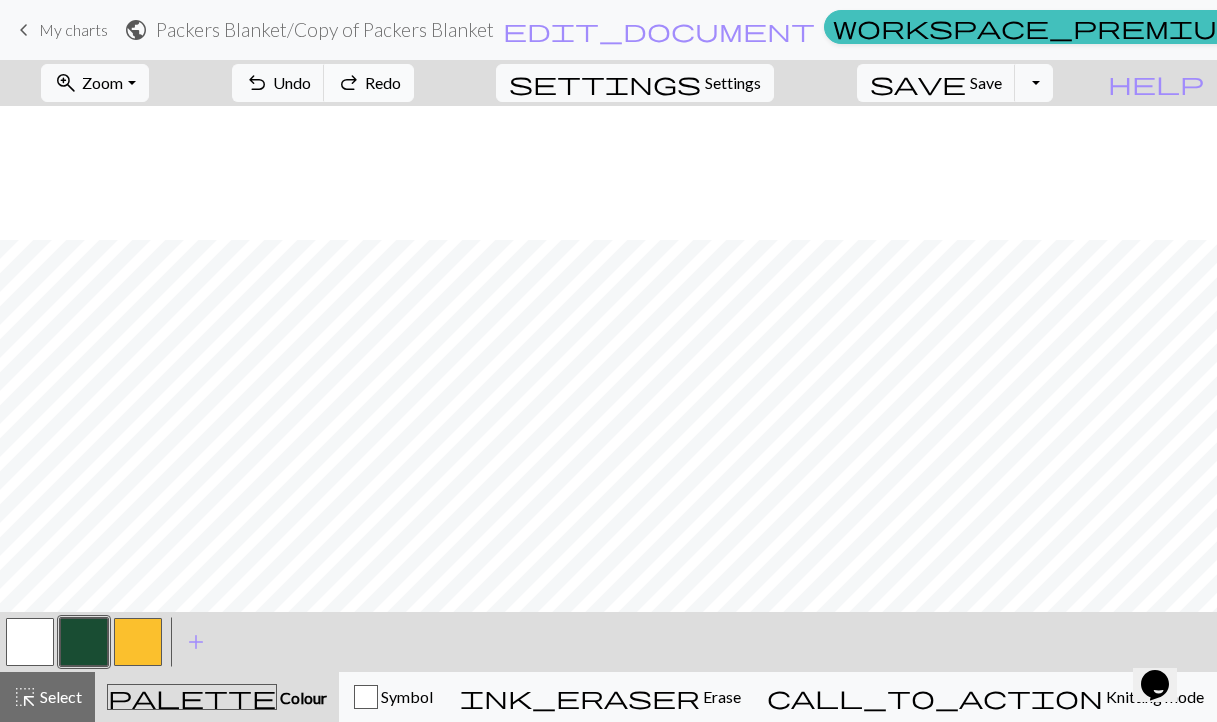 scroll, scrollTop: 549, scrollLeft: 0, axis: vertical 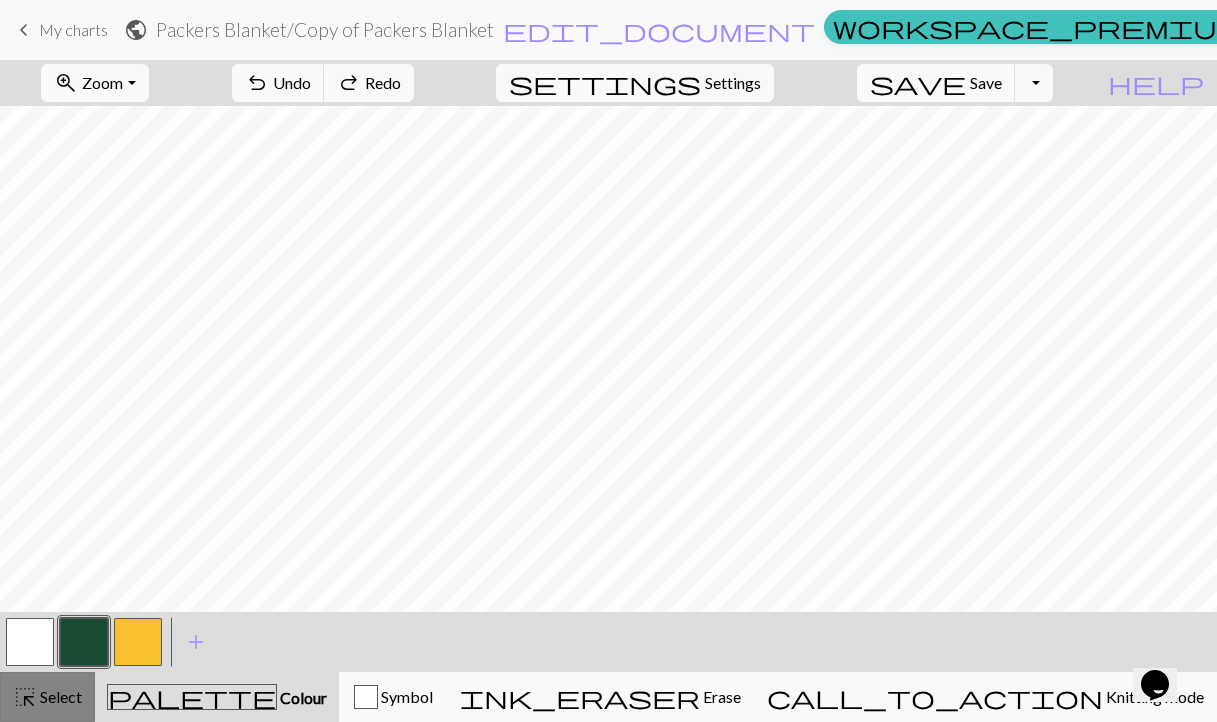 click on "Select" at bounding box center [59, 696] 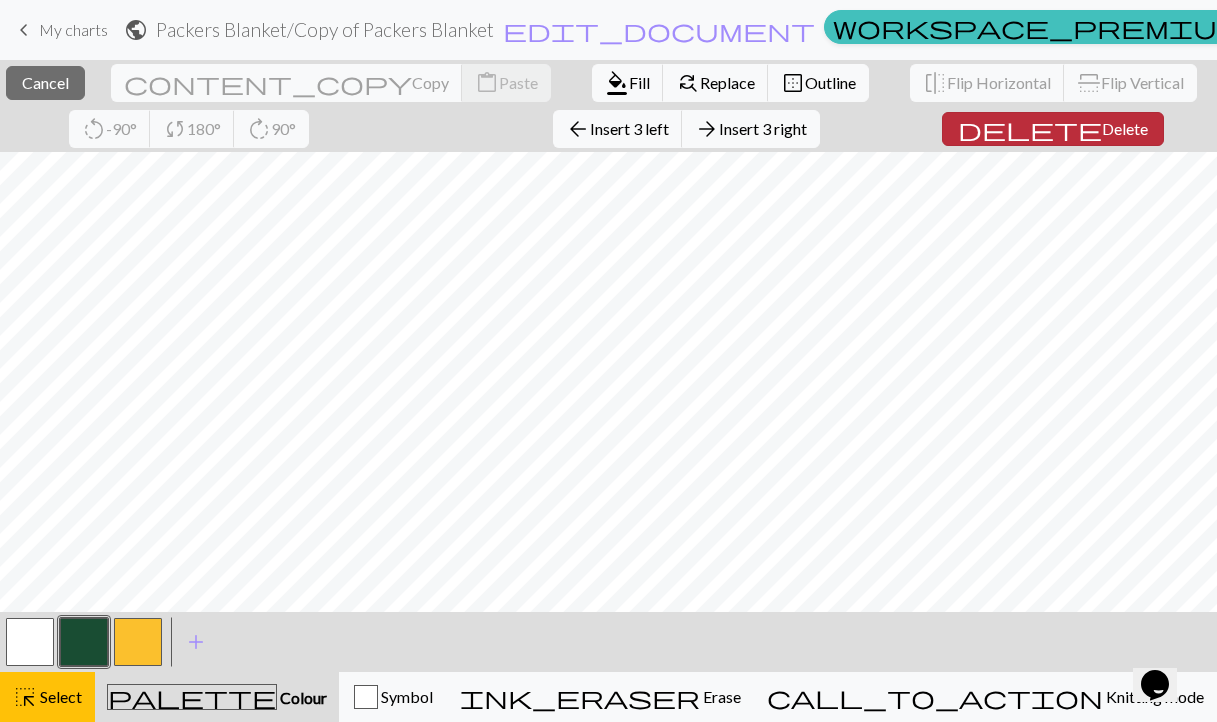 click on "Delete" at bounding box center [1125, 128] 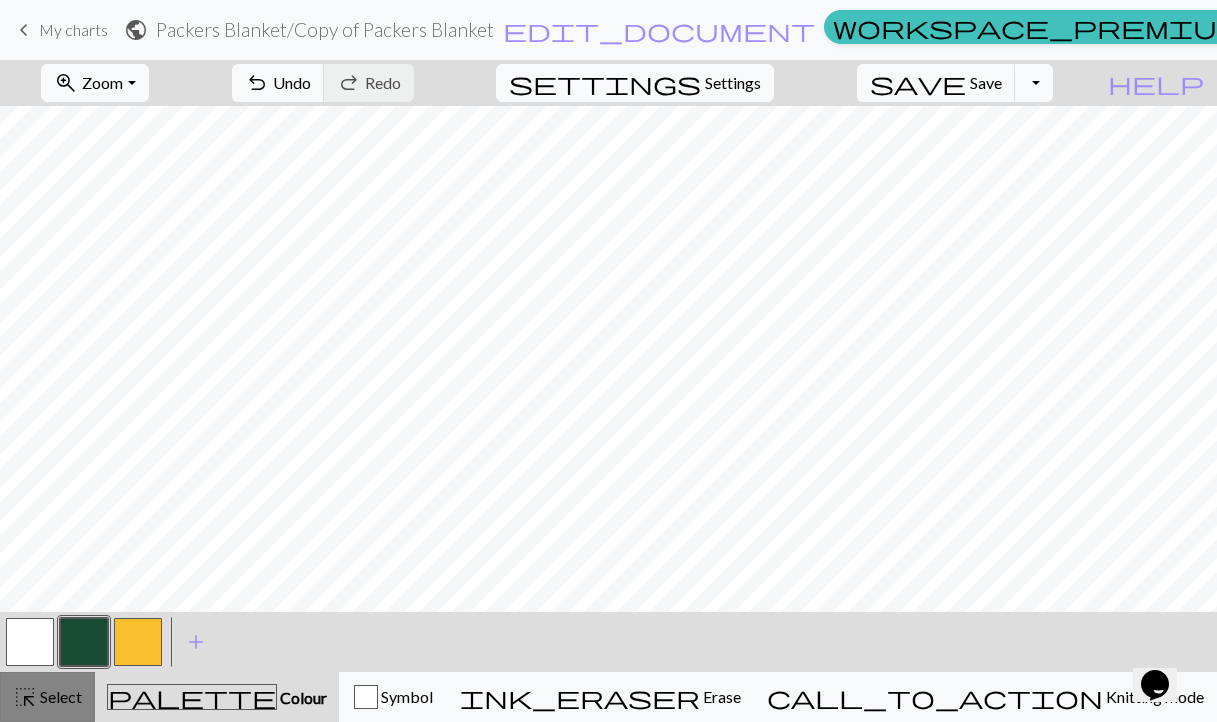 click on "highlight_alt   Select   Select" at bounding box center (47, 697) 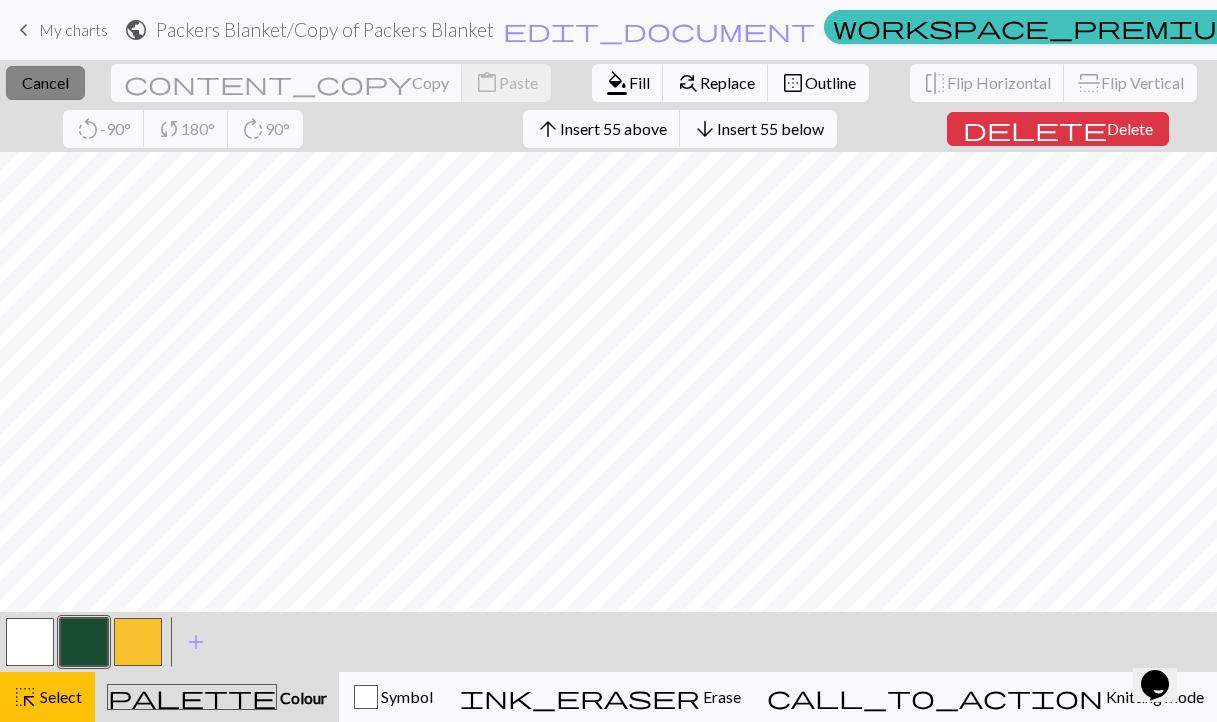 click on "close Cancel" at bounding box center [45, 83] 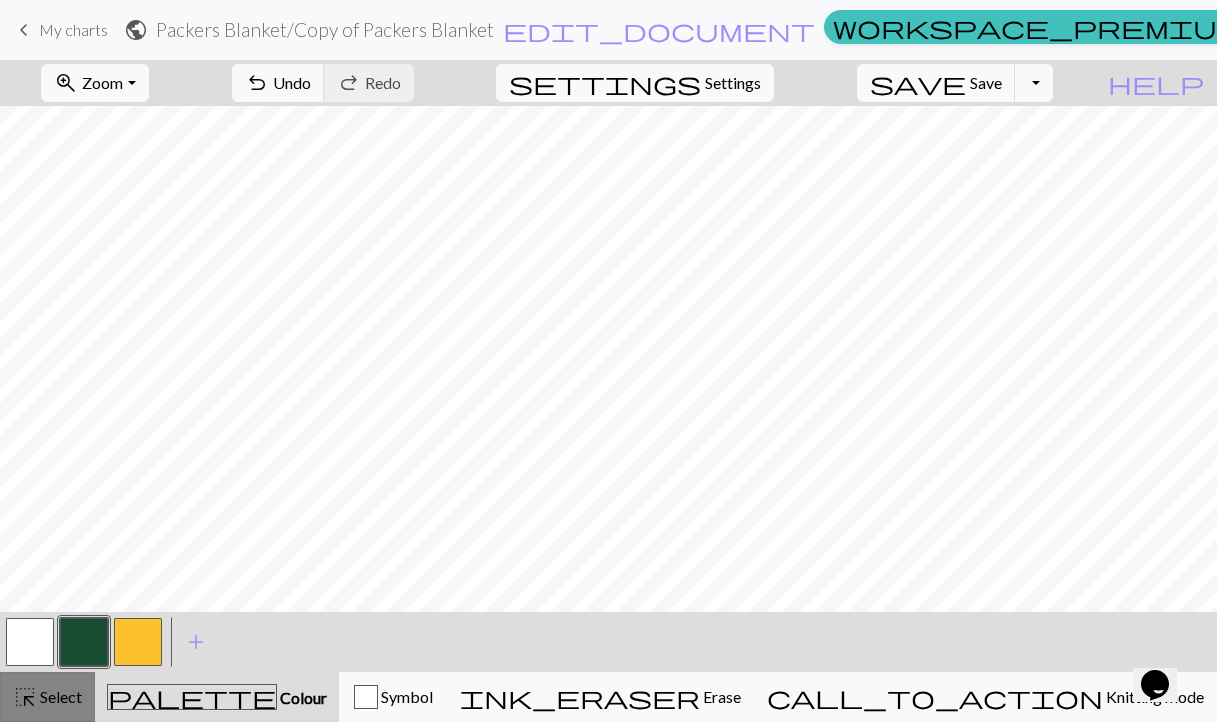 click on "highlight_alt   Select   Select" at bounding box center (47, 697) 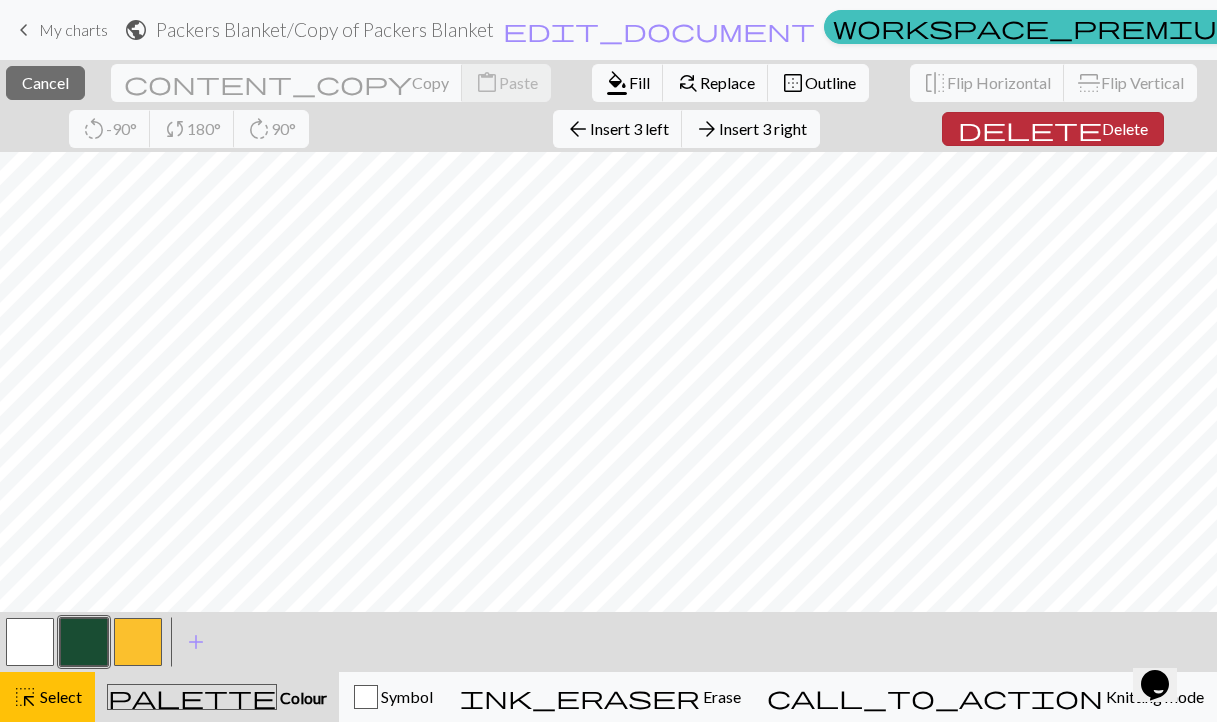 click on "Delete" at bounding box center (1125, 128) 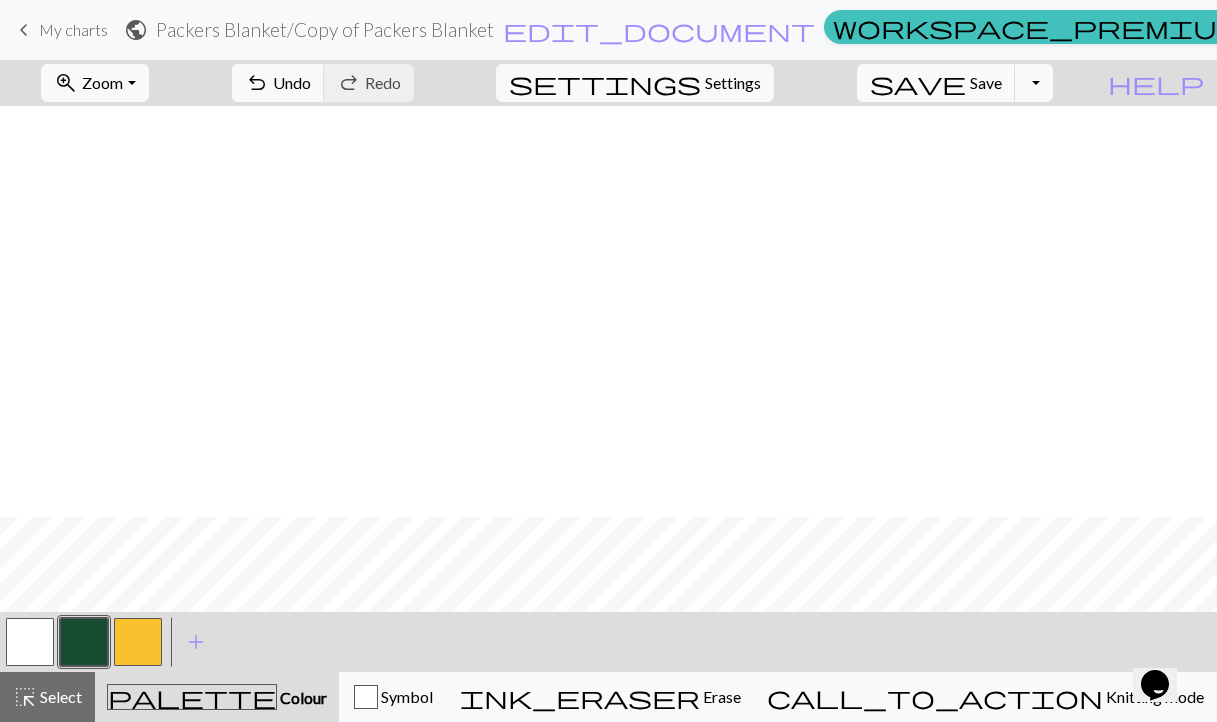 scroll, scrollTop: 549, scrollLeft: 0, axis: vertical 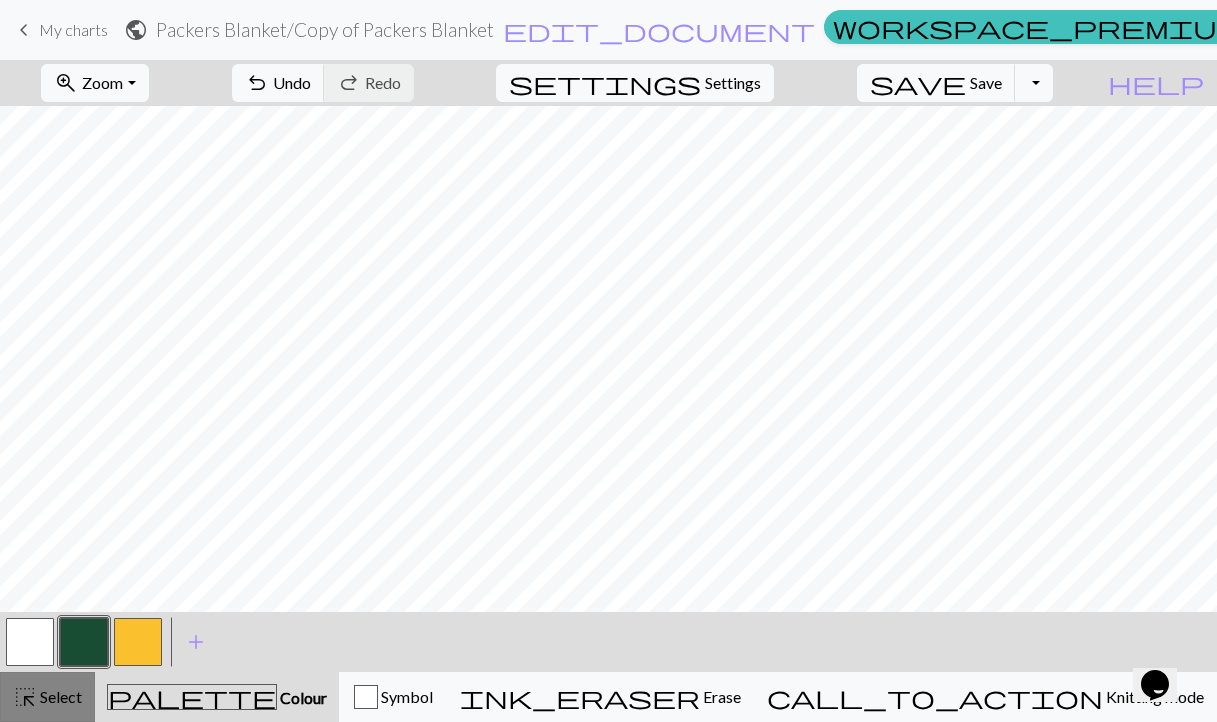 click on "Select" at bounding box center [59, 696] 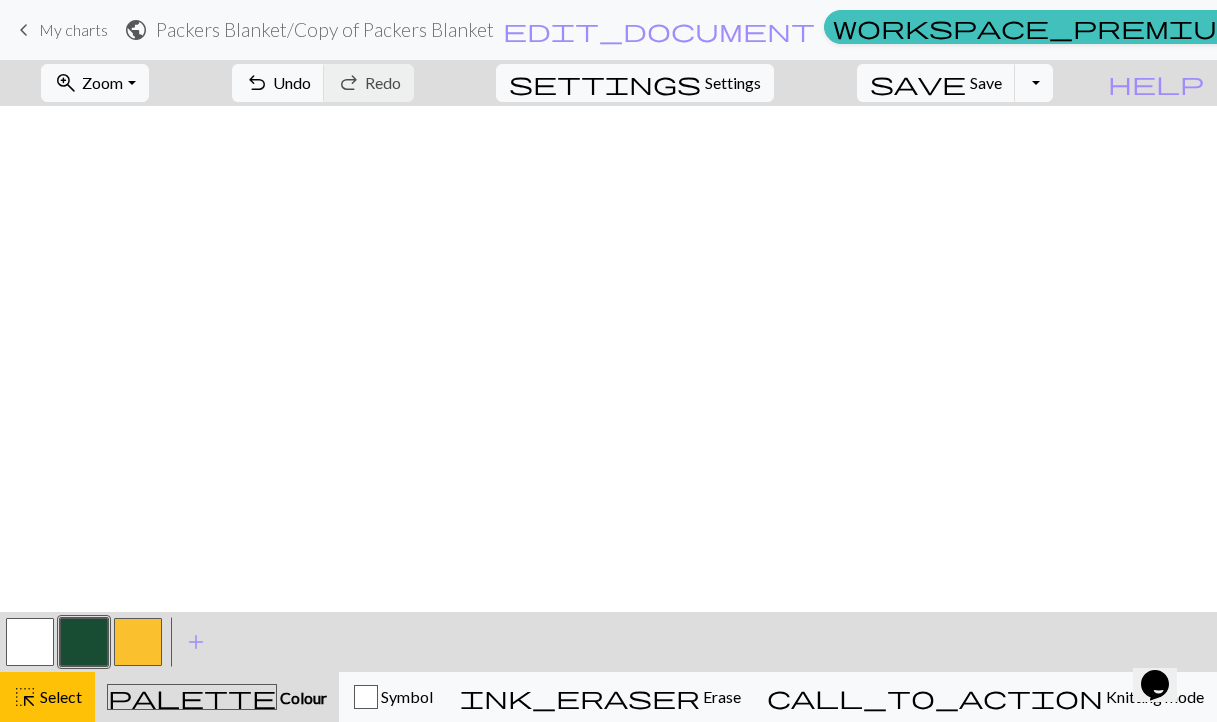 scroll, scrollTop: 0, scrollLeft: 0, axis: both 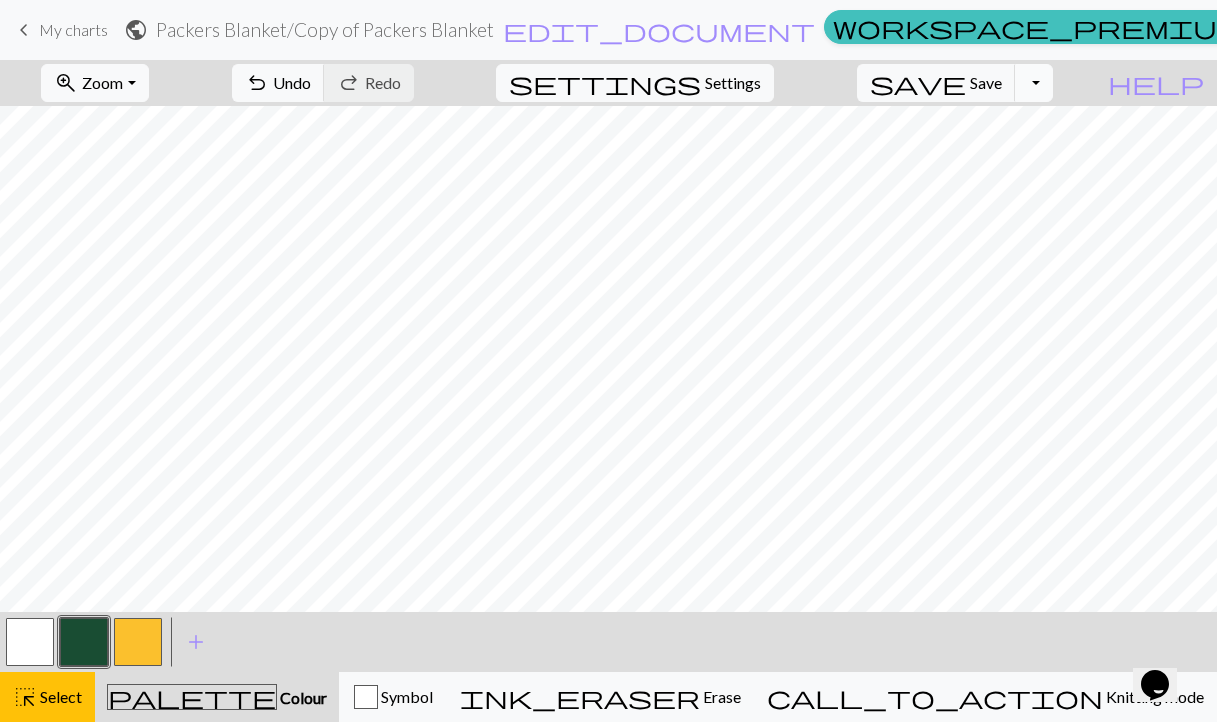click on "Toggle Dropdown" at bounding box center [1034, 83] 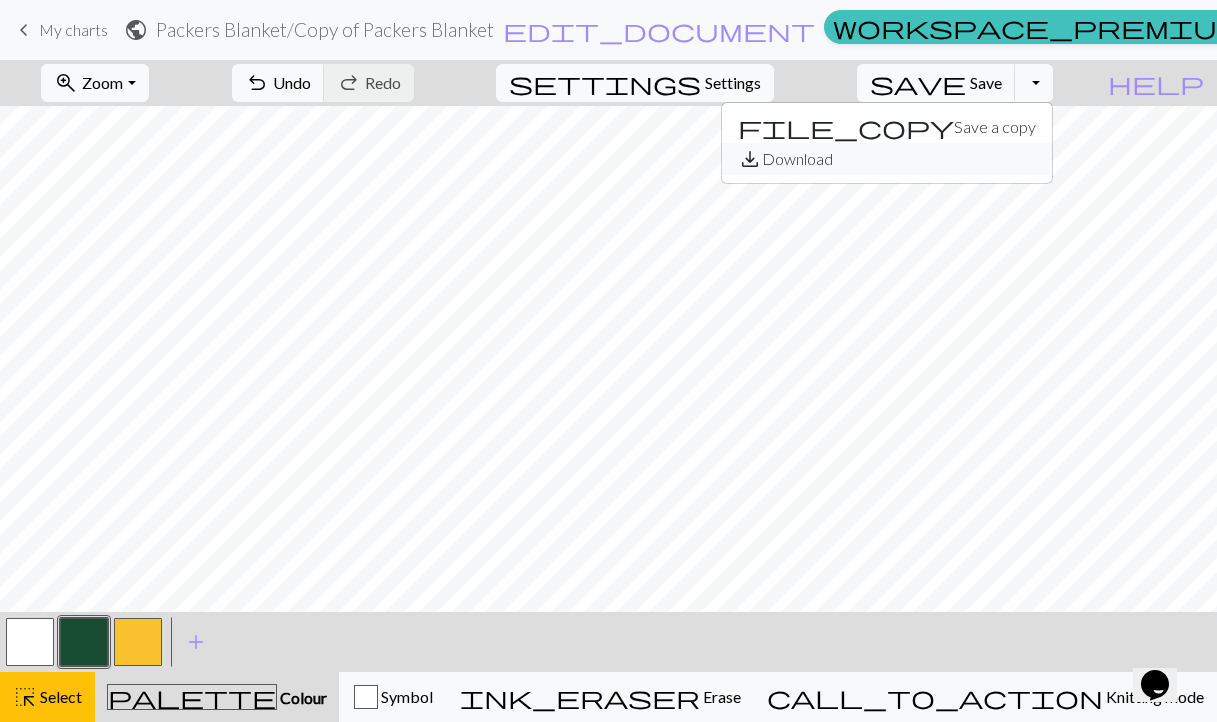 click on "save_alt  Download" at bounding box center (887, 159) 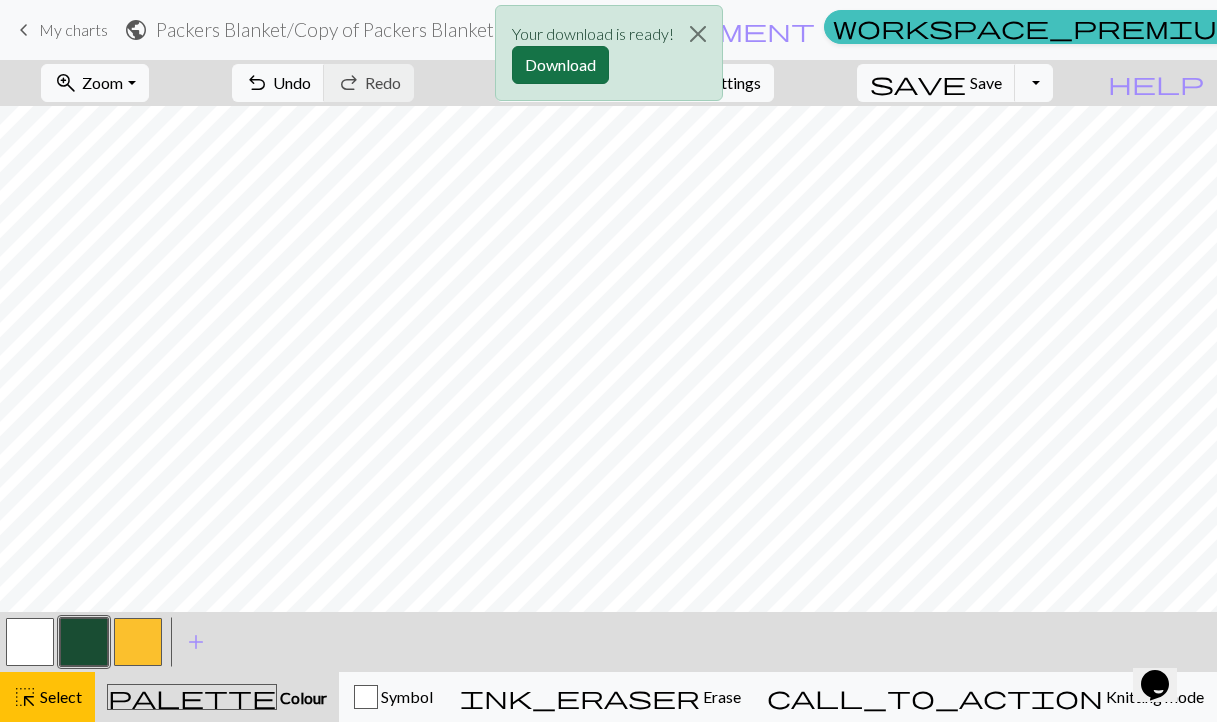 click on "Download" at bounding box center (560, 65) 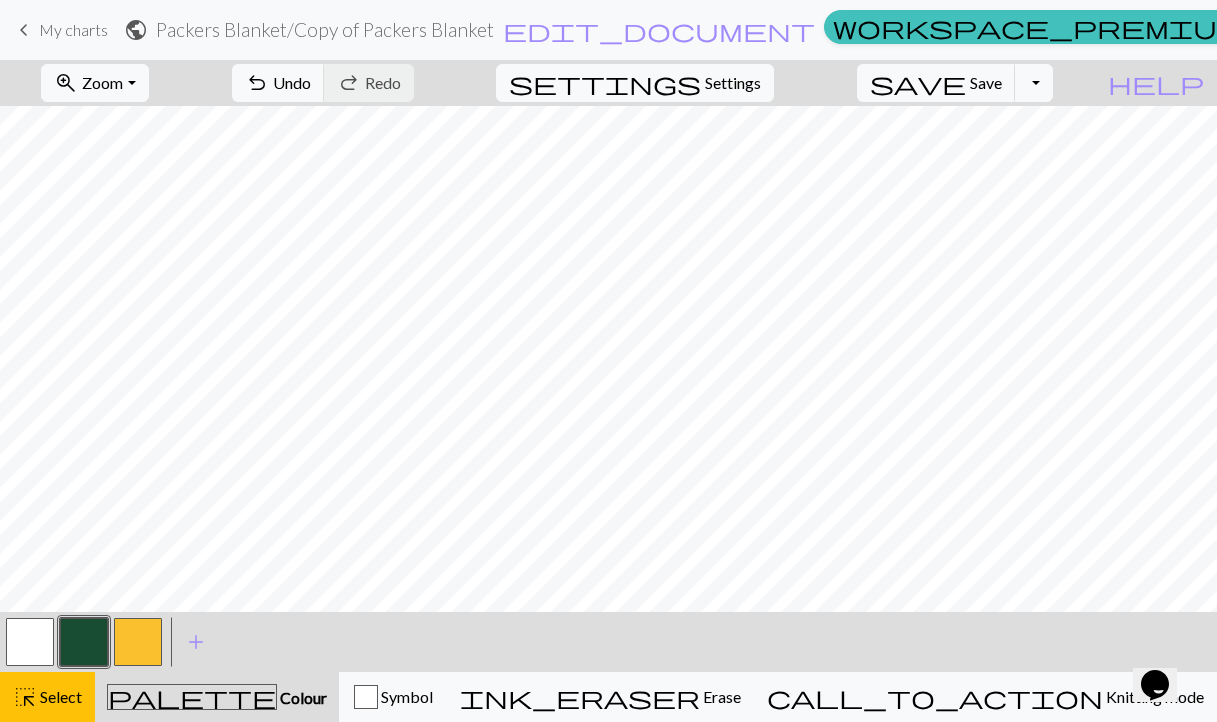 click on "workspace_premium  Pro" at bounding box center (1050, 30) 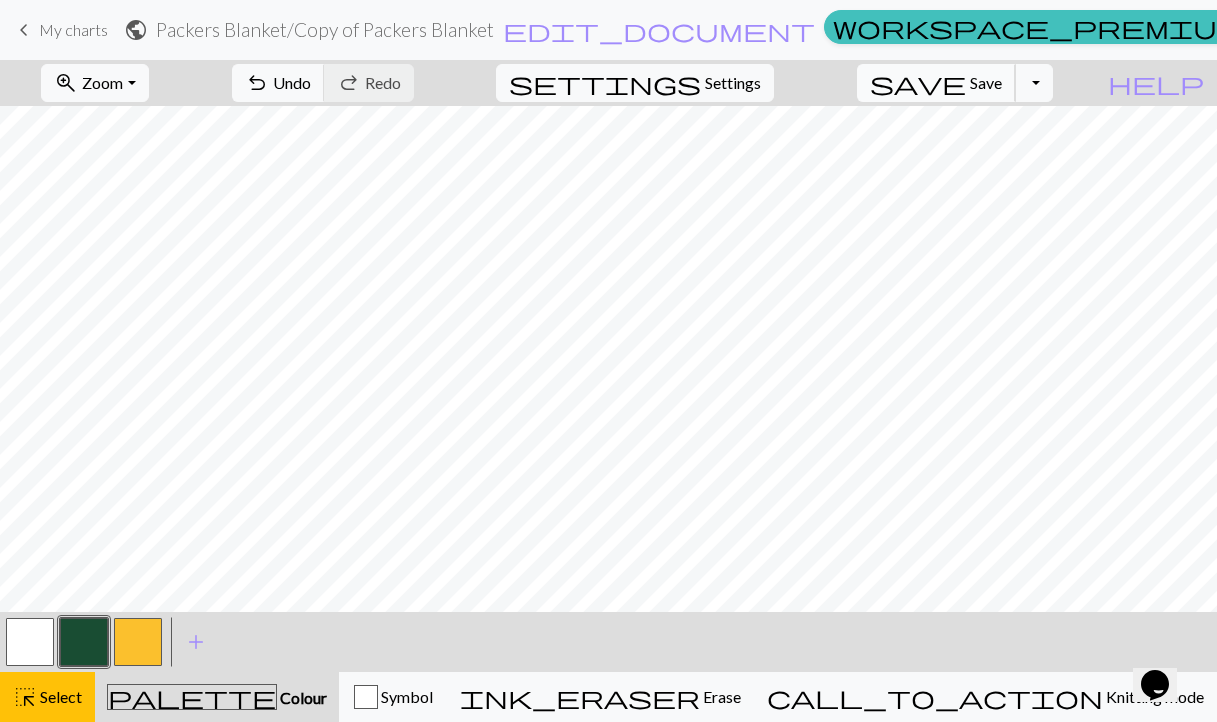 click on "Save" at bounding box center [986, 82] 